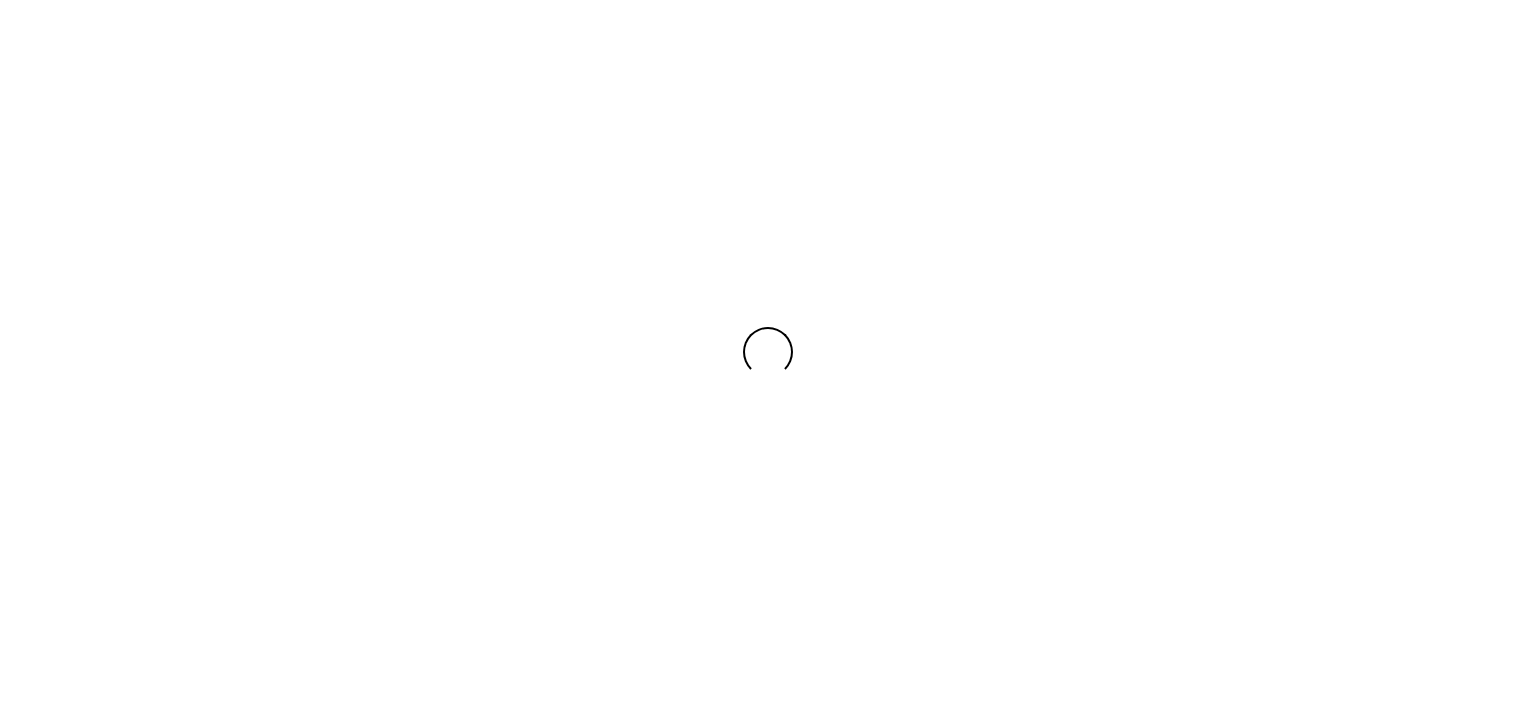 scroll, scrollTop: 0, scrollLeft: 0, axis: both 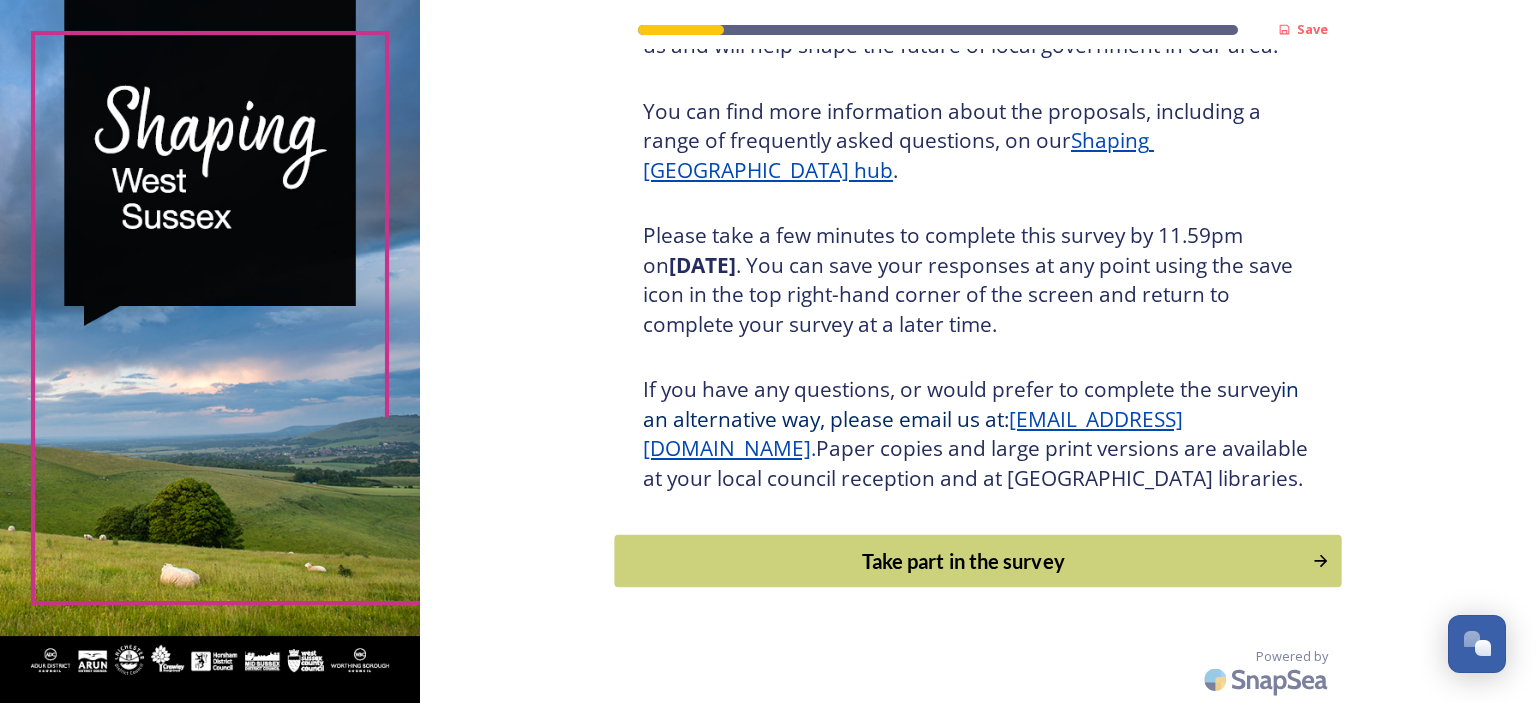 click on "Take part in the survey" at bounding box center [964, 561] 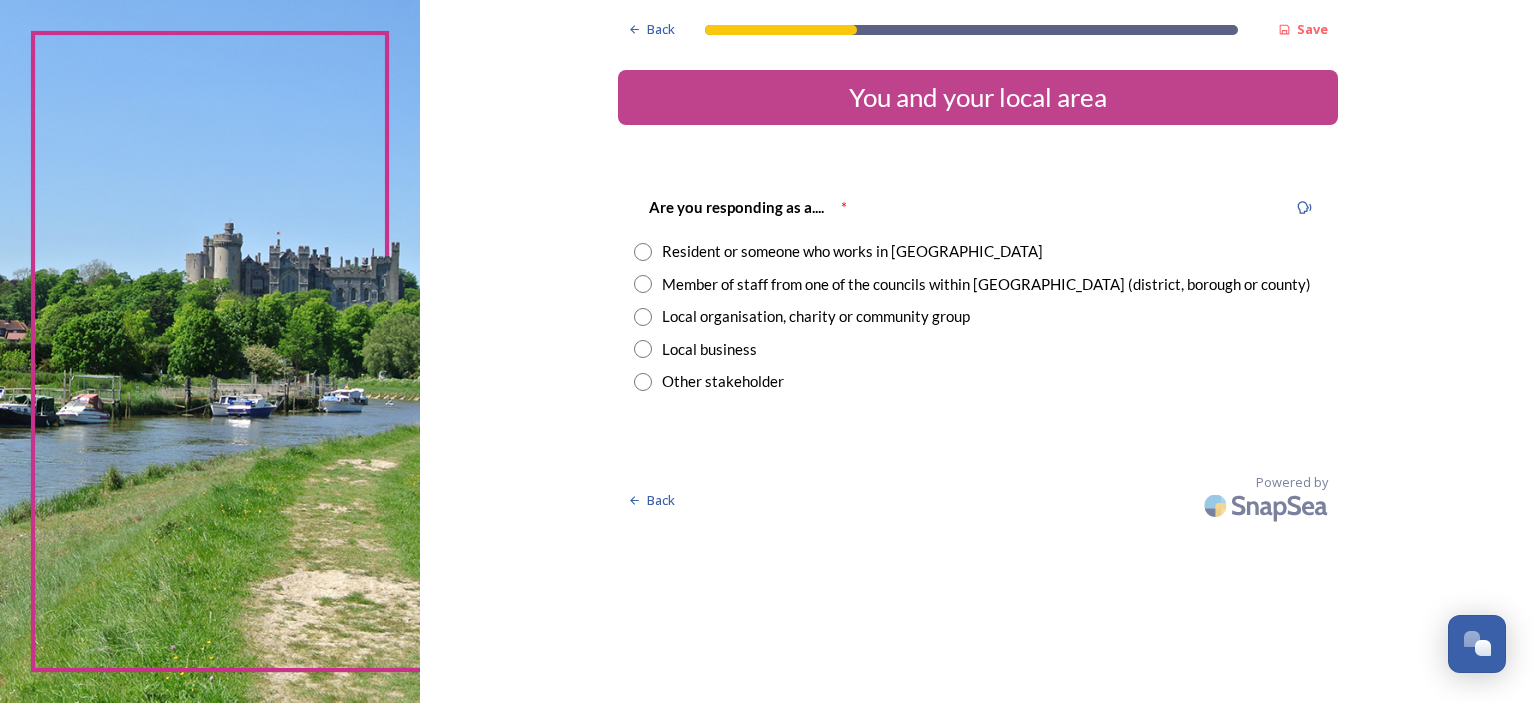 click at bounding box center (643, 252) 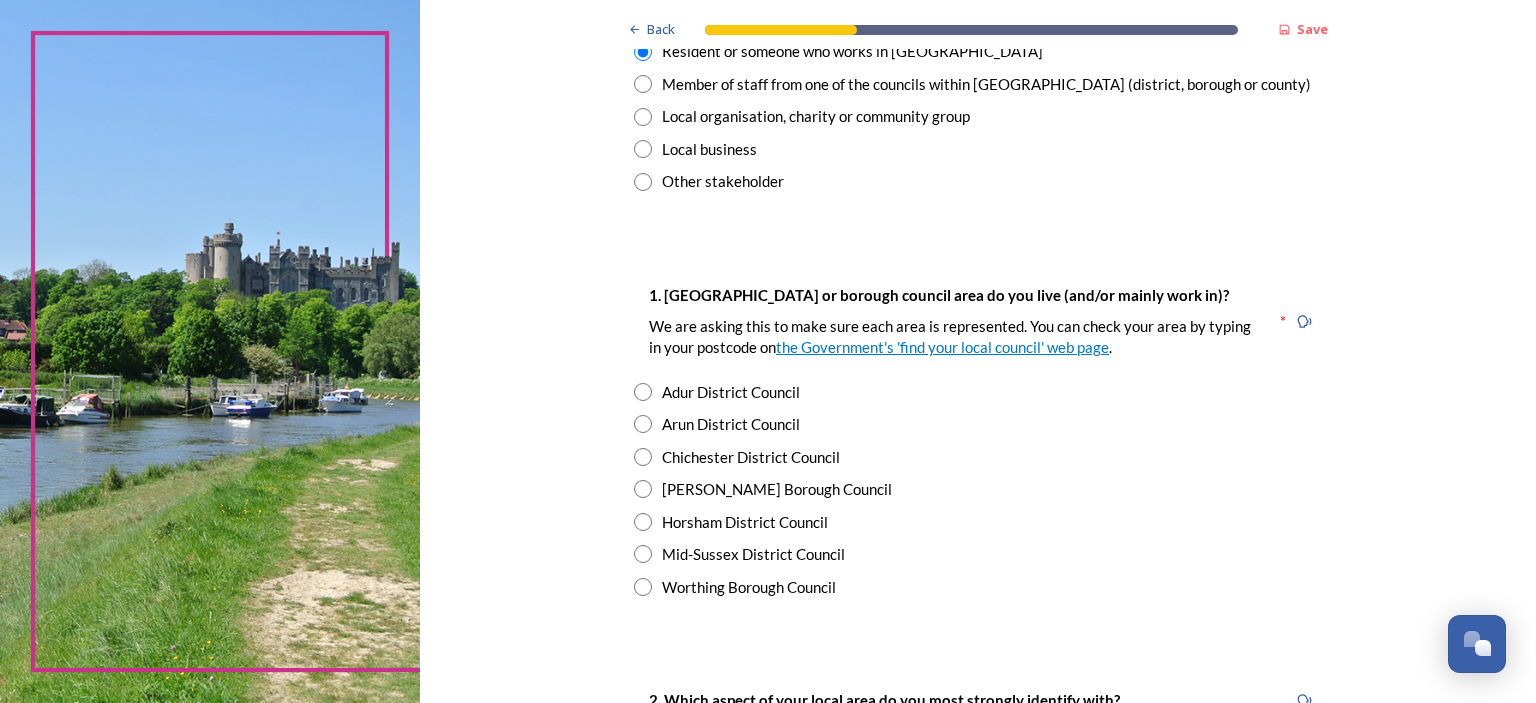 scroll, scrollTop: 400, scrollLeft: 0, axis: vertical 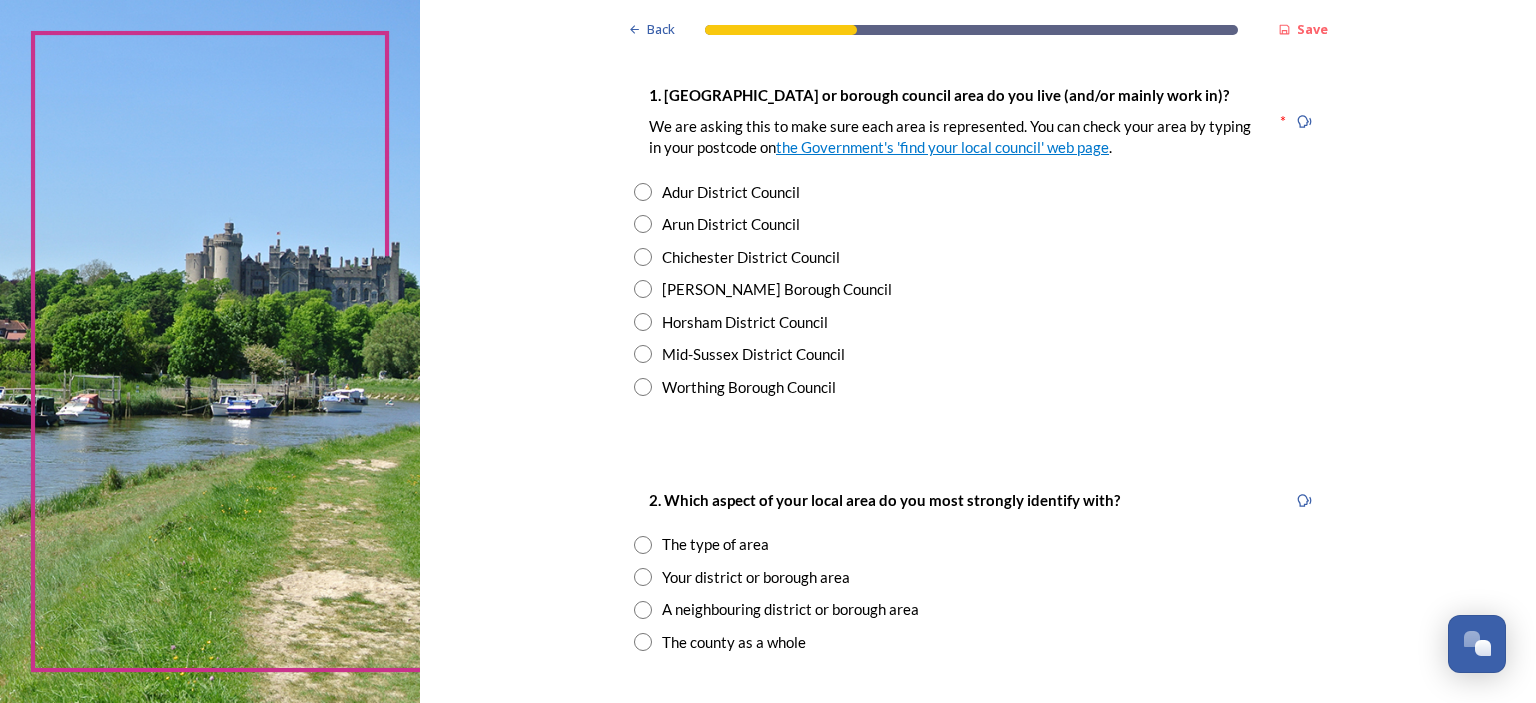 click at bounding box center [643, 387] 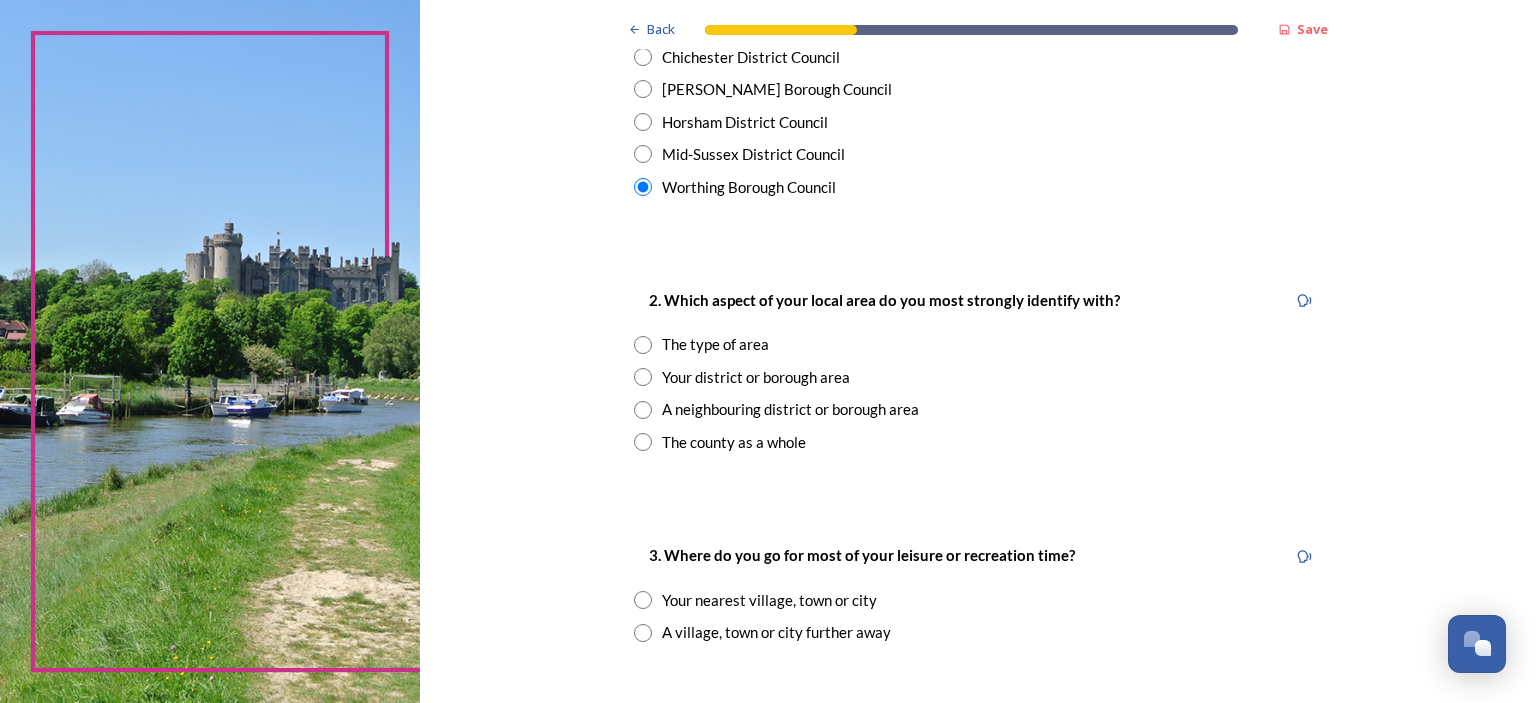 scroll, scrollTop: 700, scrollLeft: 0, axis: vertical 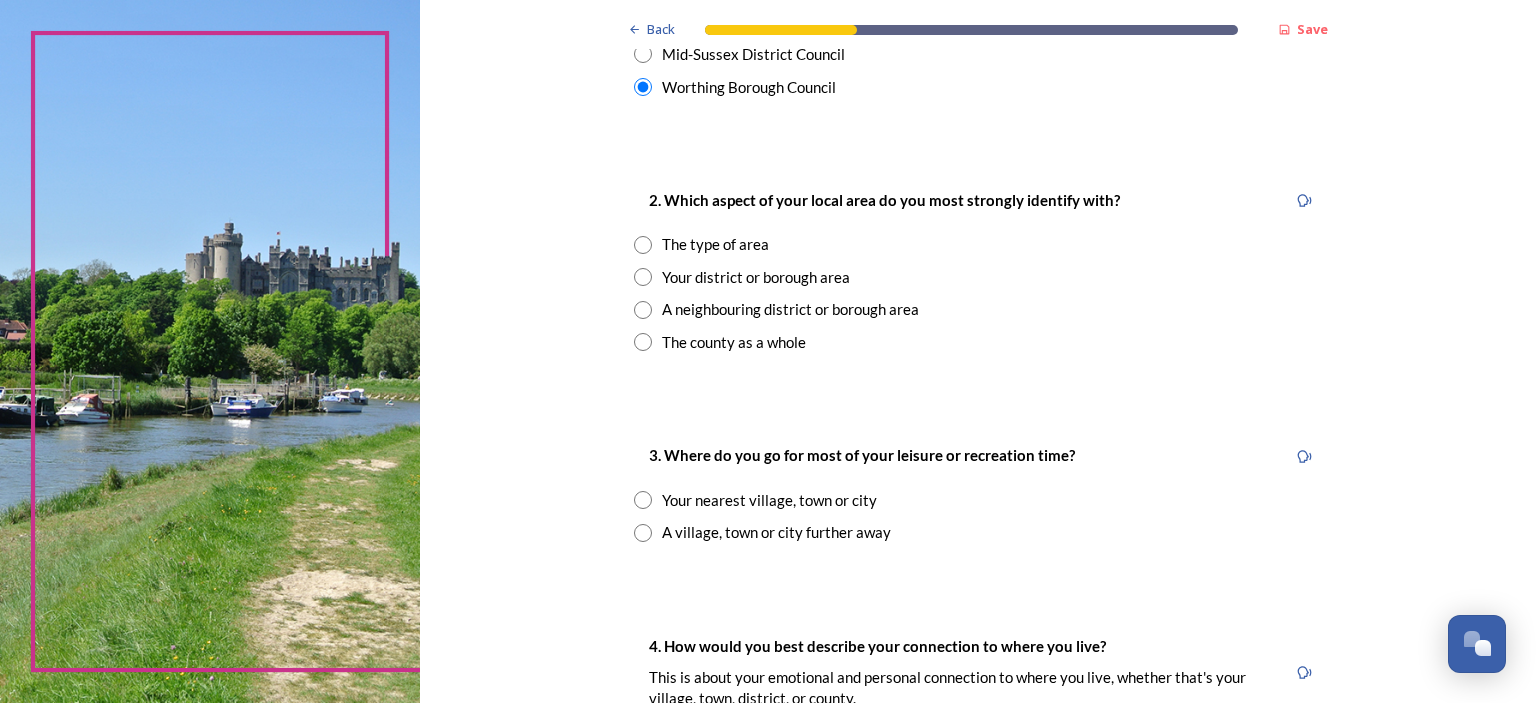 click at bounding box center [643, 245] 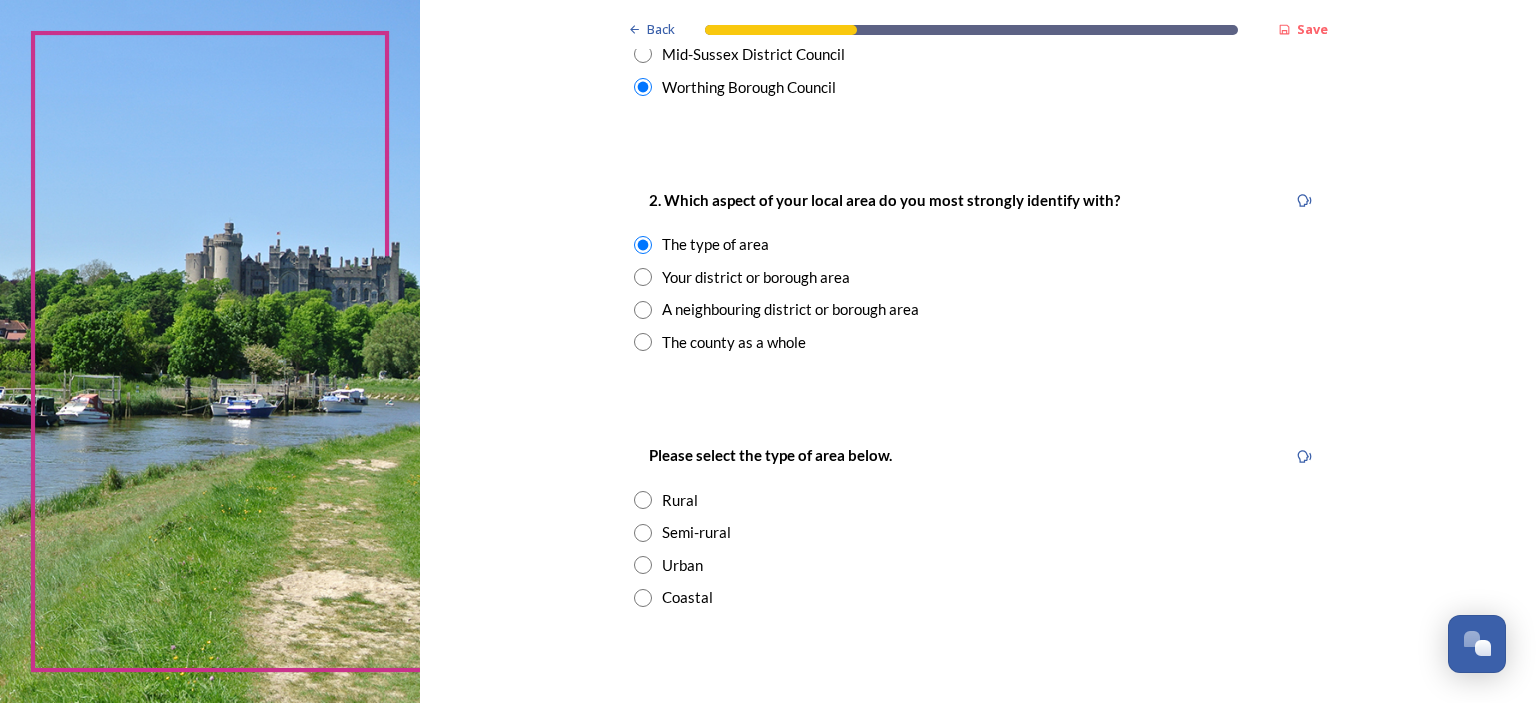 scroll, scrollTop: 800, scrollLeft: 0, axis: vertical 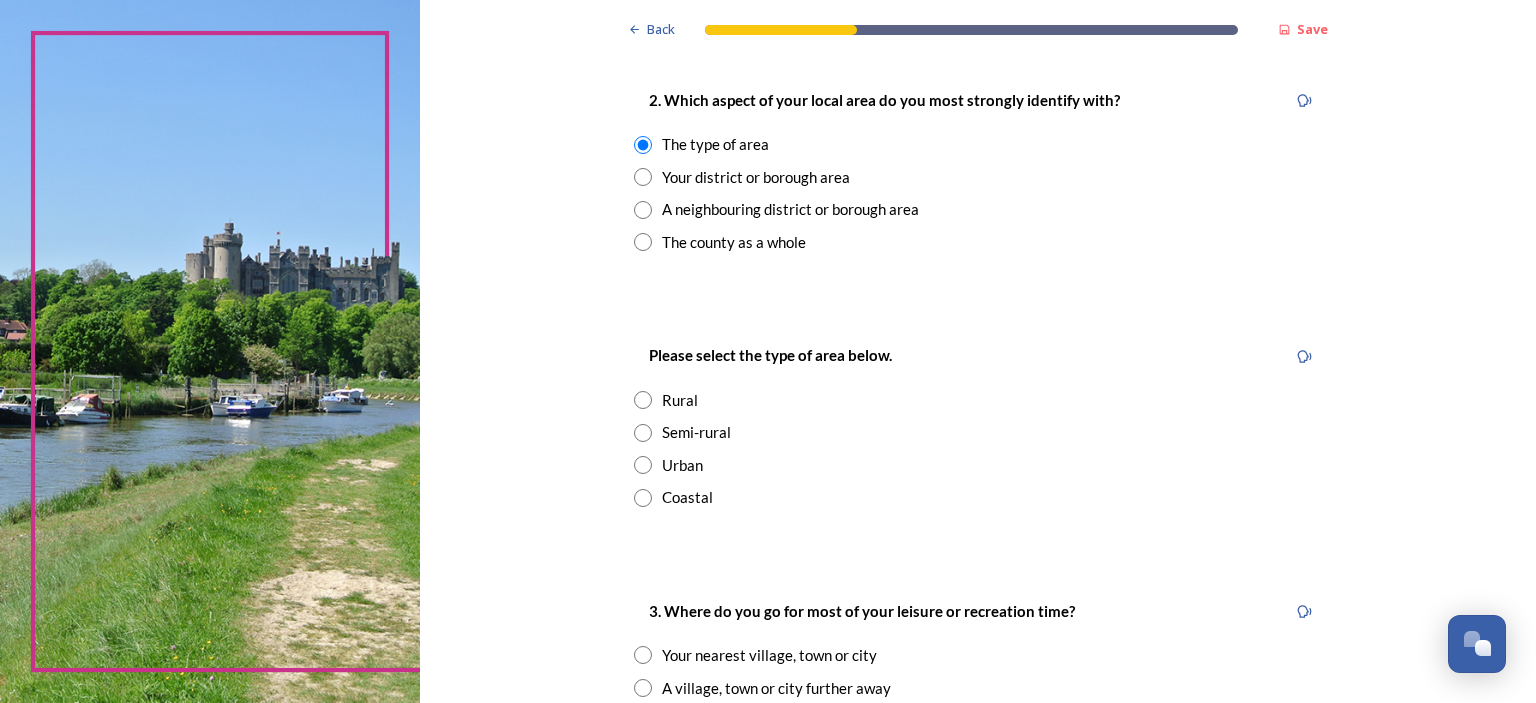 click at bounding box center [643, 498] 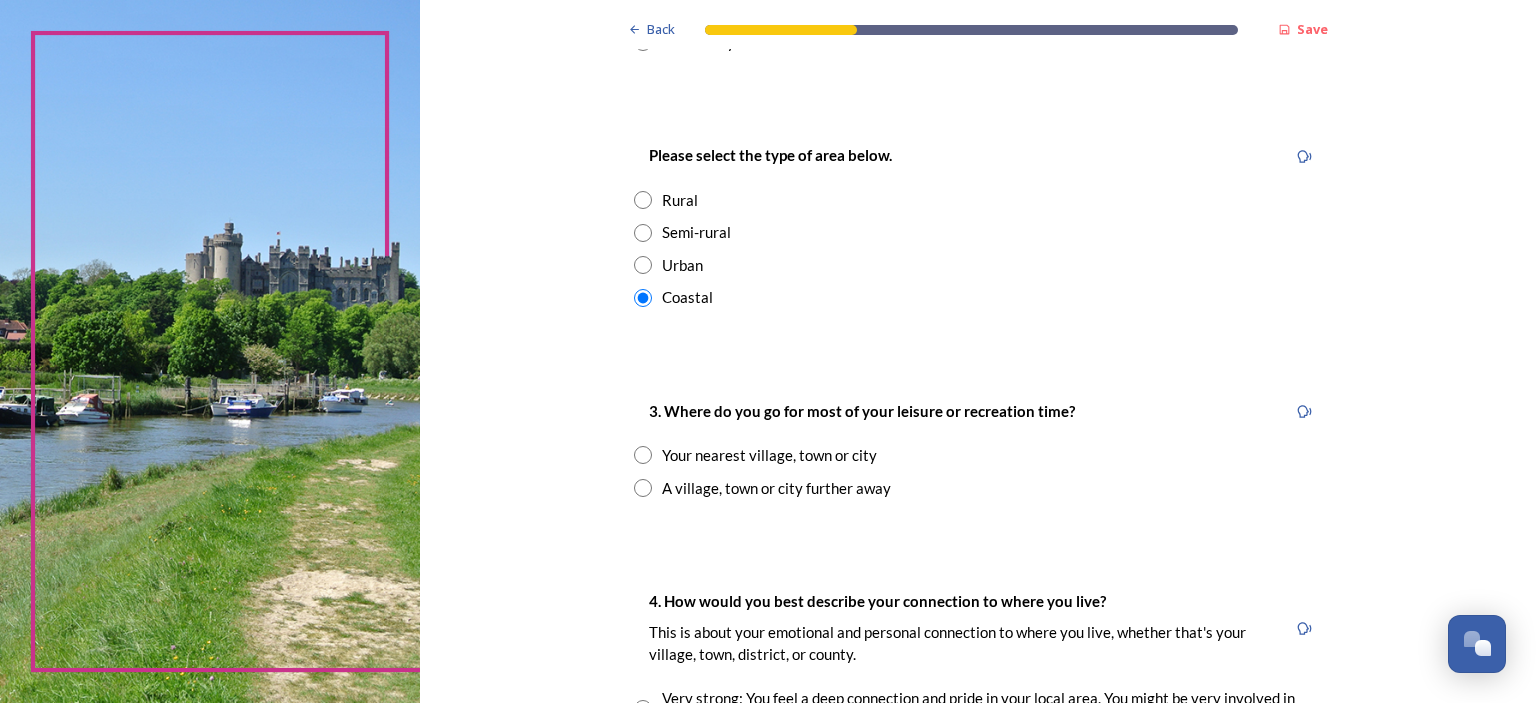 scroll, scrollTop: 1100, scrollLeft: 0, axis: vertical 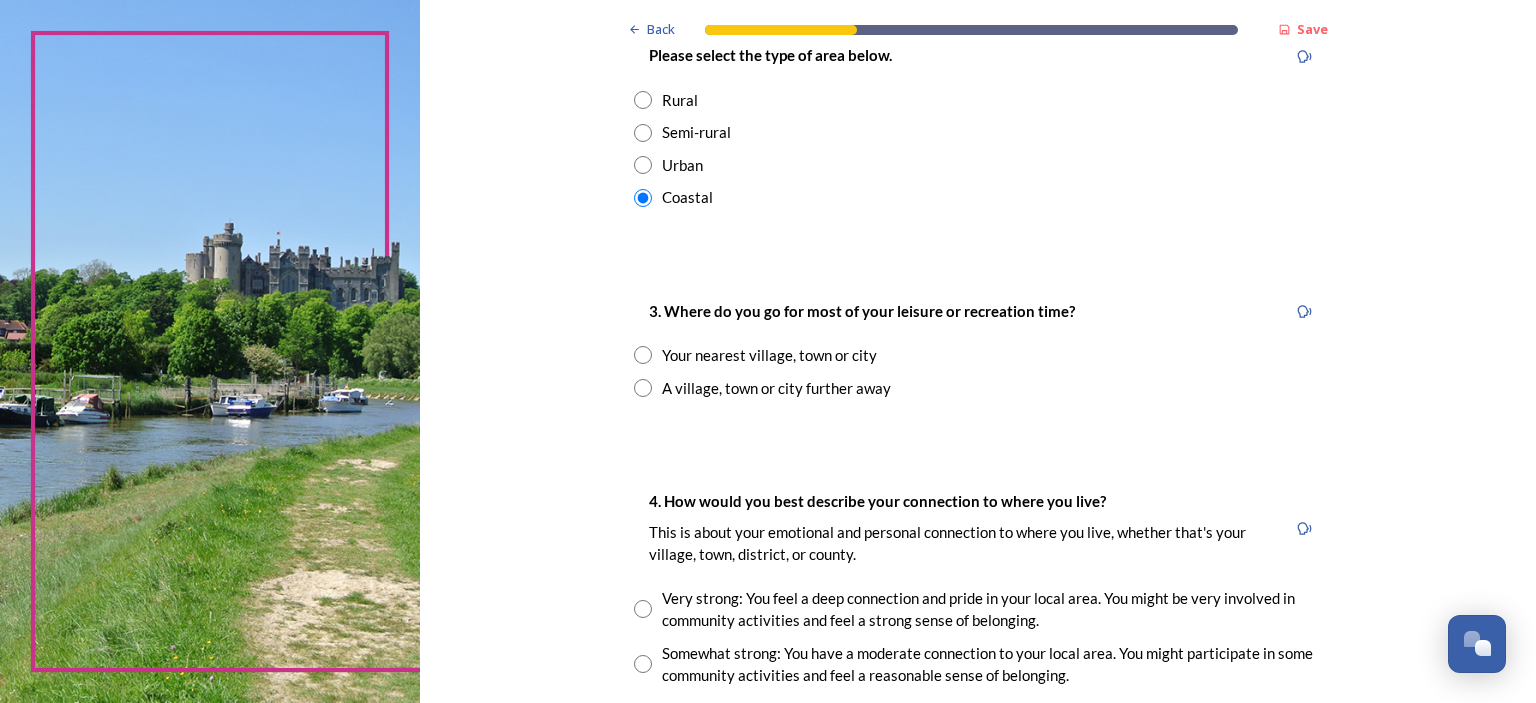 click at bounding box center [643, 355] 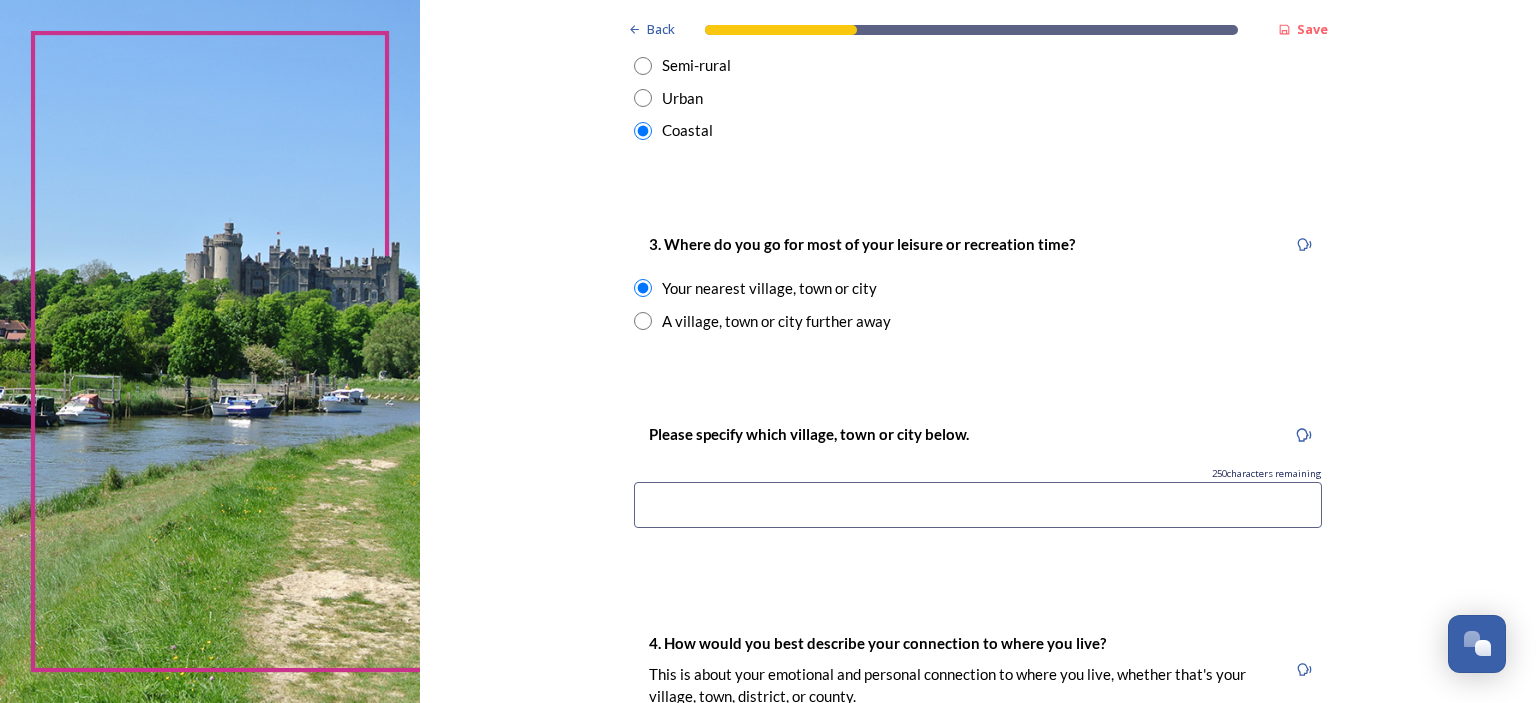 scroll, scrollTop: 1200, scrollLeft: 0, axis: vertical 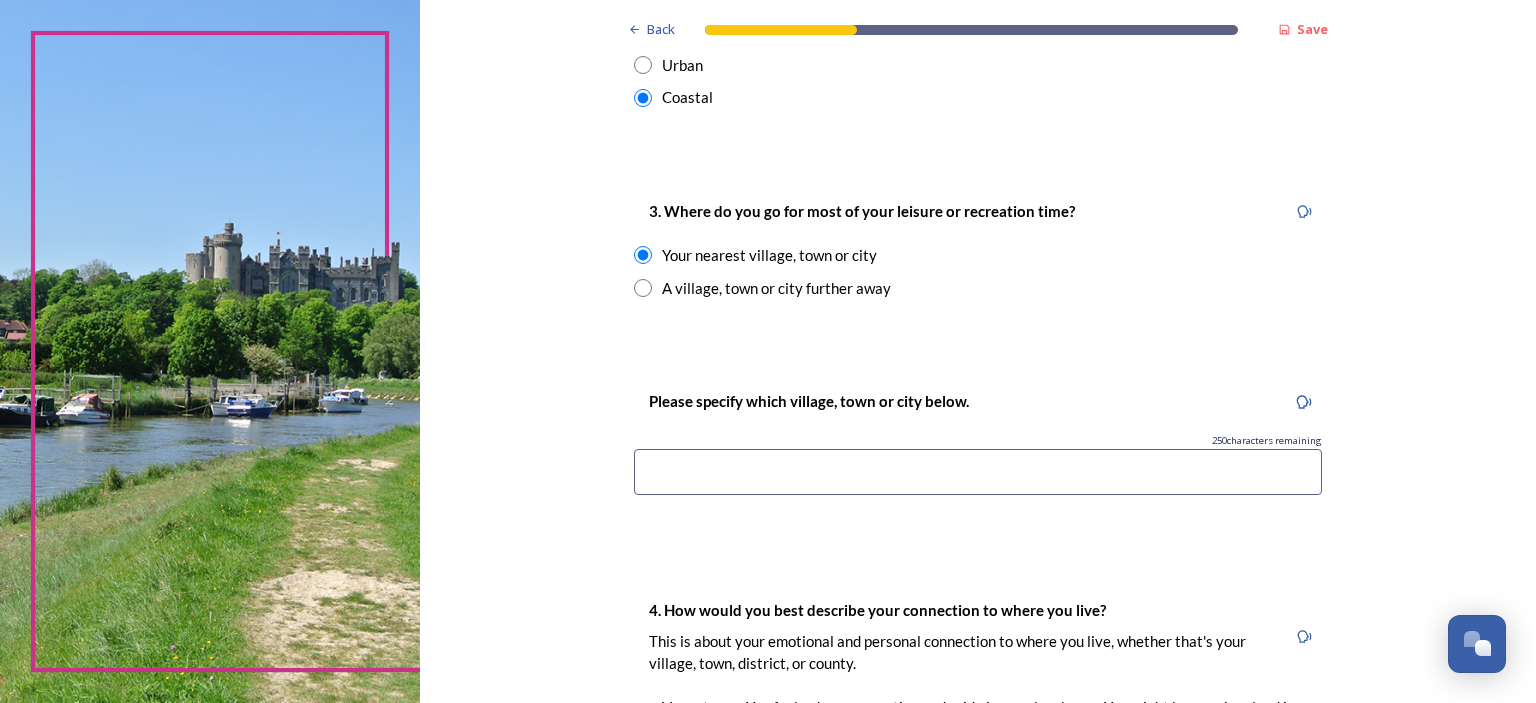 click at bounding box center [978, 472] 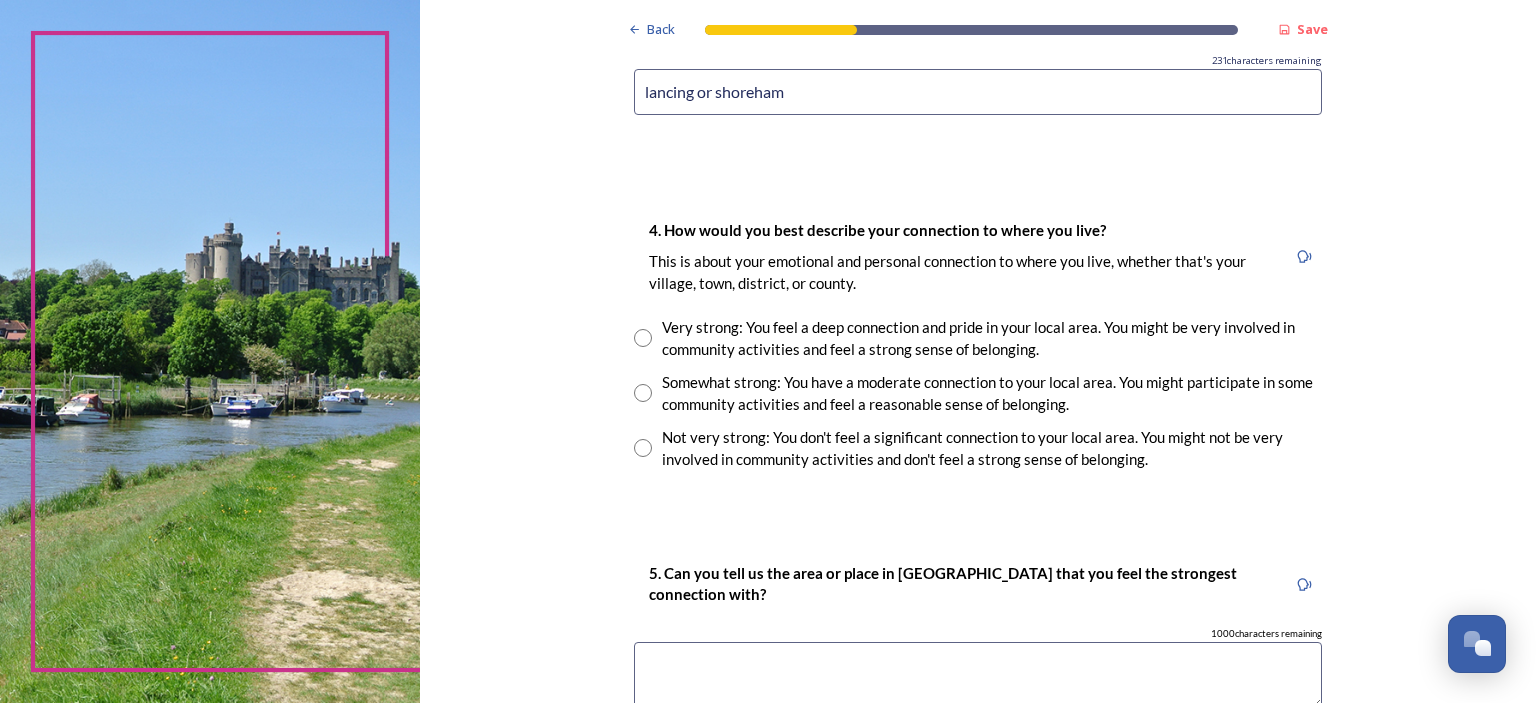 scroll, scrollTop: 1600, scrollLeft: 0, axis: vertical 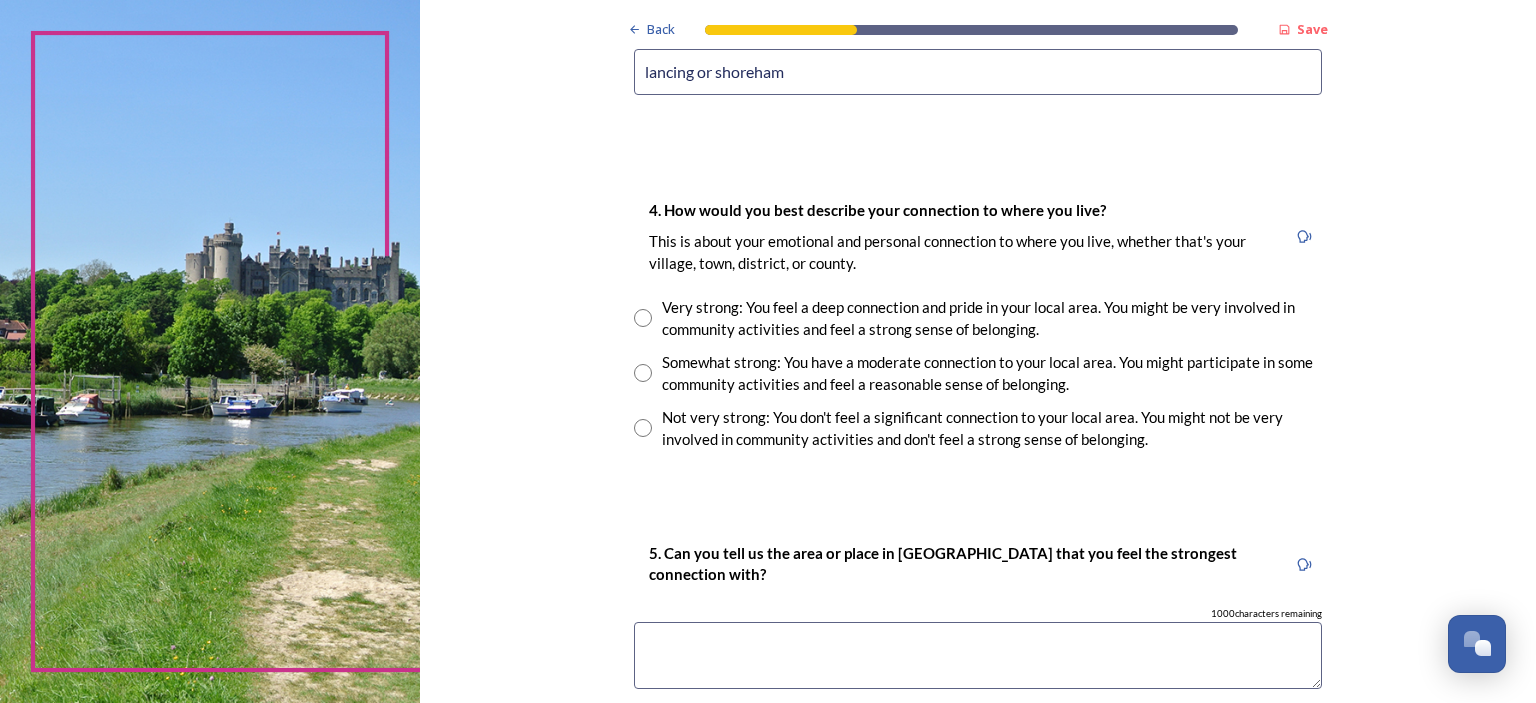 type on "lancing or shoreham" 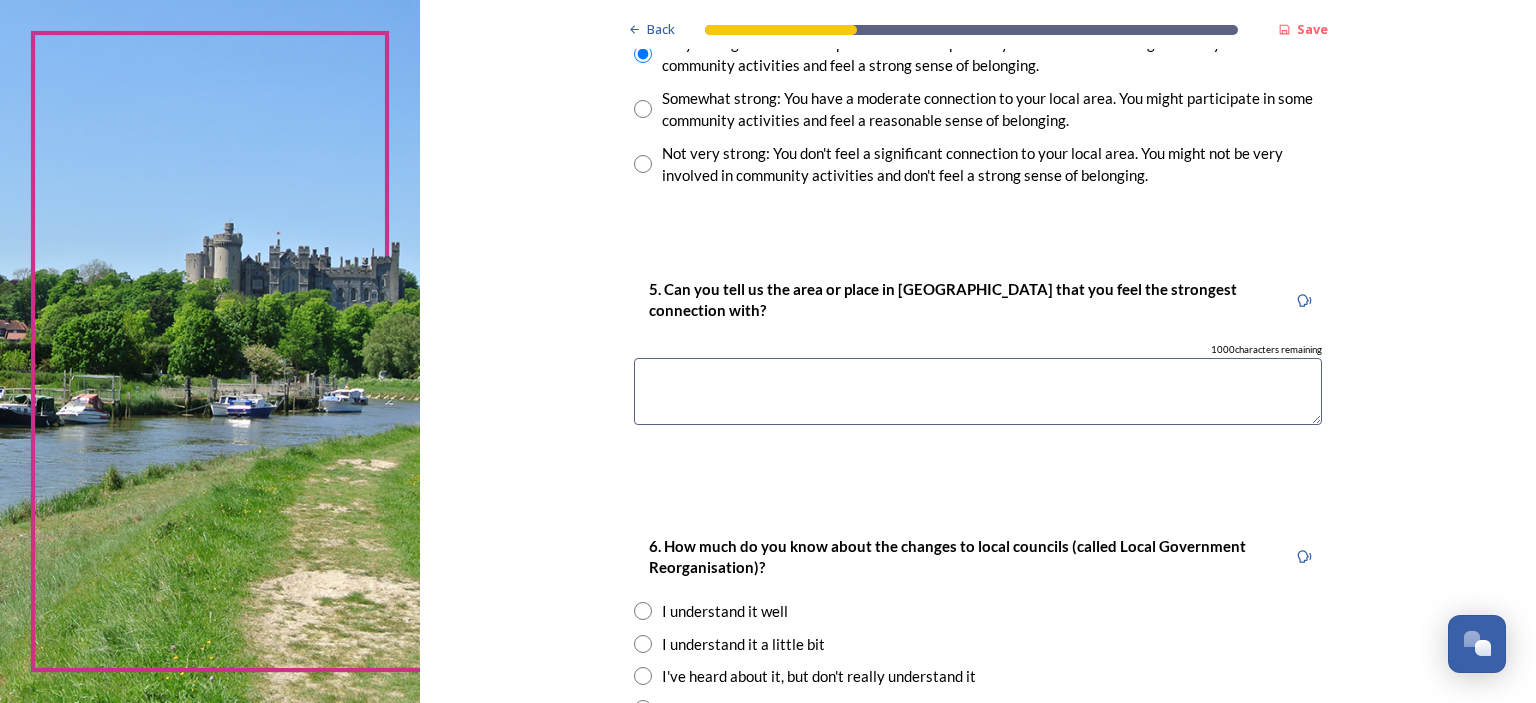 scroll, scrollTop: 1900, scrollLeft: 0, axis: vertical 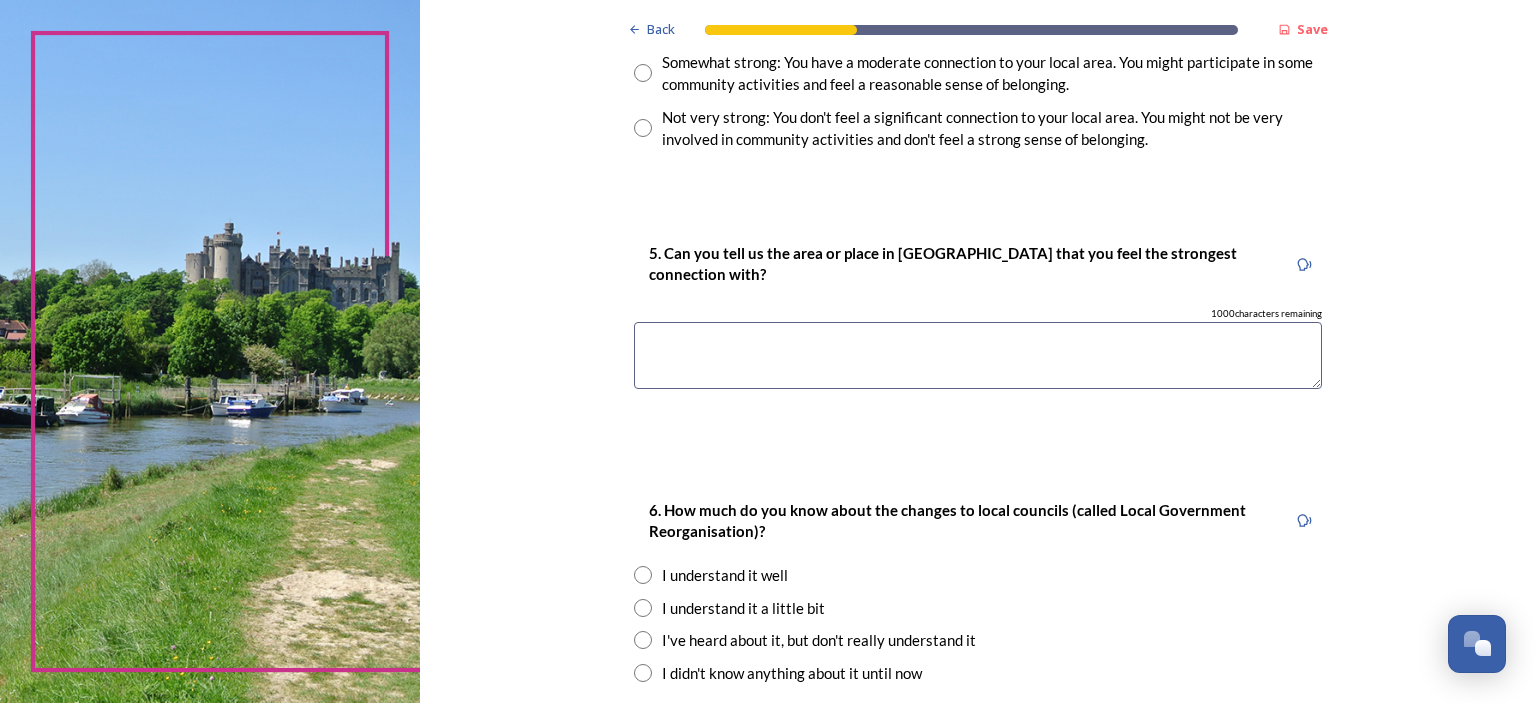click at bounding box center [978, 355] 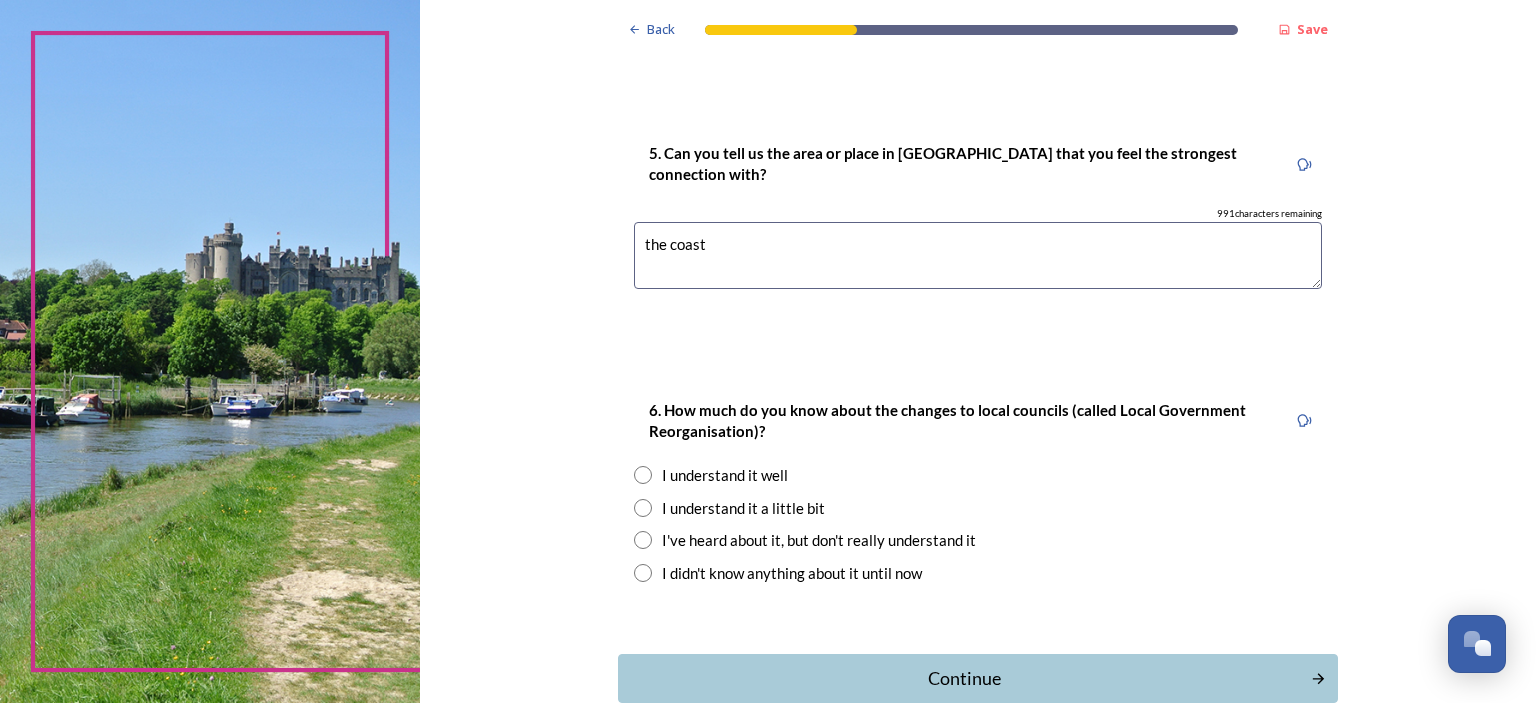 scroll, scrollTop: 2100, scrollLeft: 0, axis: vertical 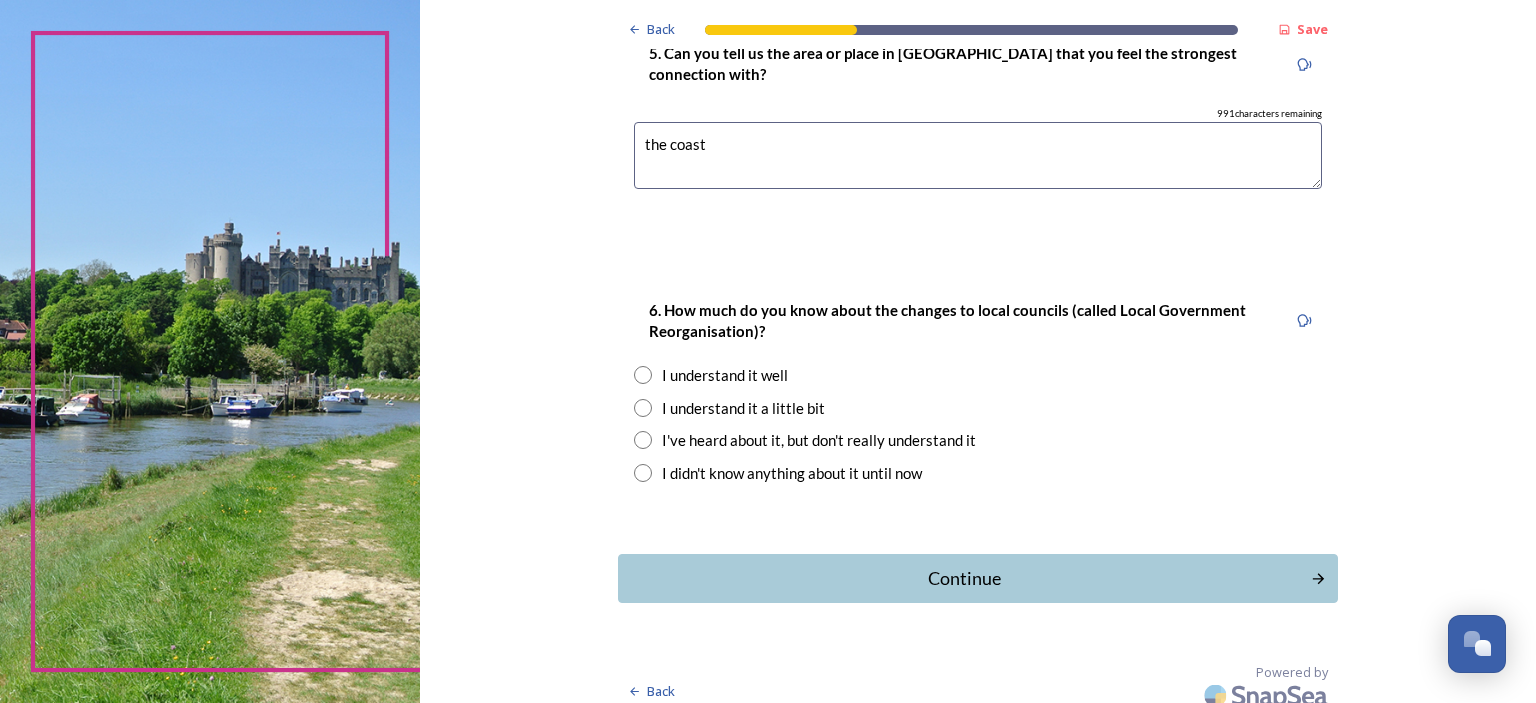 type on "the coast" 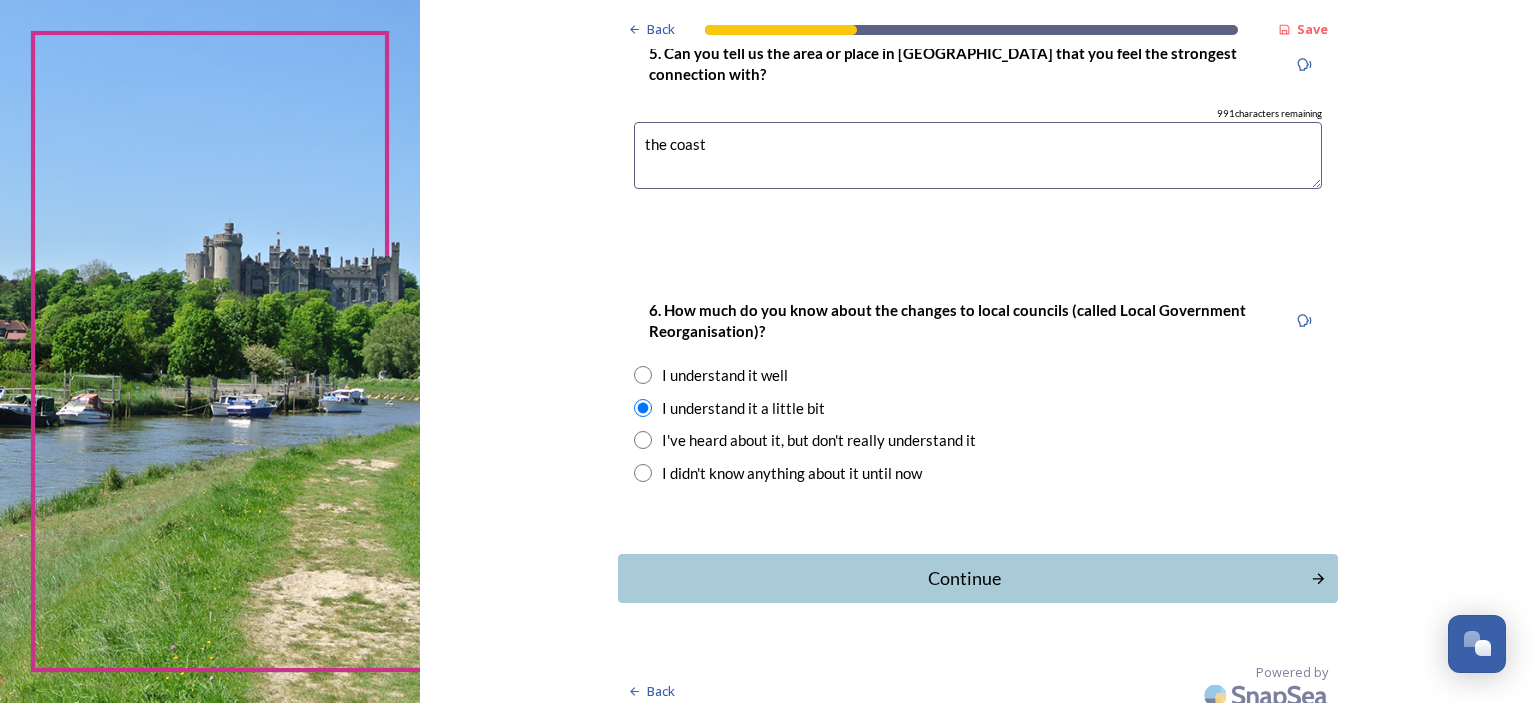 scroll, scrollTop: 2115, scrollLeft: 0, axis: vertical 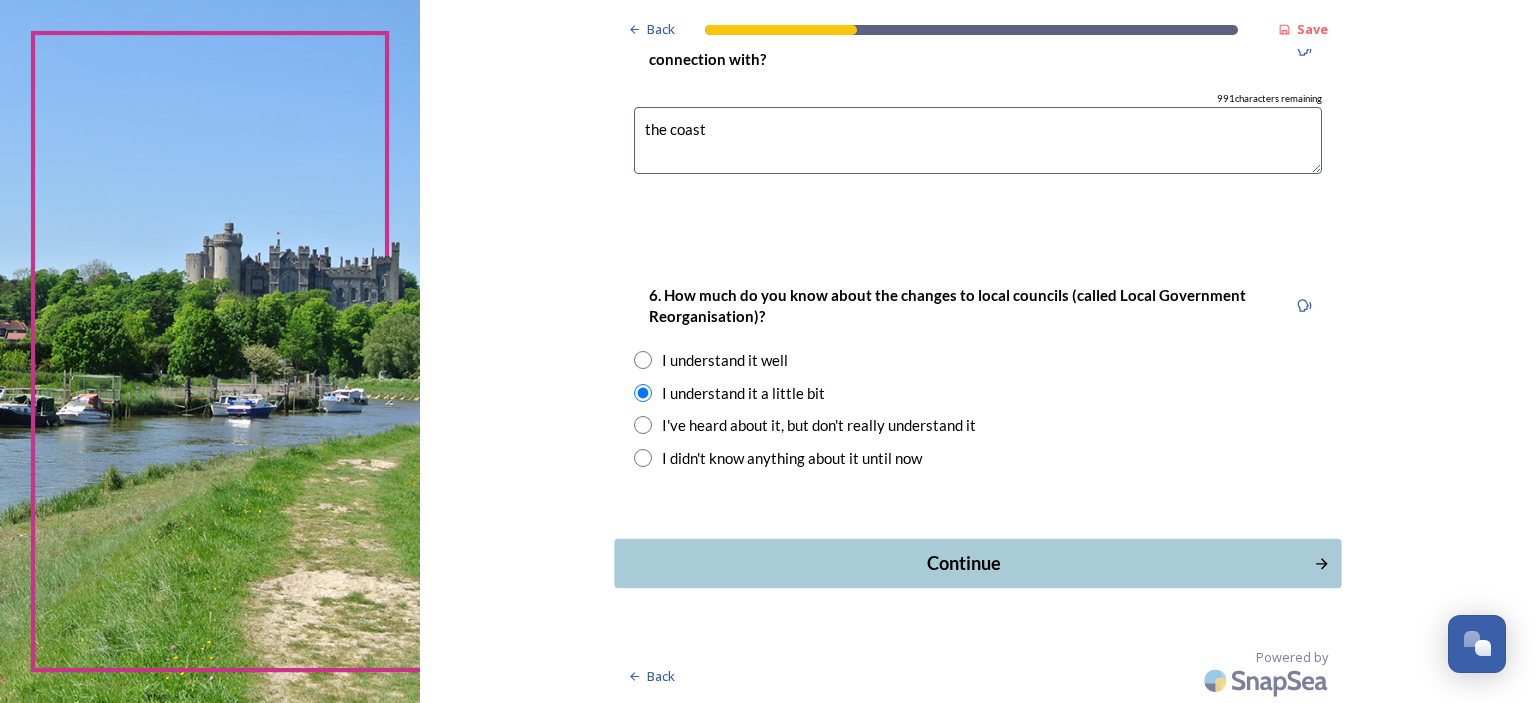 click on "Continue" at bounding box center (964, 563) 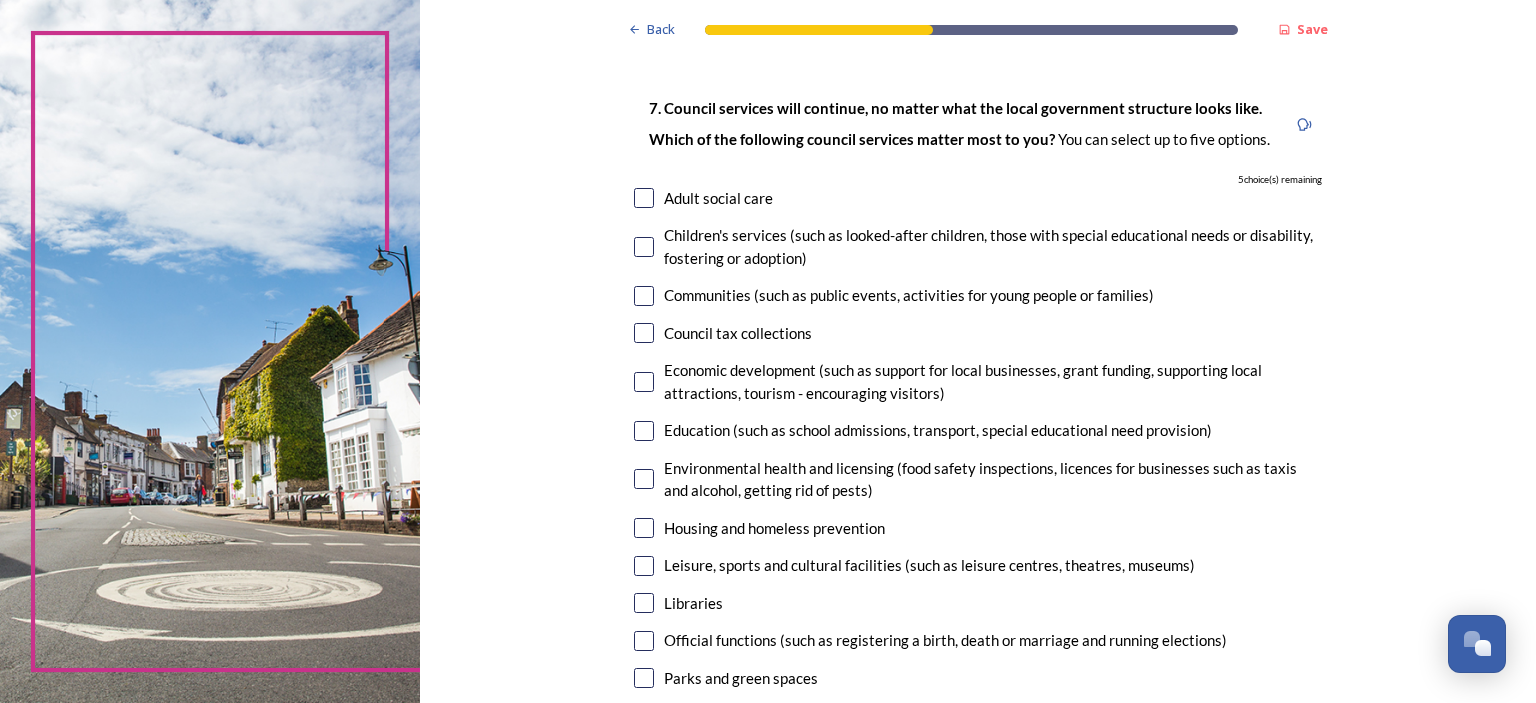 scroll, scrollTop: 100, scrollLeft: 0, axis: vertical 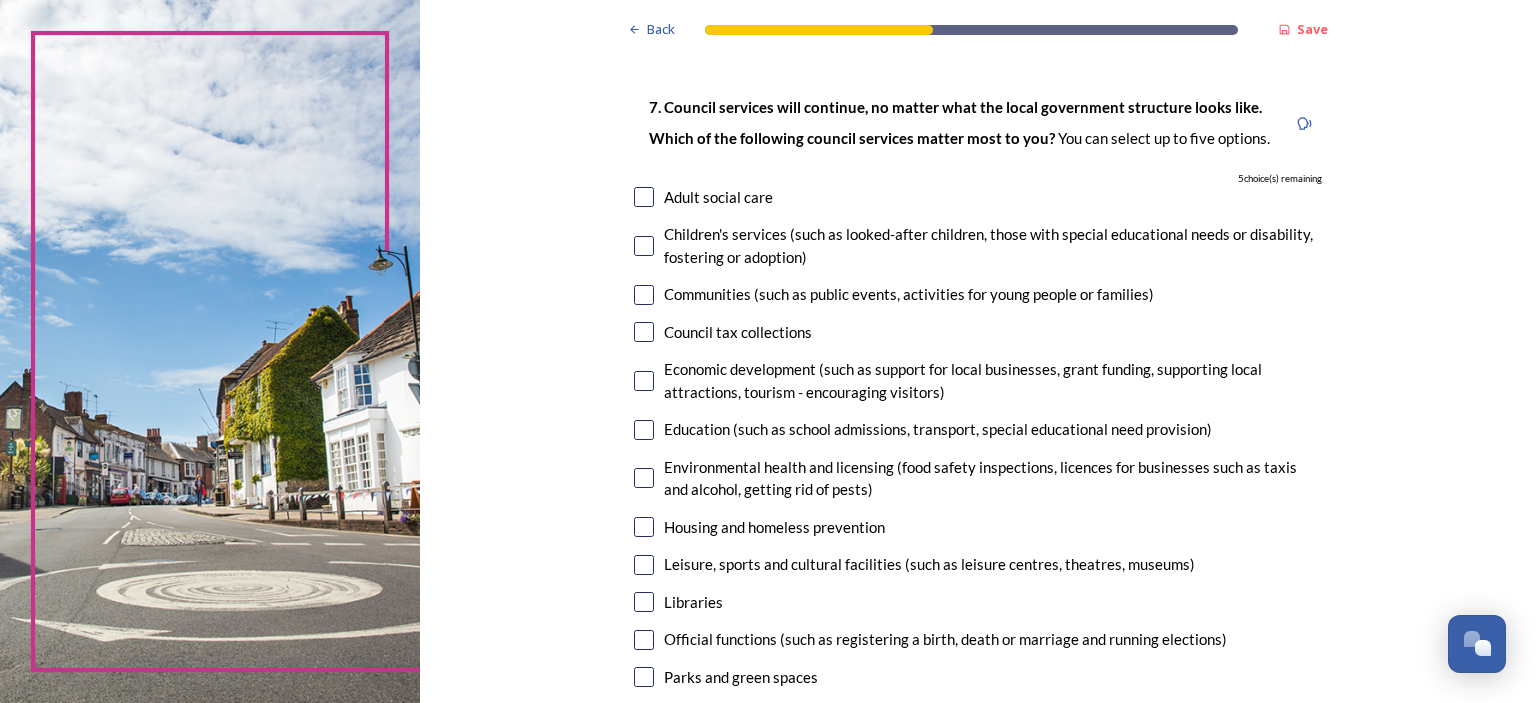 click on "Communities (such as public events, activities for young people or families)" at bounding box center (978, 294) 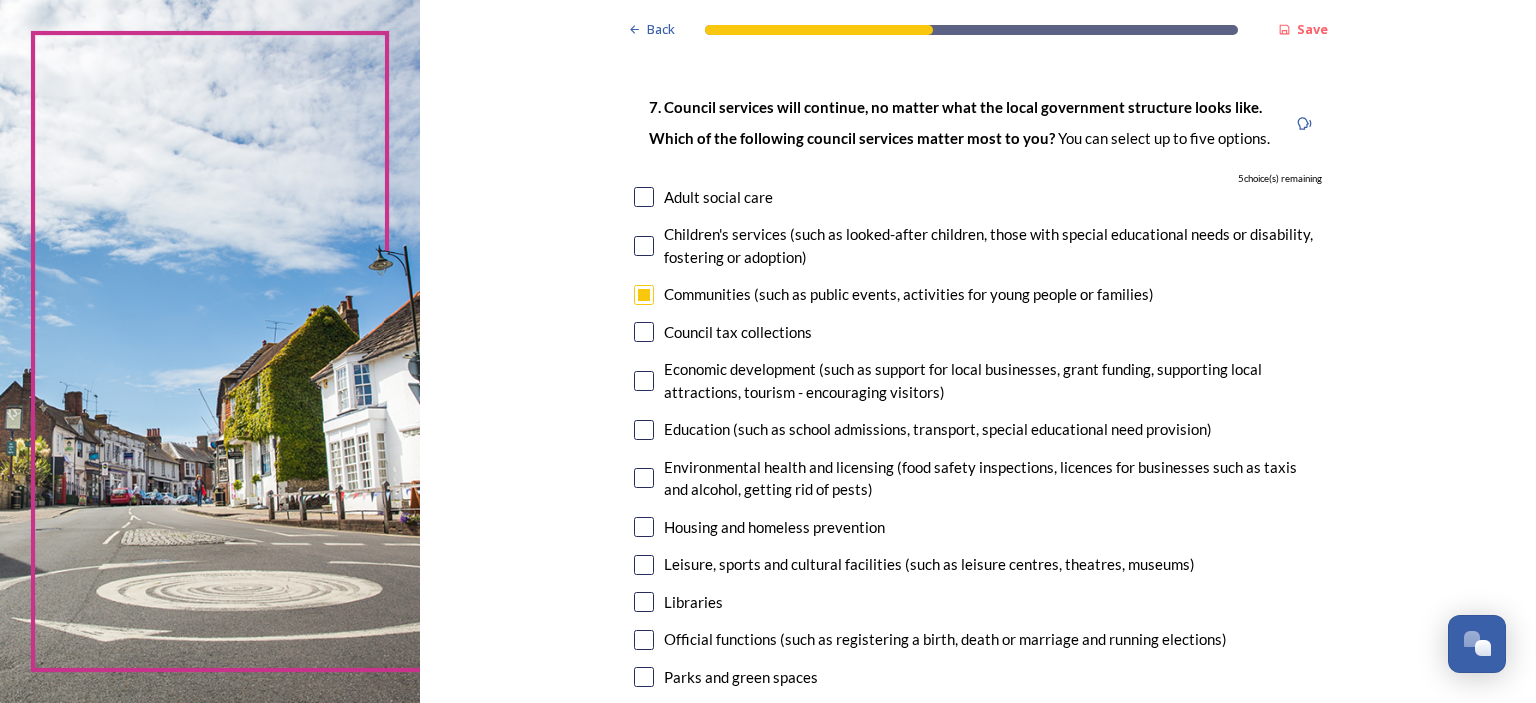 checkbox on "true" 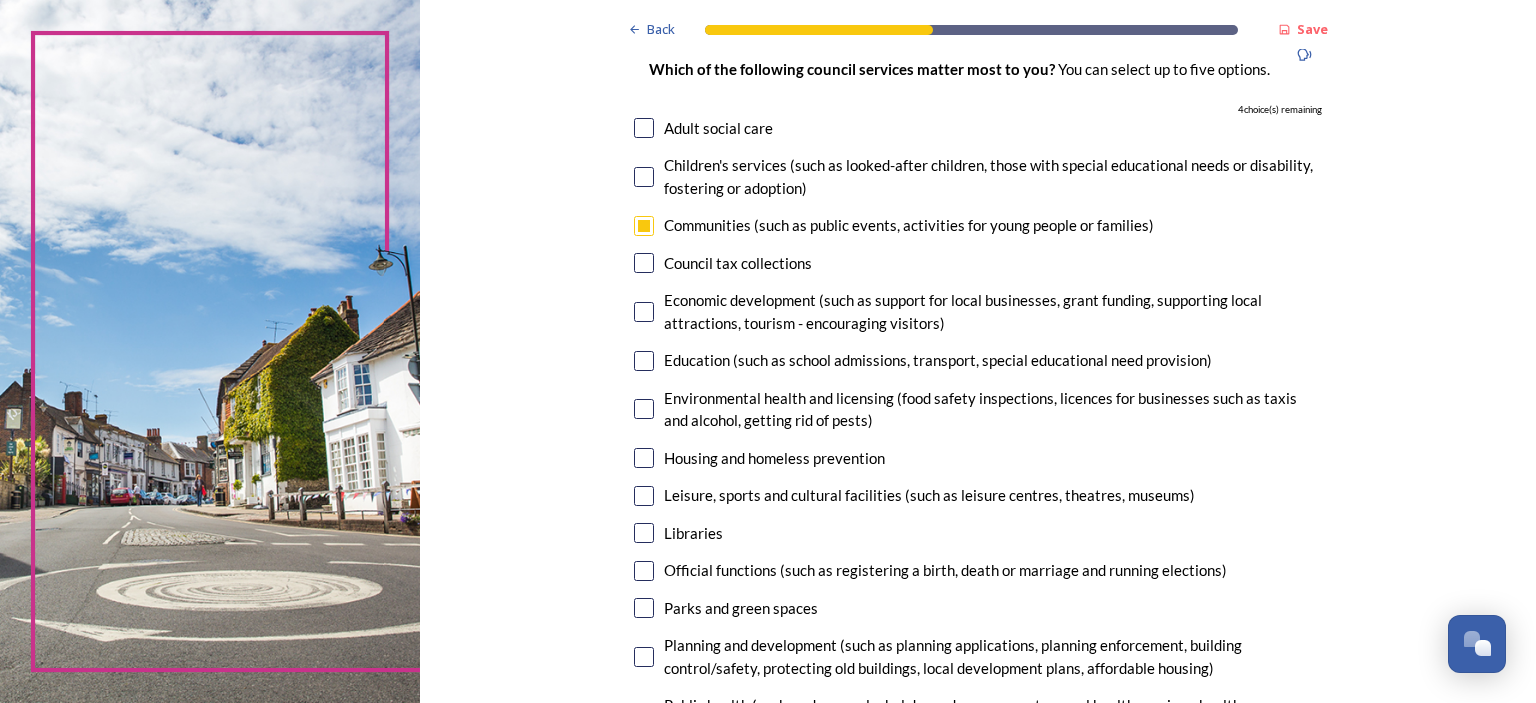 scroll, scrollTop: 200, scrollLeft: 0, axis: vertical 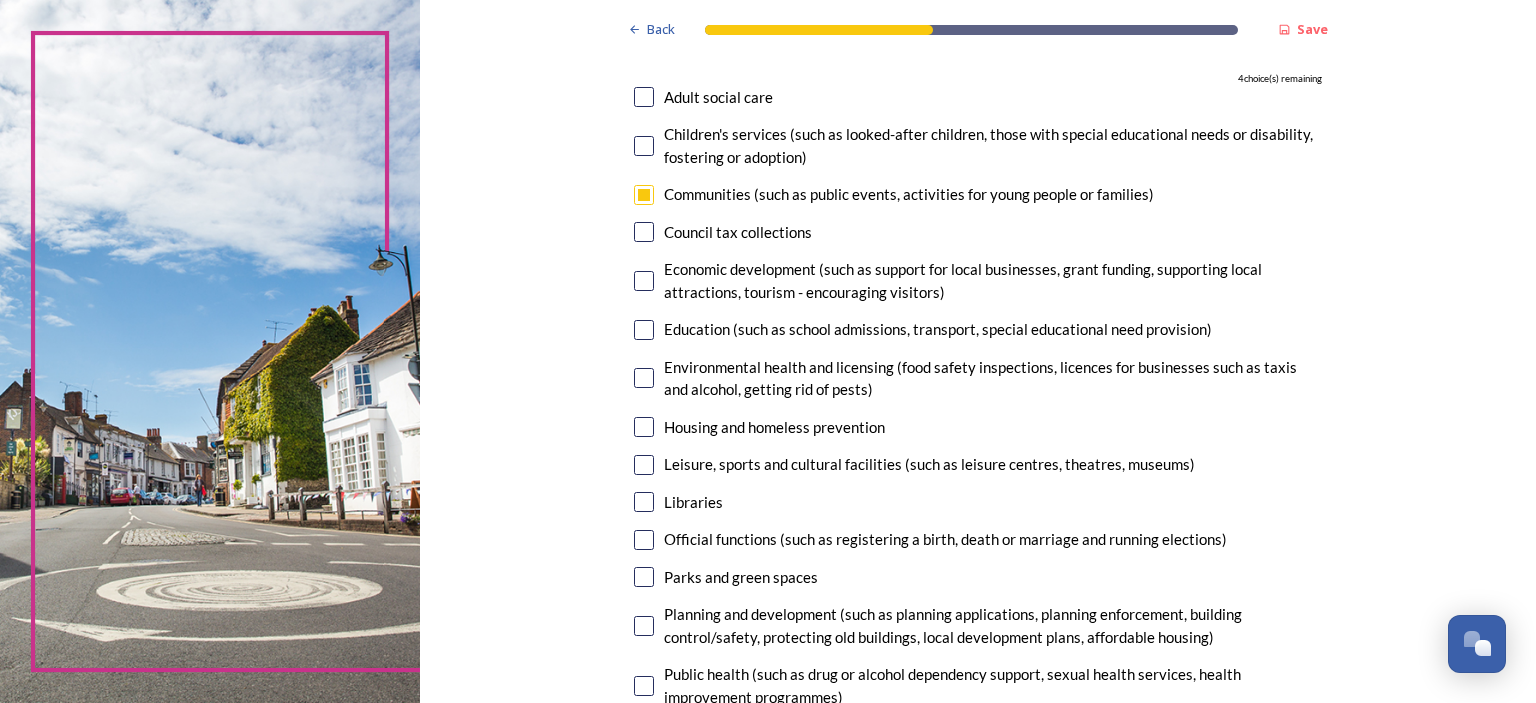 click at bounding box center [644, 427] 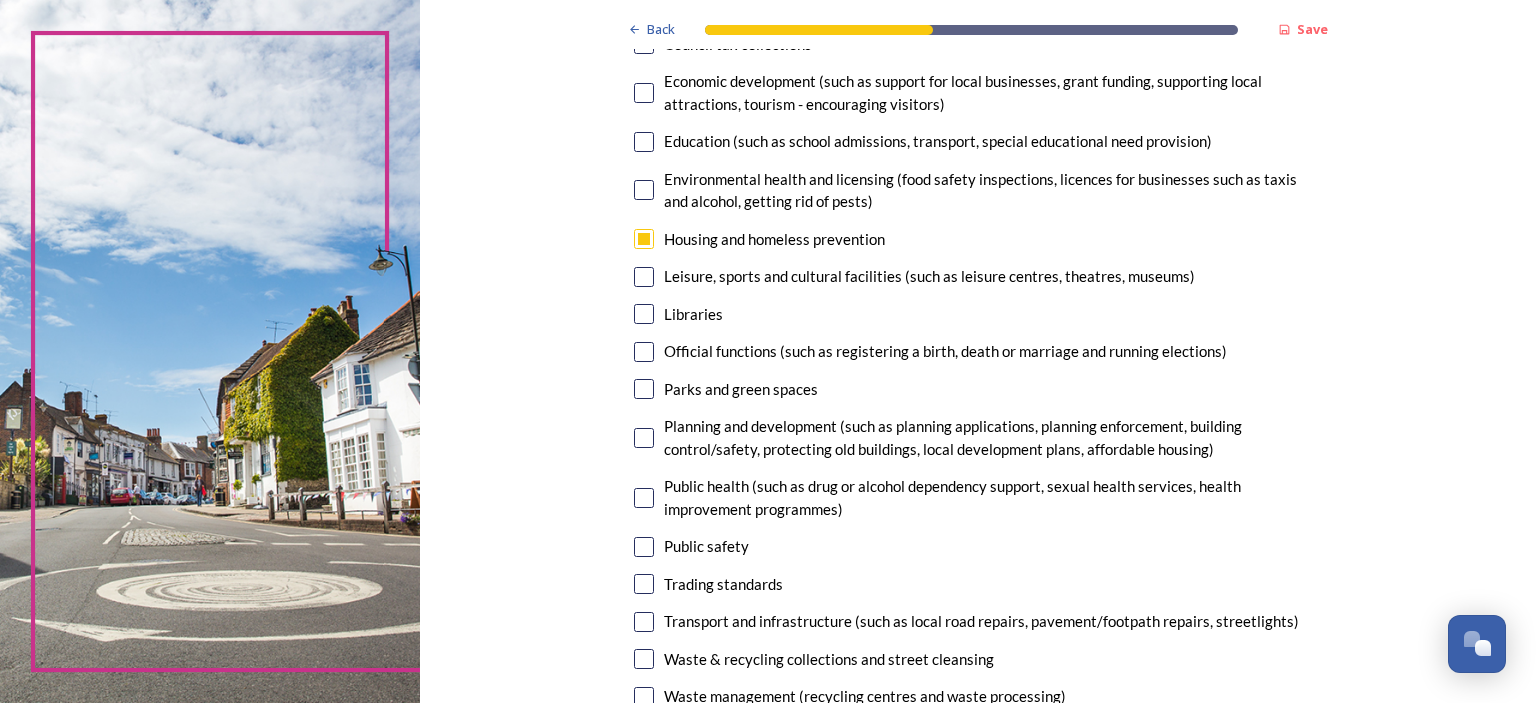 scroll, scrollTop: 400, scrollLeft: 0, axis: vertical 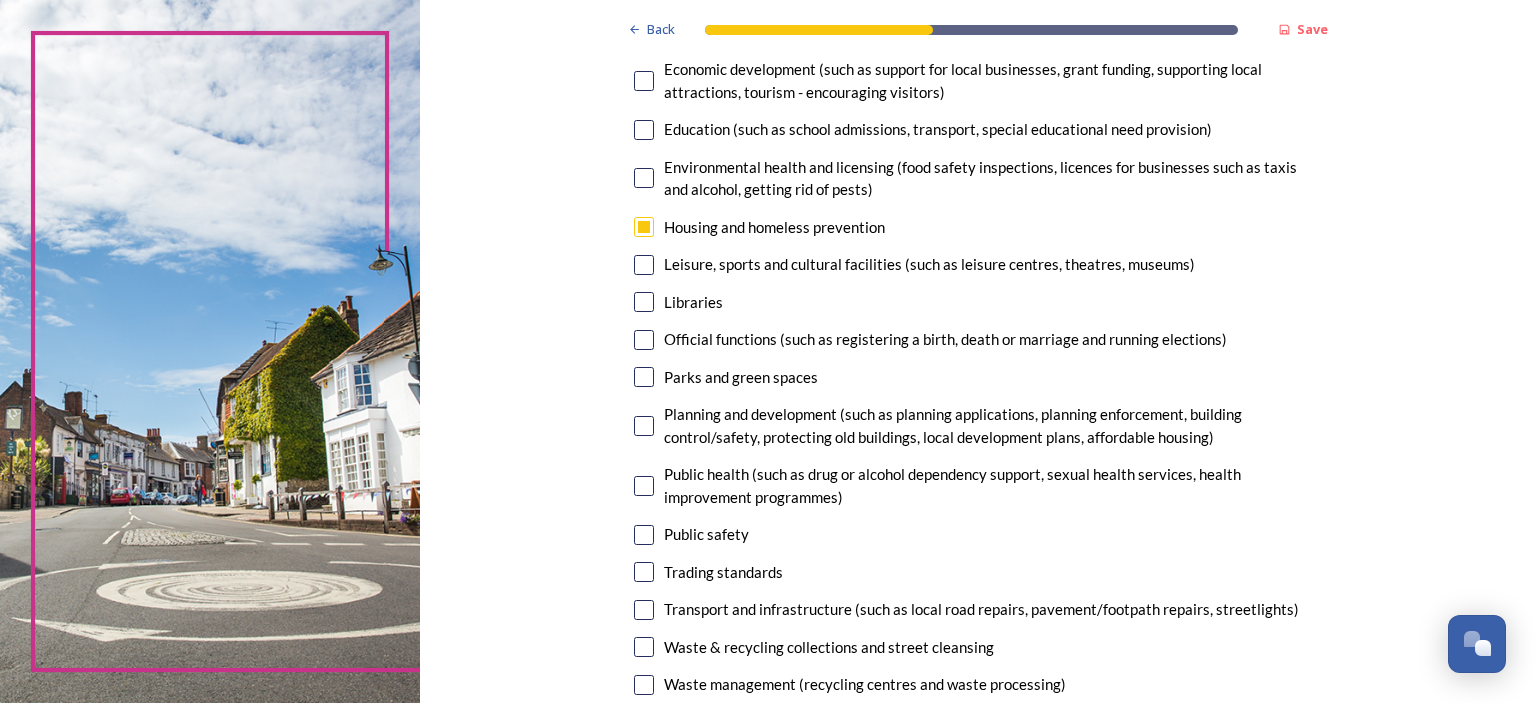 click at bounding box center (644, 265) 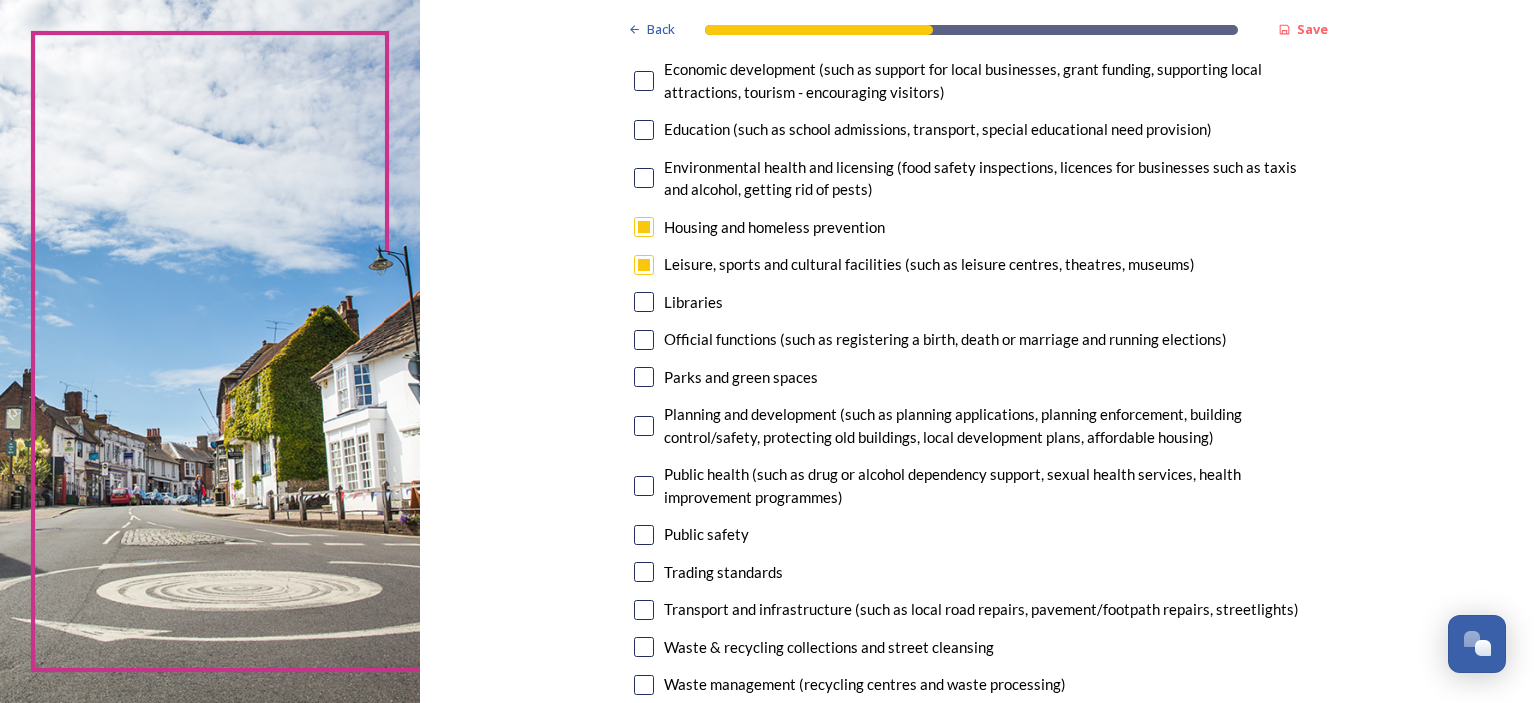 scroll, scrollTop: 500, scrollLeft: 0, axis: vertical 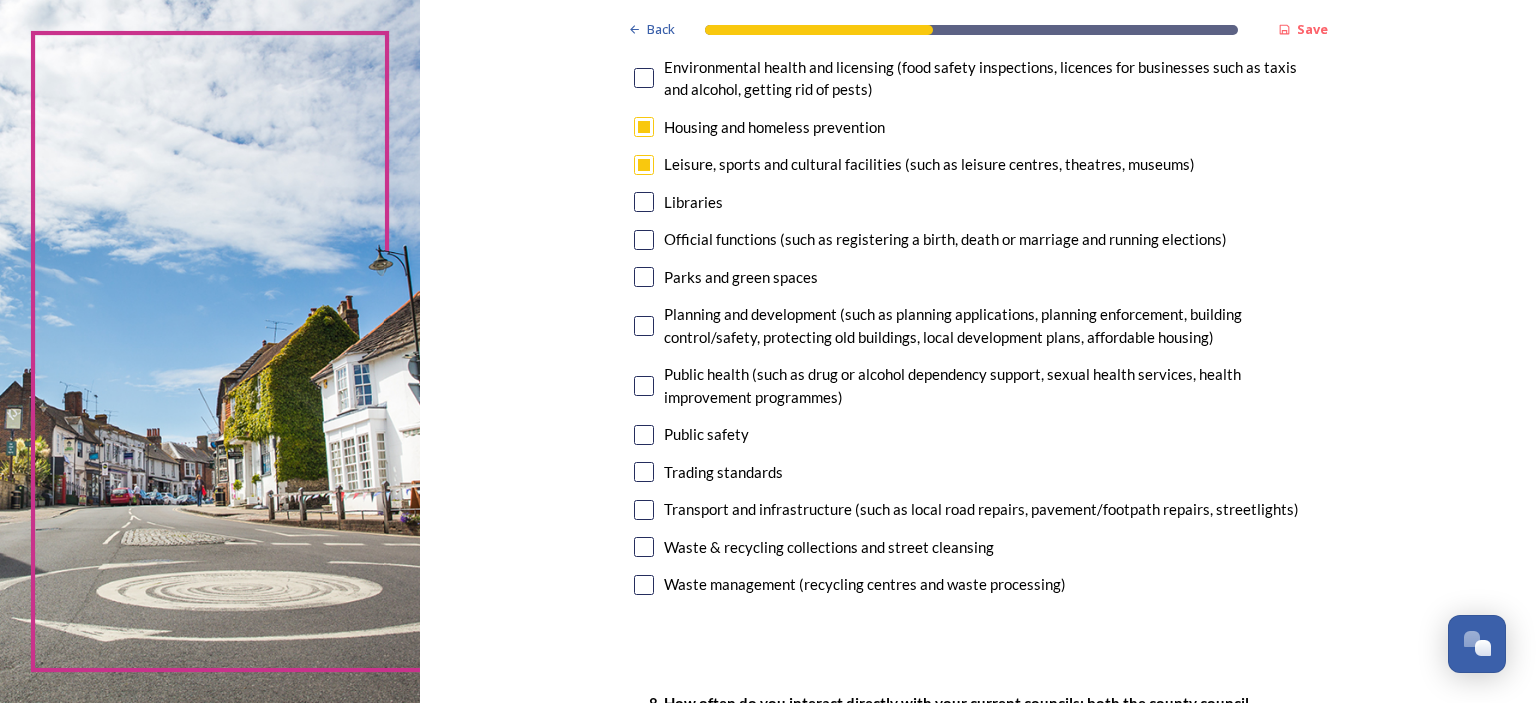 click at bounding box center [644, 510] 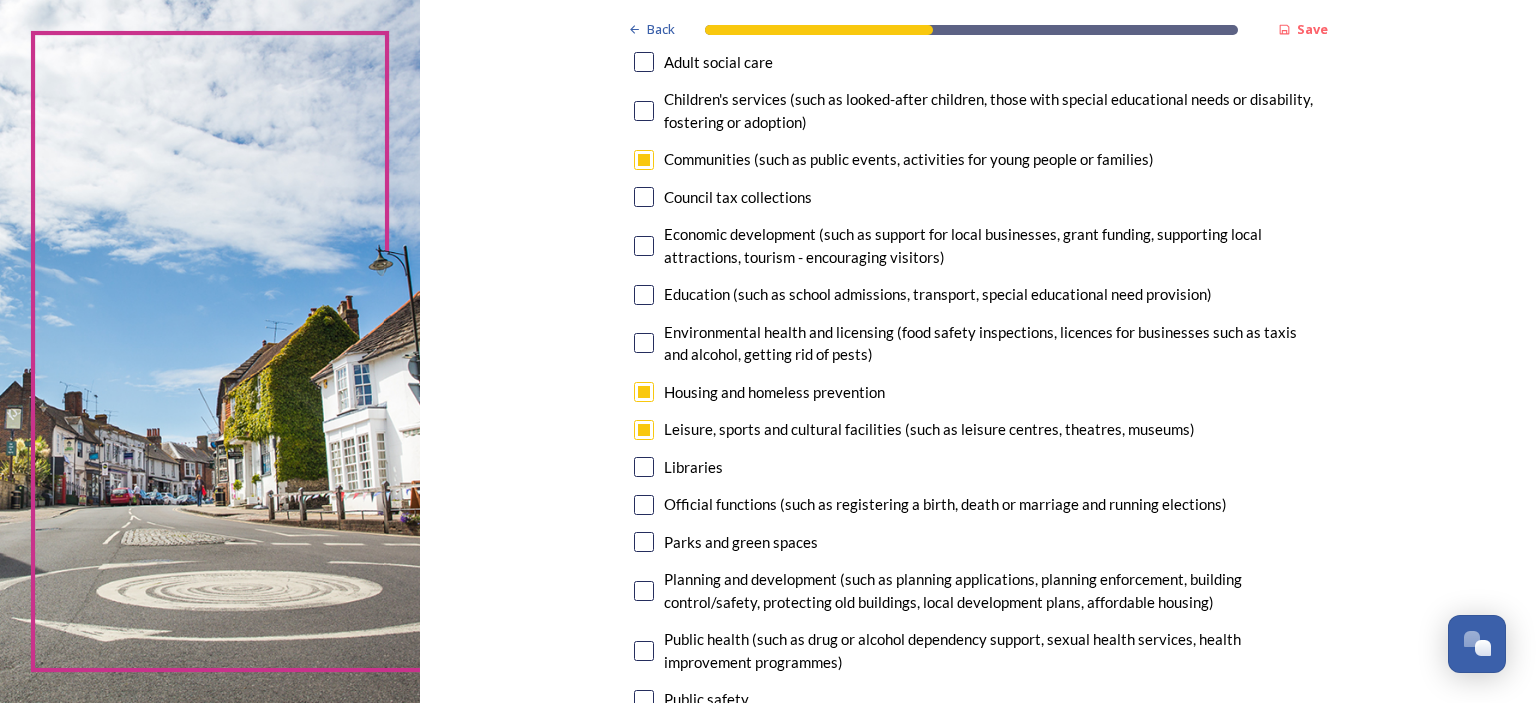scroll, scrollTop: 200, scrollLeft: 0, axis: vertical 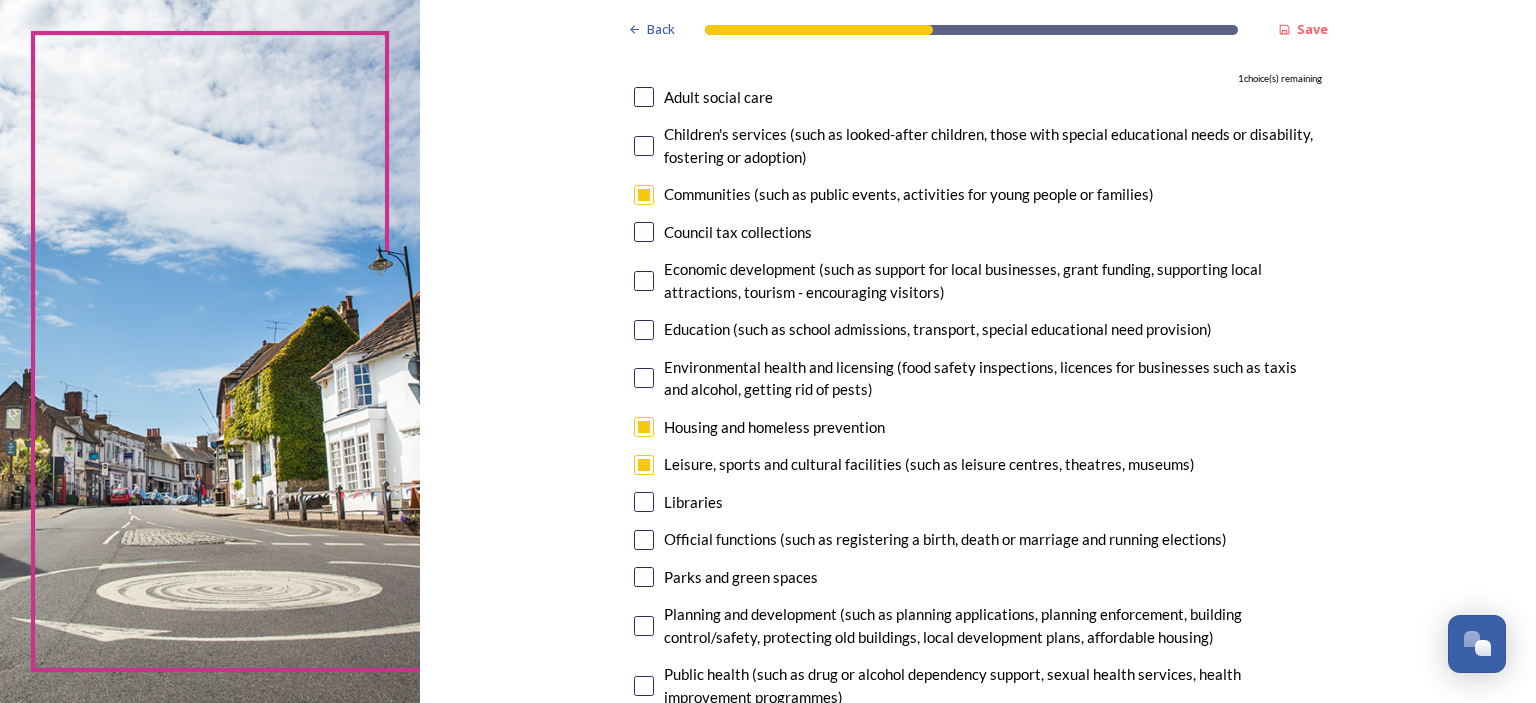click at bounding box center [644, 330] 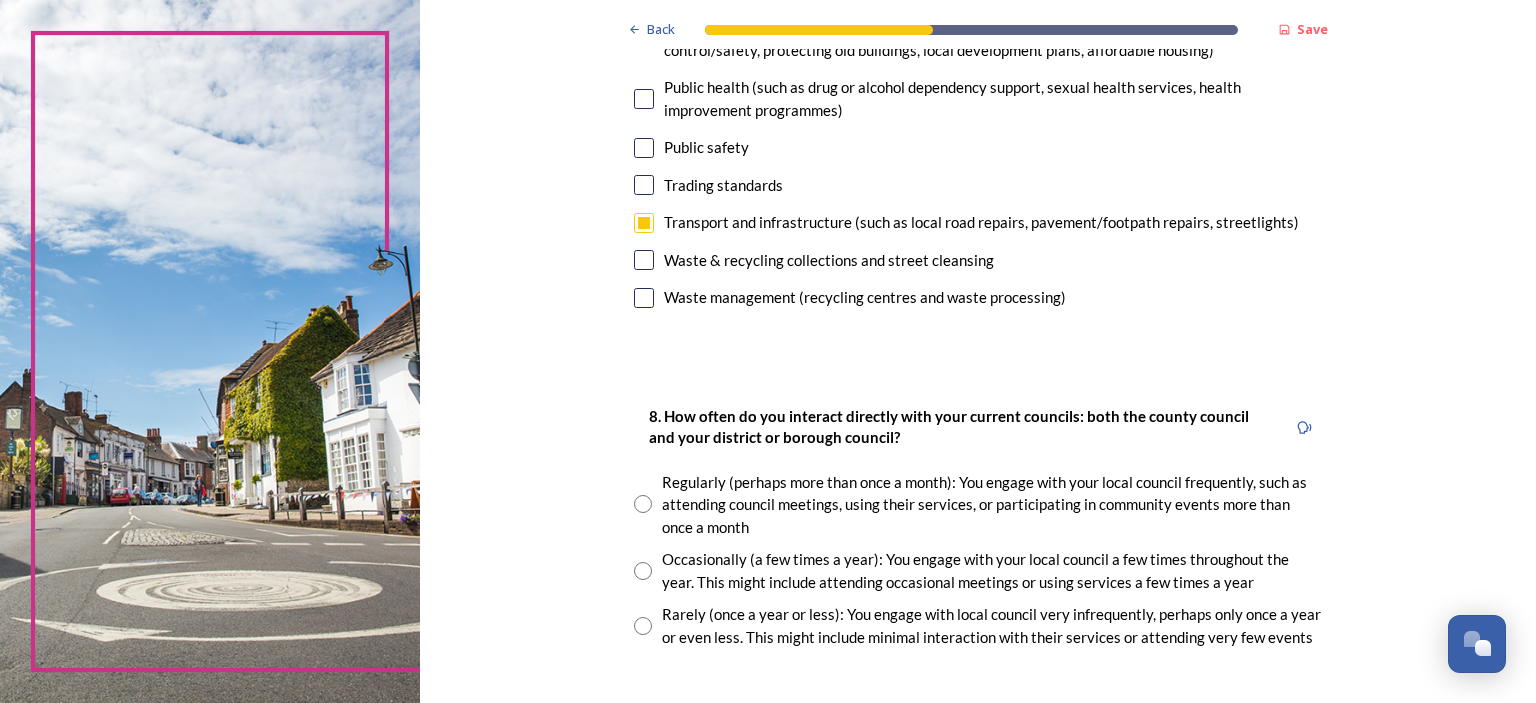 scroll, scrollTop: 900, scrollLeft: 0, axis: vertical 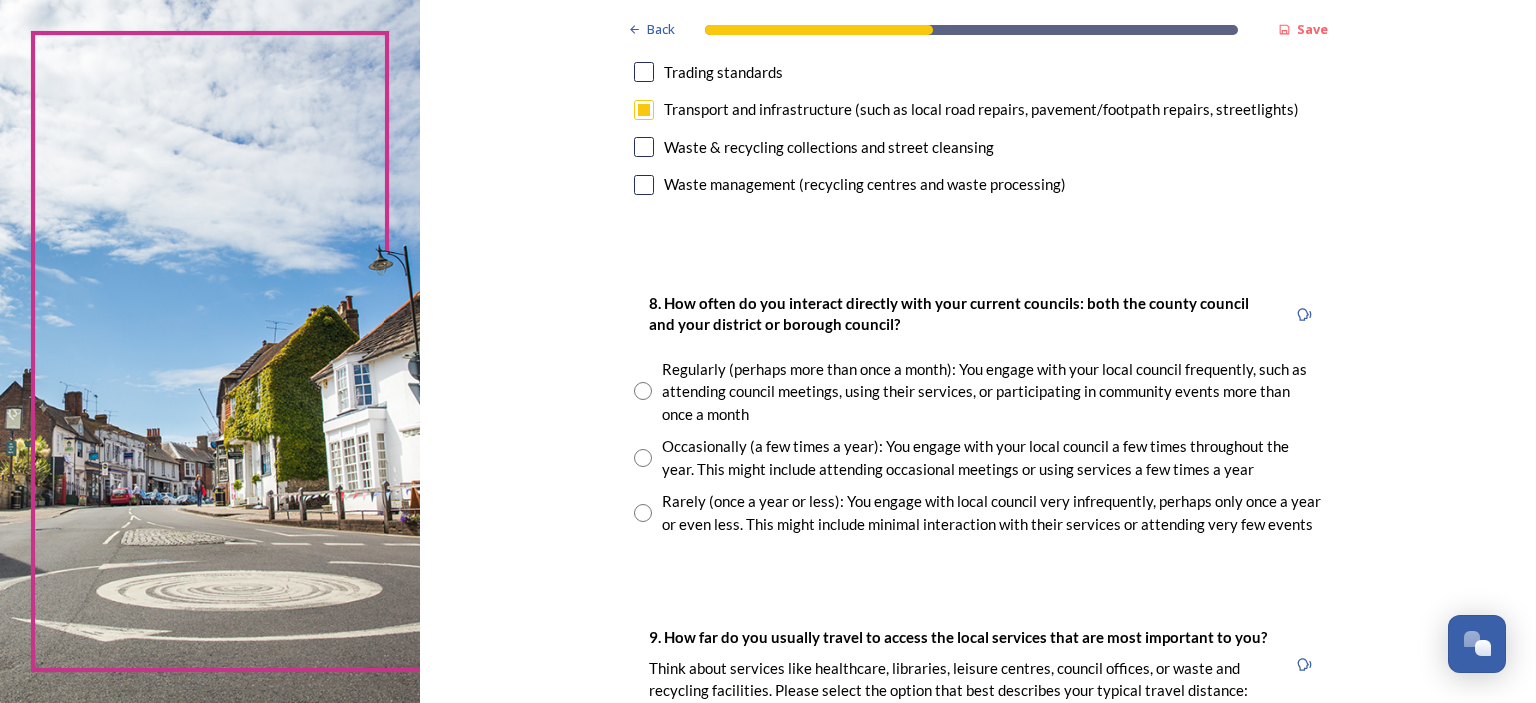 click at bounding box center (643, 391) 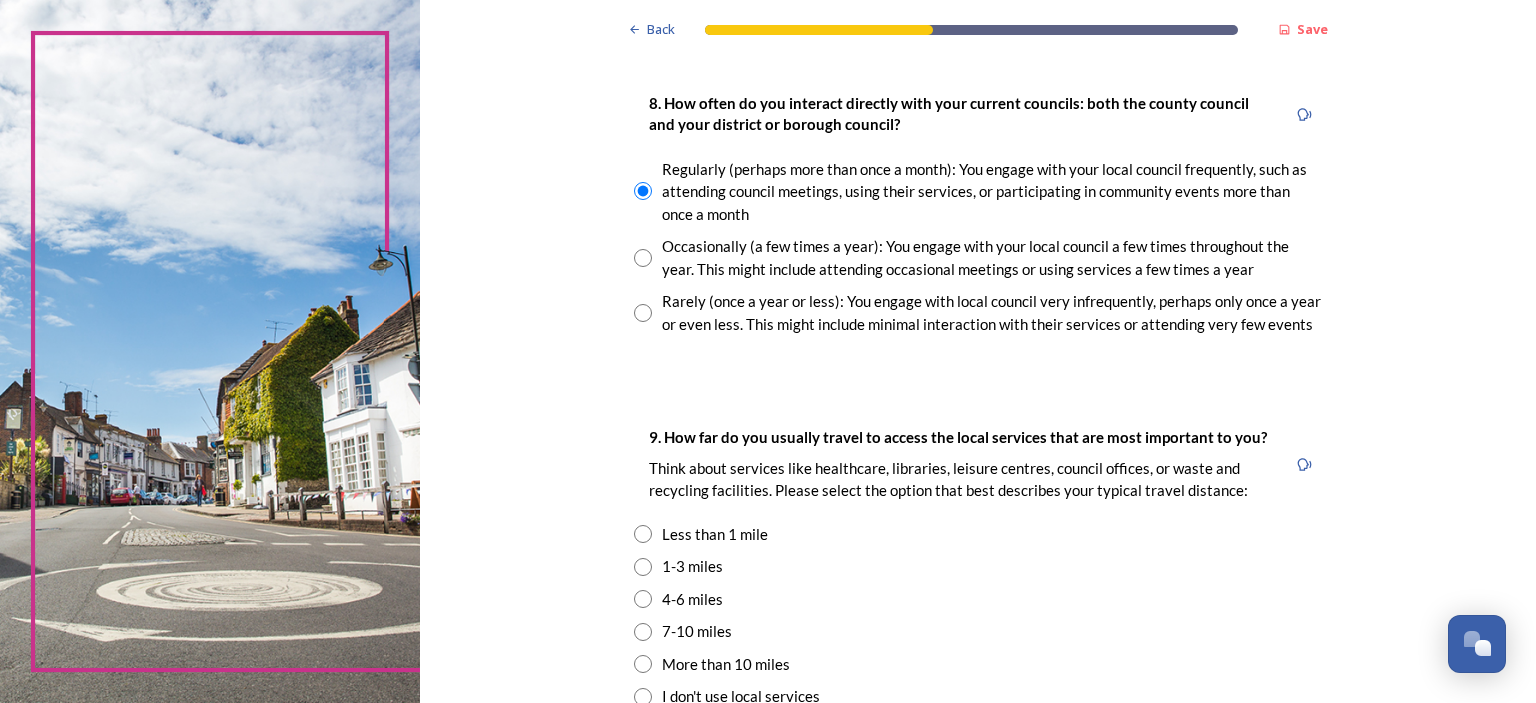scroll, scrollTop: 1300, scrollLeft: 0, axis: vertical 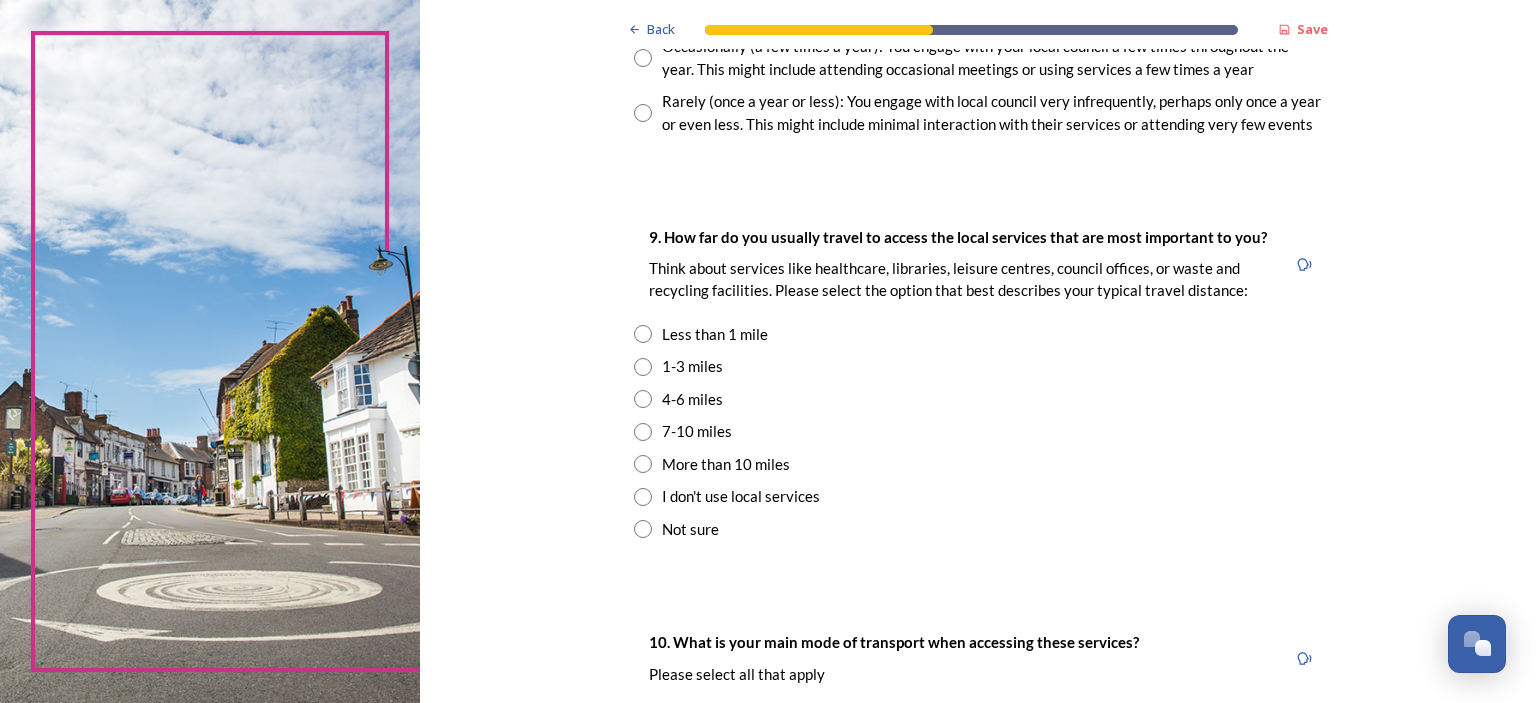 click at bounding box center (643, 367) 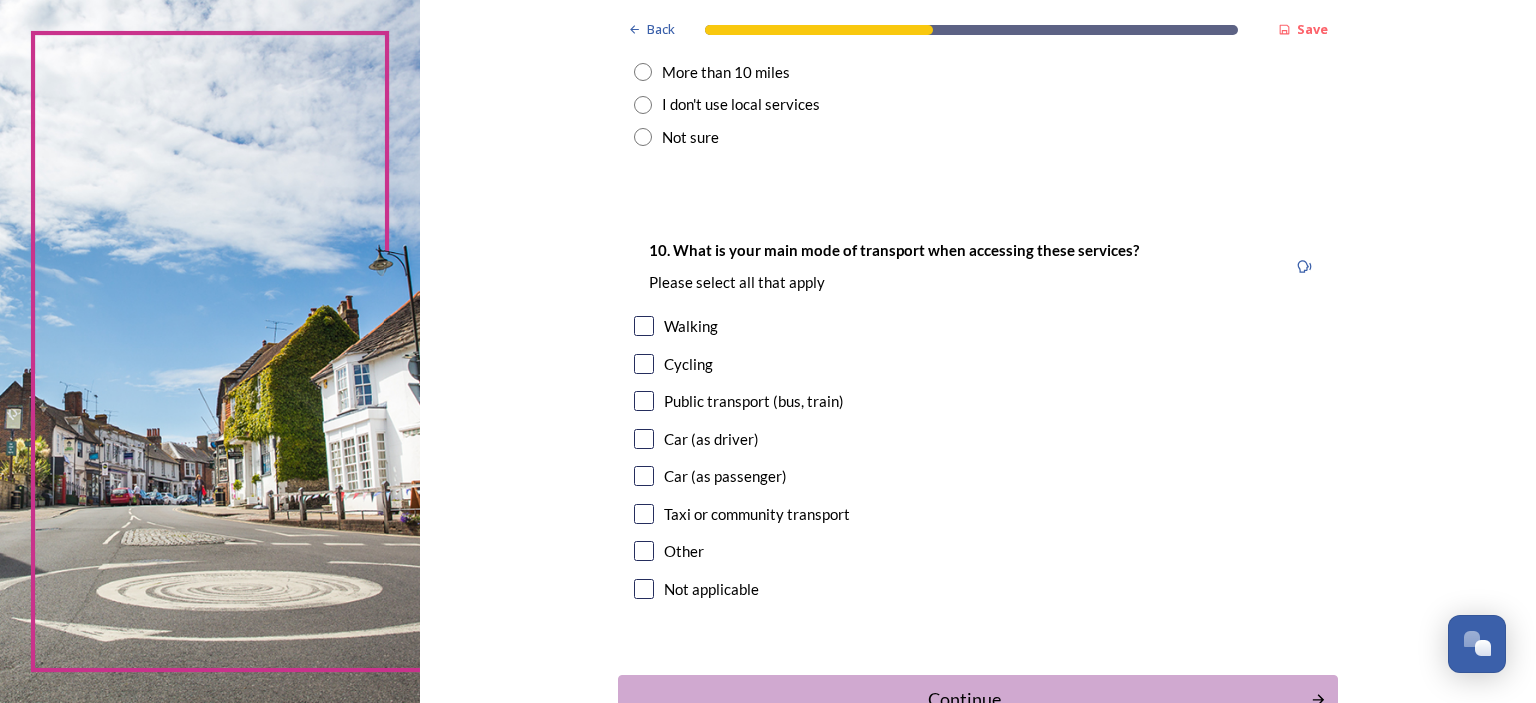 scroll, scrollTop: 1800, scrollLeft: 0, axis: vertical 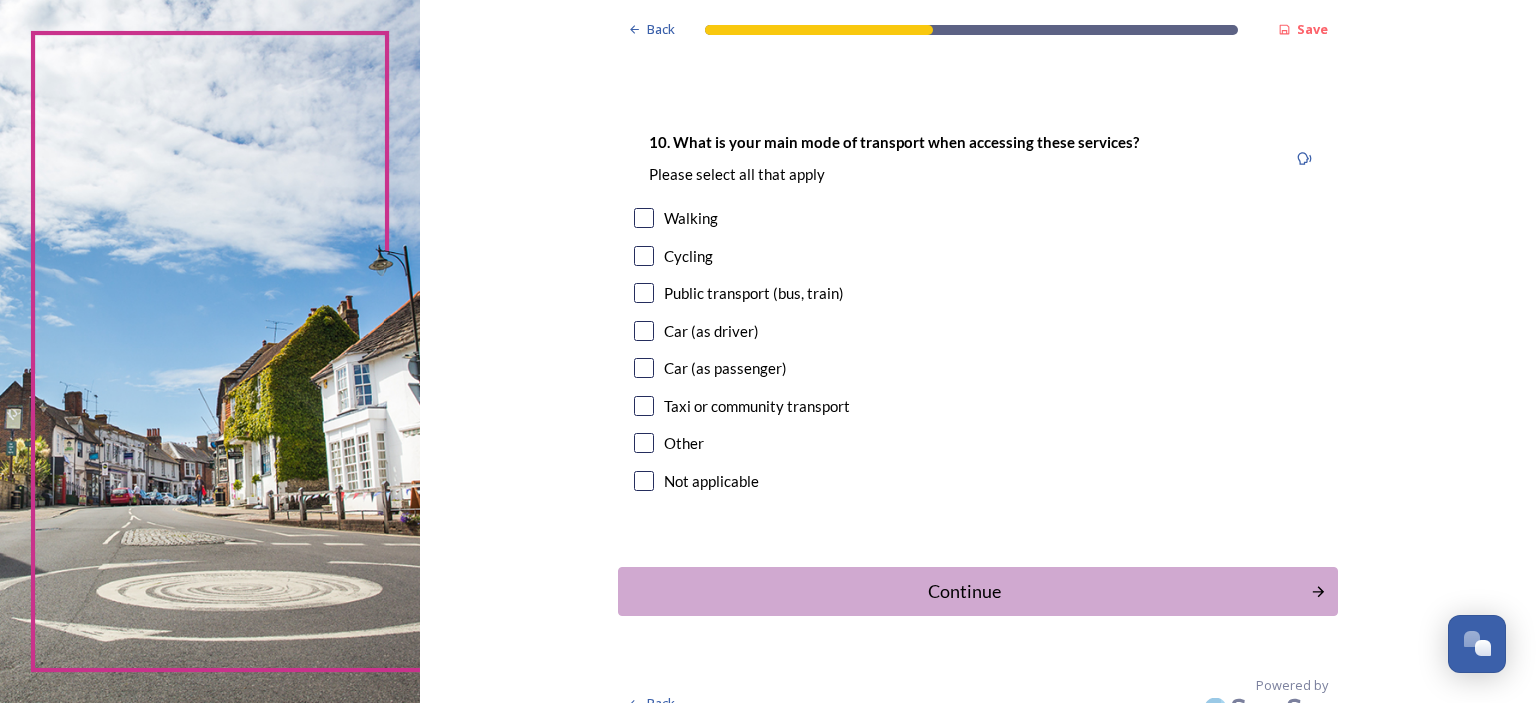 click at bounding box center (644, 218) 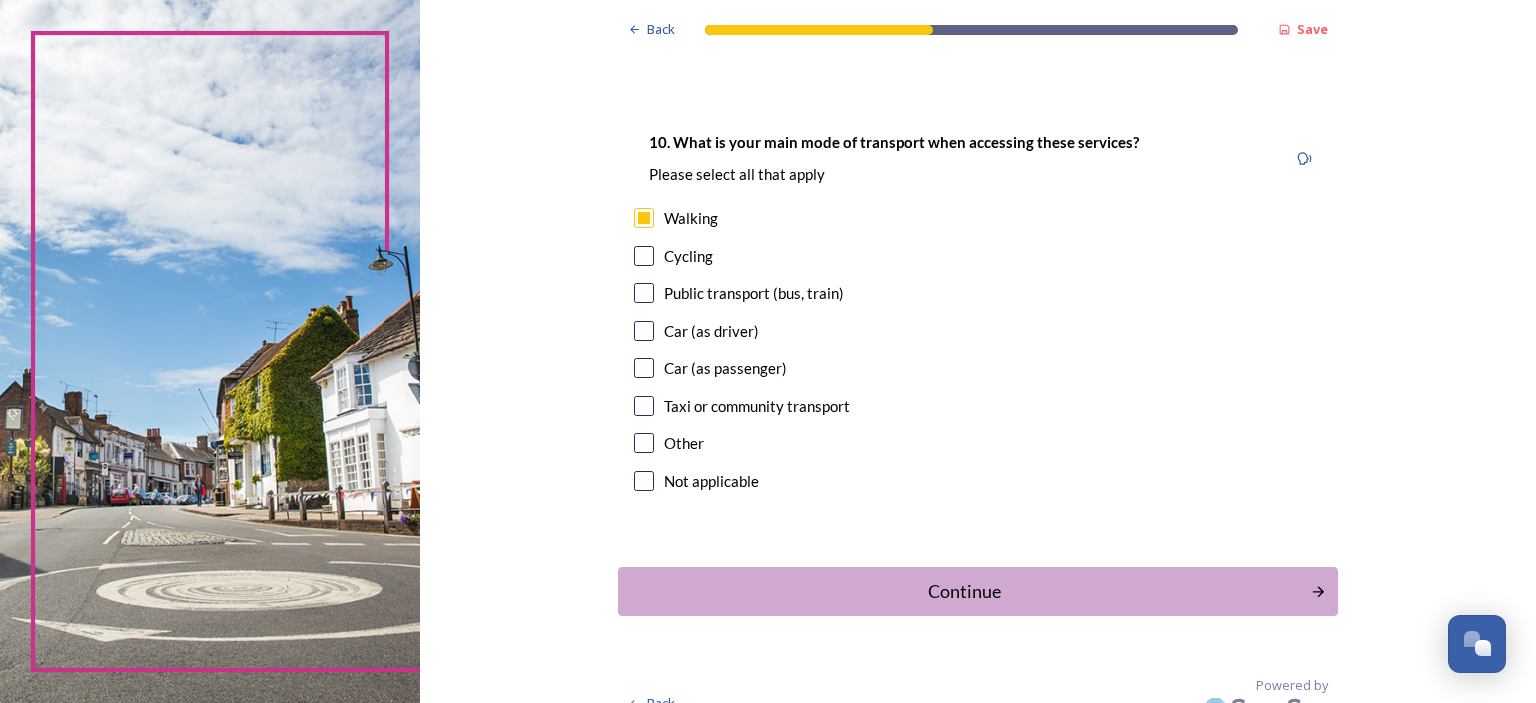 click at bounding box center (644, 331) 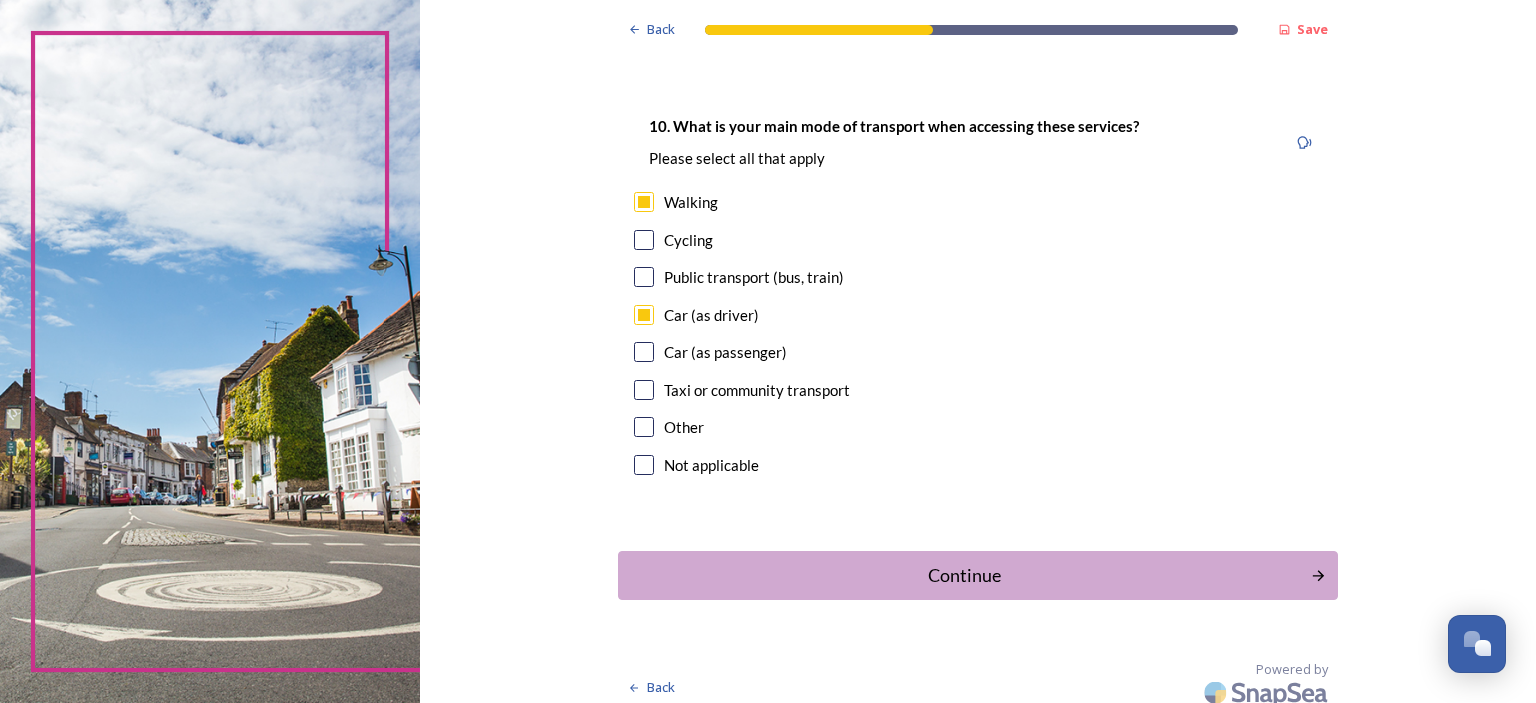 scroll, scrollTop: 1828, scrollLeft: 0, axis: vertical 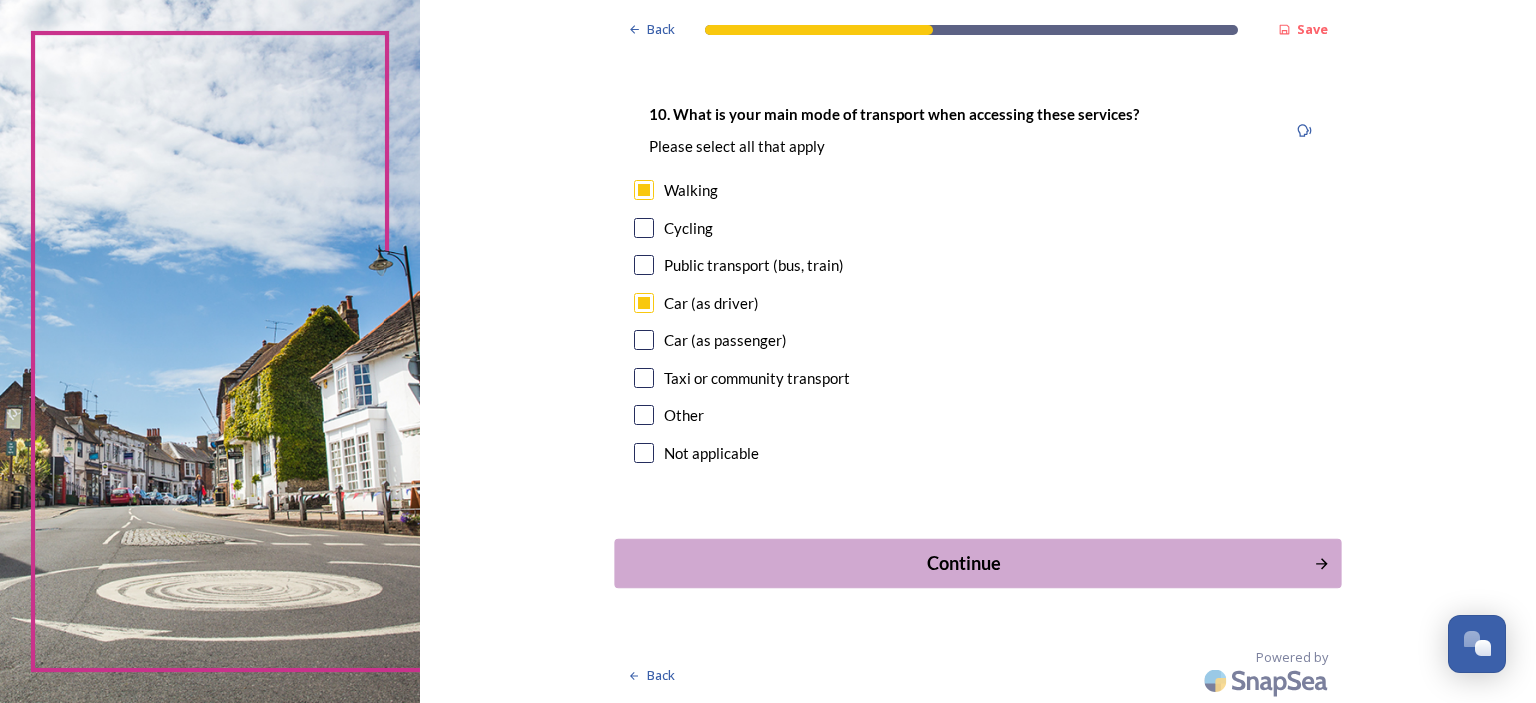 click on "Continue" at bounding box center [964, 563] 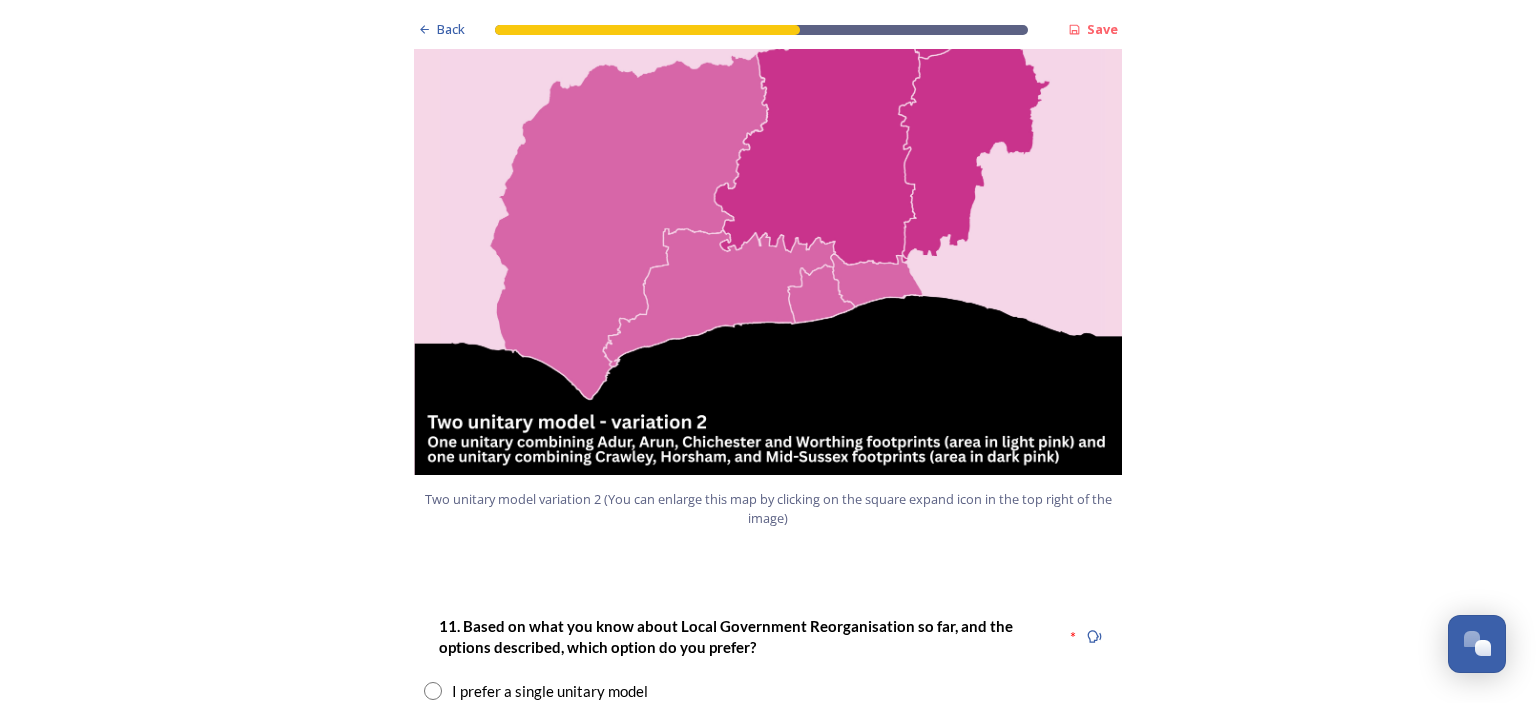 scroll, scrollTop: 2300, scrollLeft: 0, axis: vertical 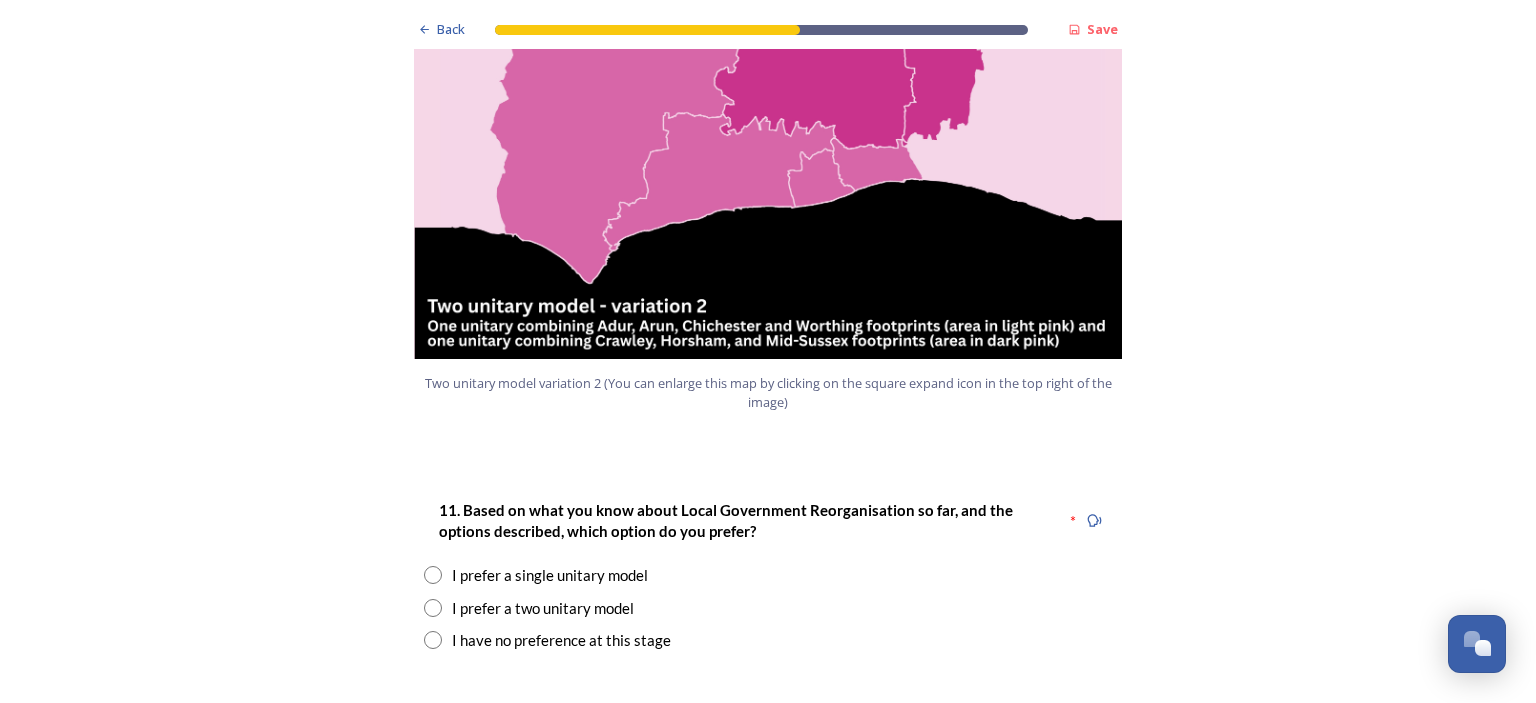 click at bounding box center (433, 608) 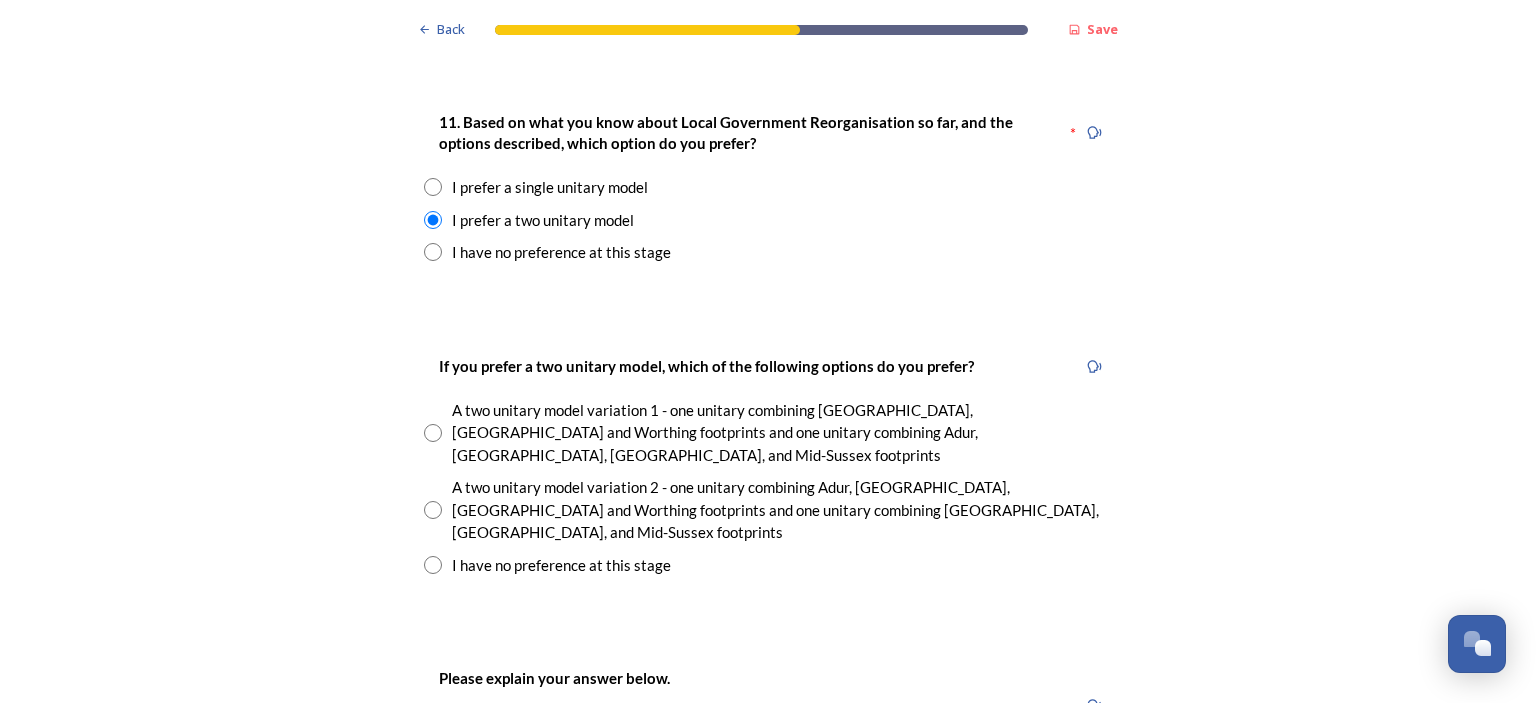 scroll, scrollTop: 2700, scrollLeft: 0, axis: vertical 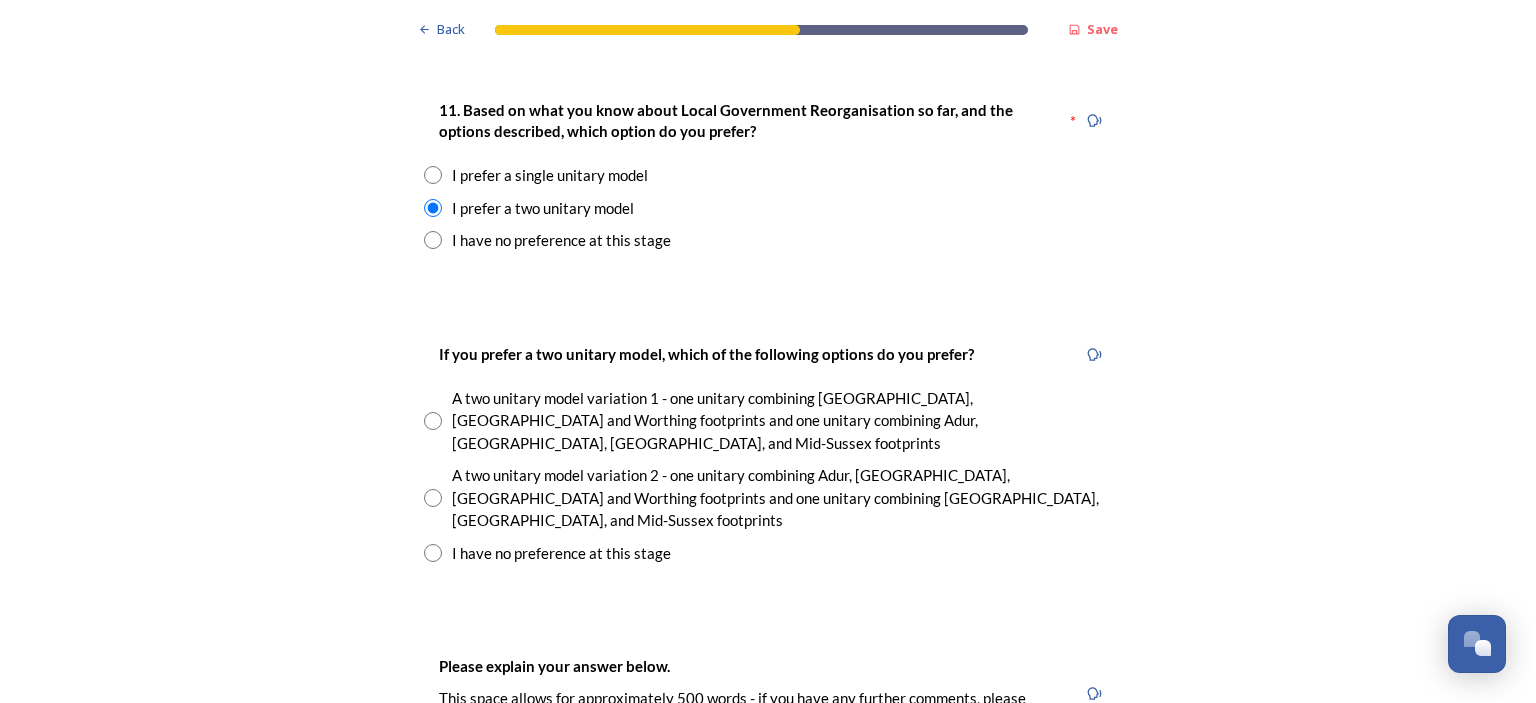 click at bounding box center (433, 498) 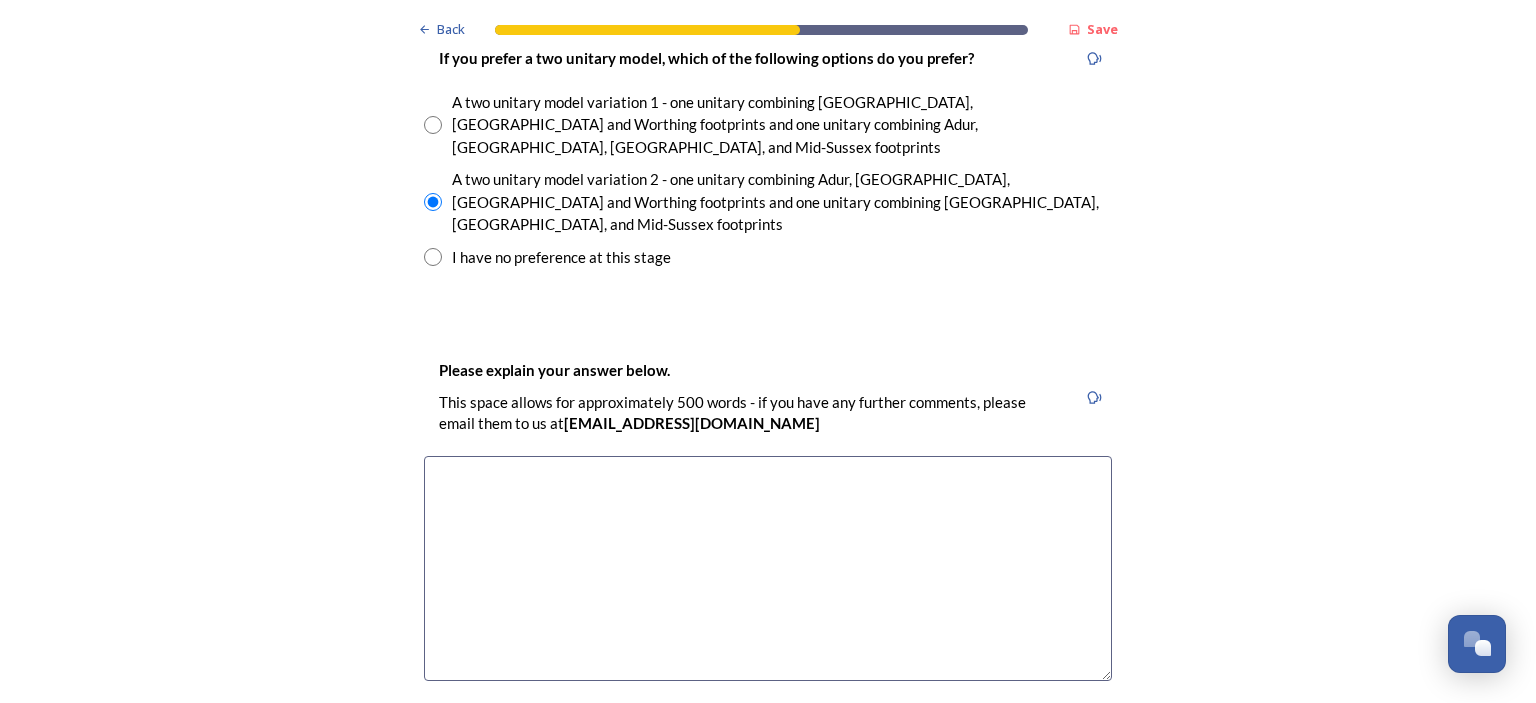 scroll, scrollTop: 3000, scrollLeft: 0, axis: vertical 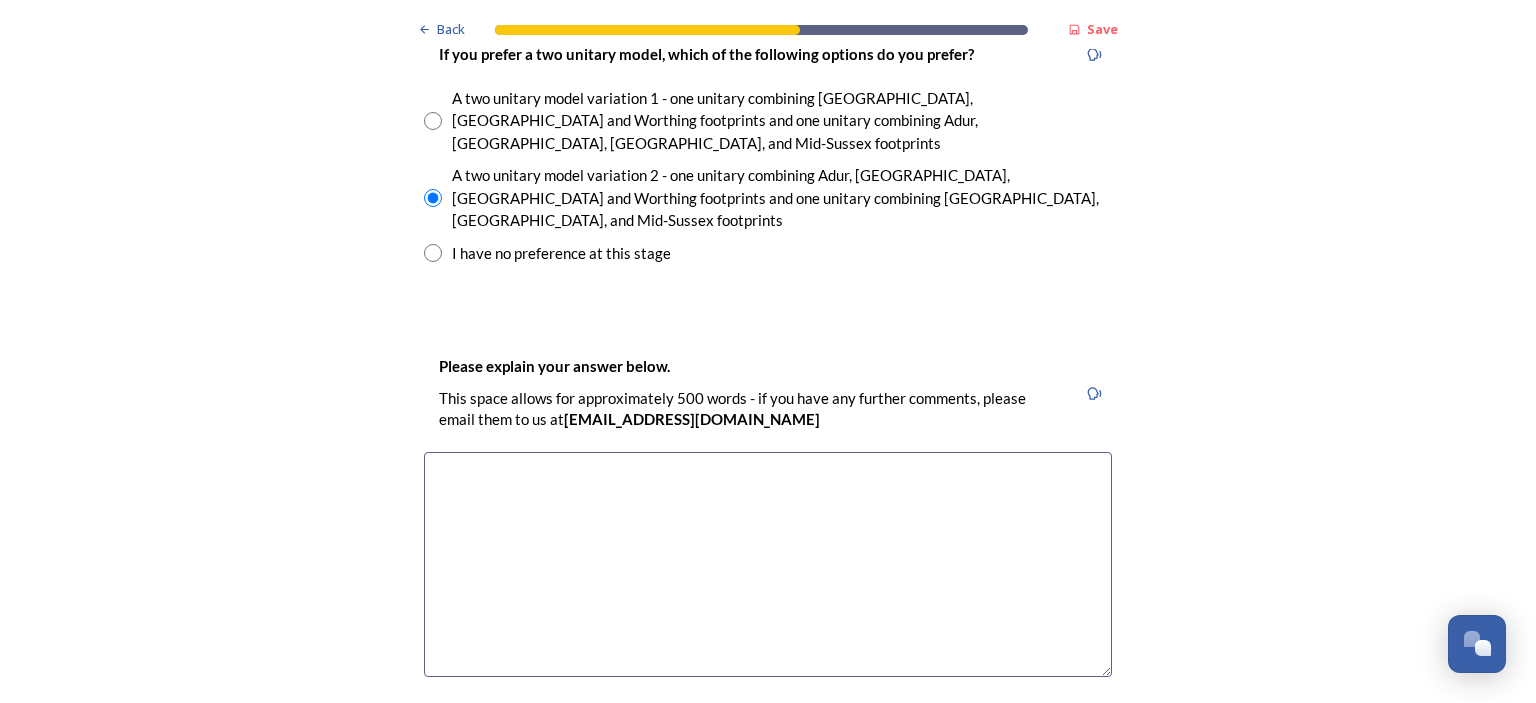 click at bounding box center [768, 564] 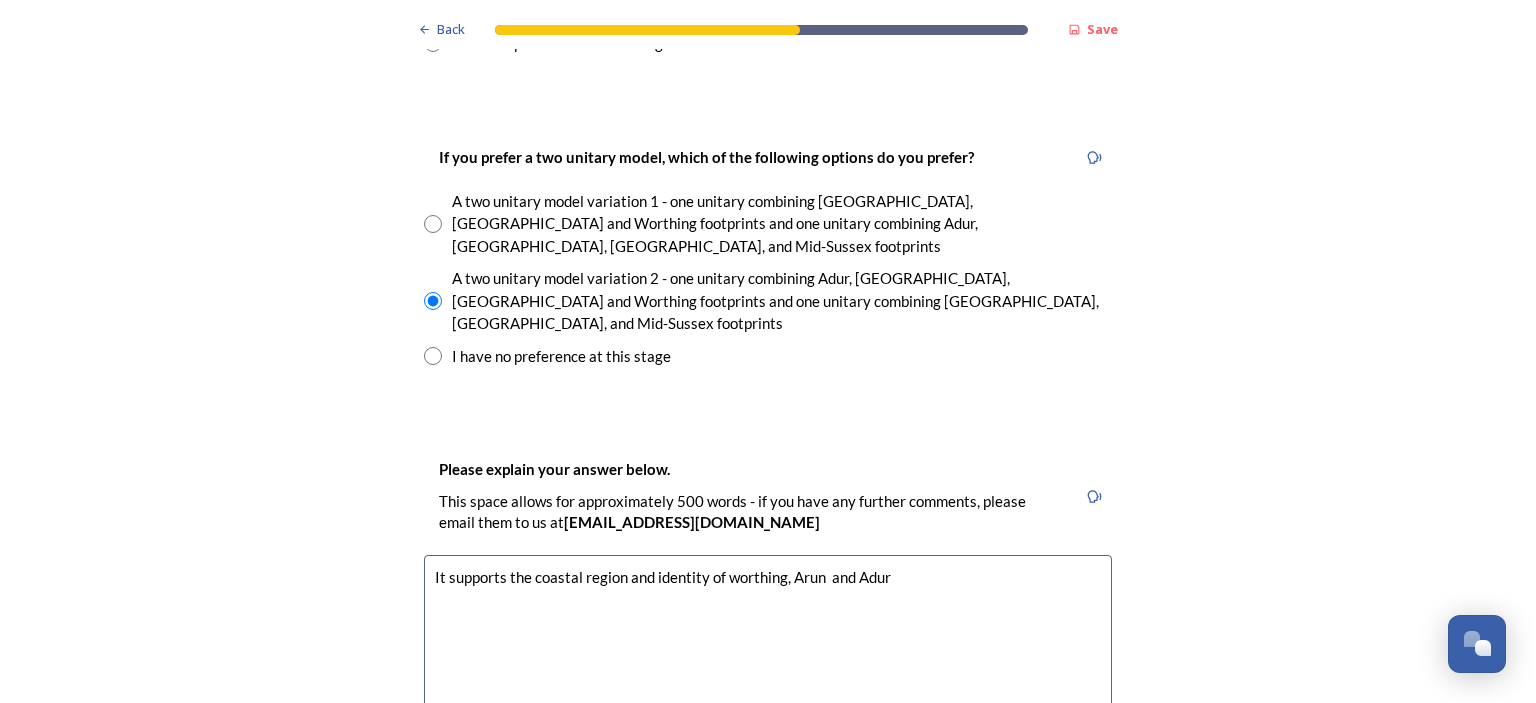 scroll, scrollTop: 3000, scrollLeft: 0, axis: vertical 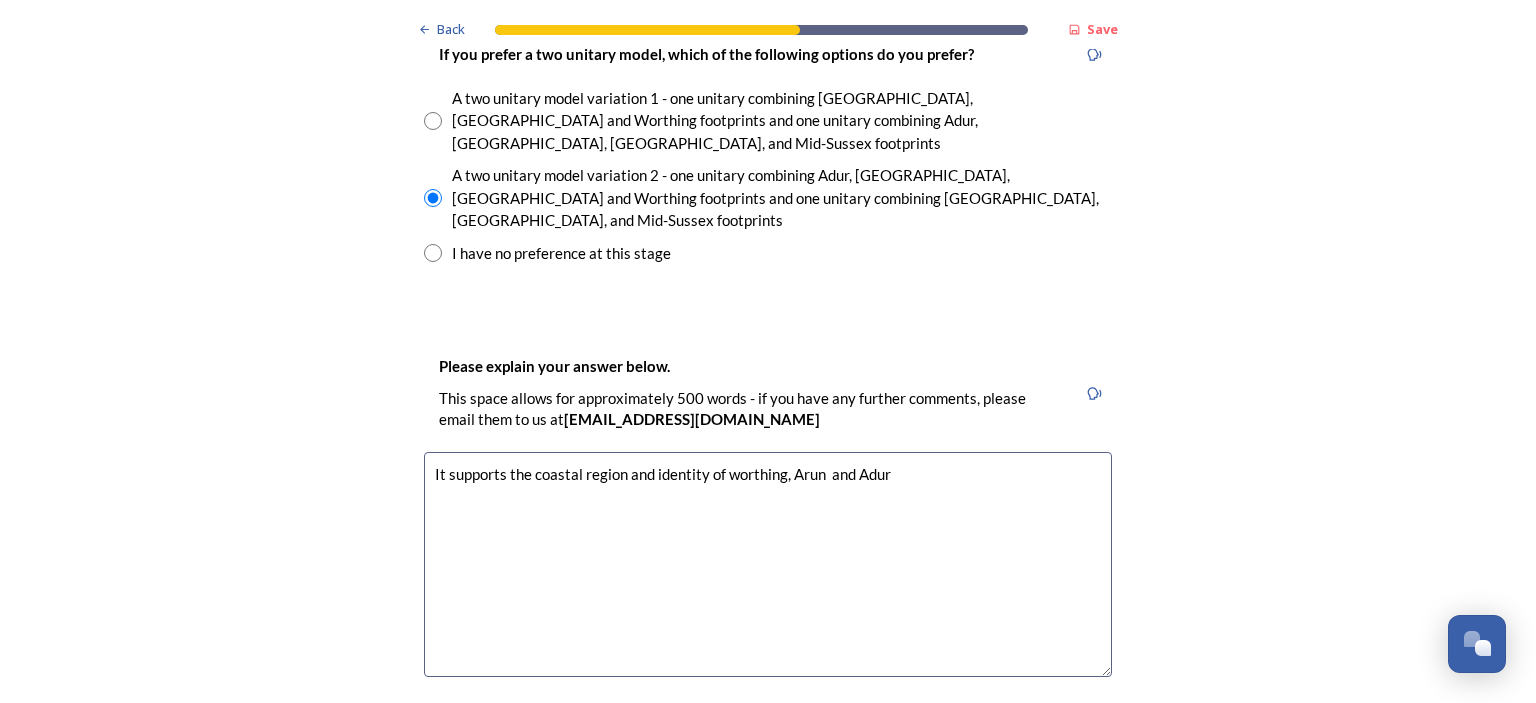 click on "It supports the coastal region and identity of worthing, Arun  and Adur" at bounding box center (768, 564) 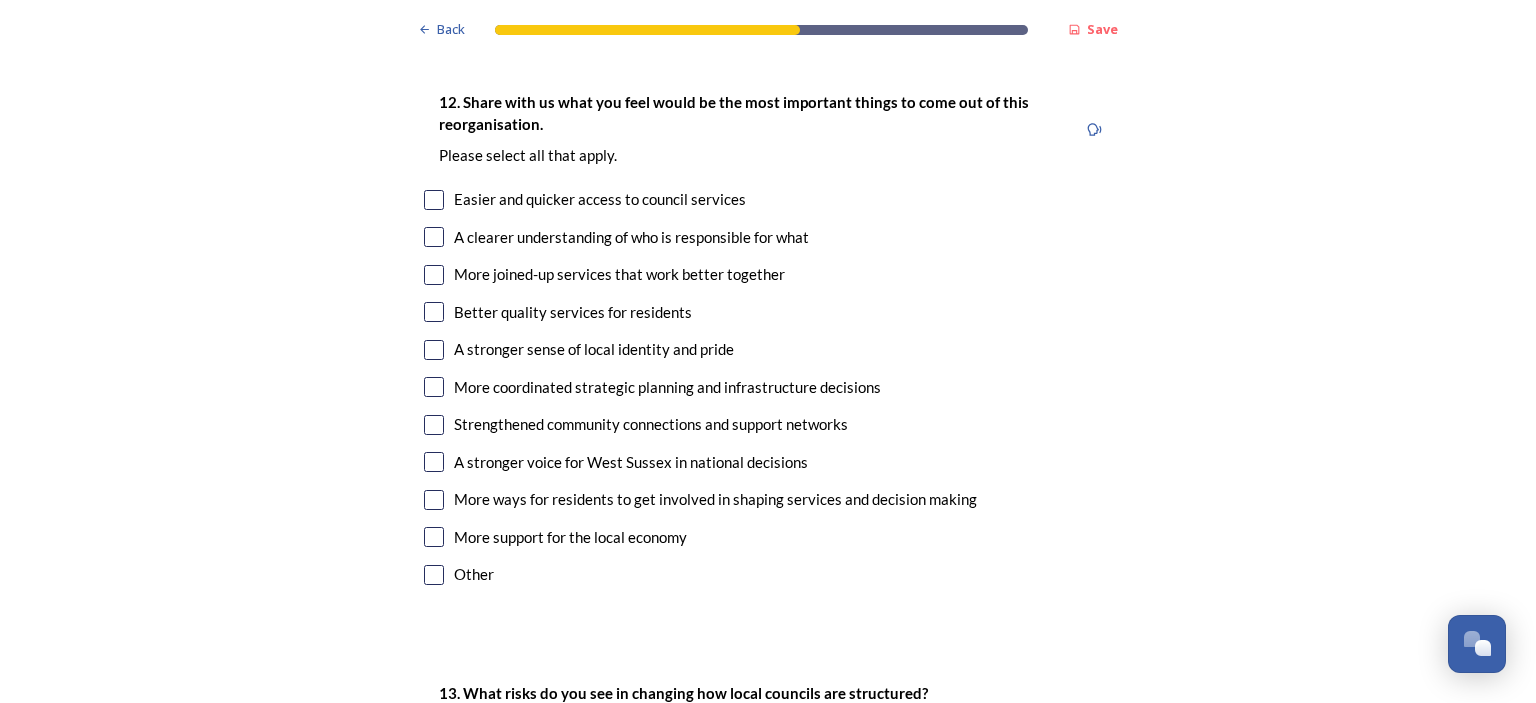 scroll, scrollTop: 3700, scrollLeft: 0, axis: vertical 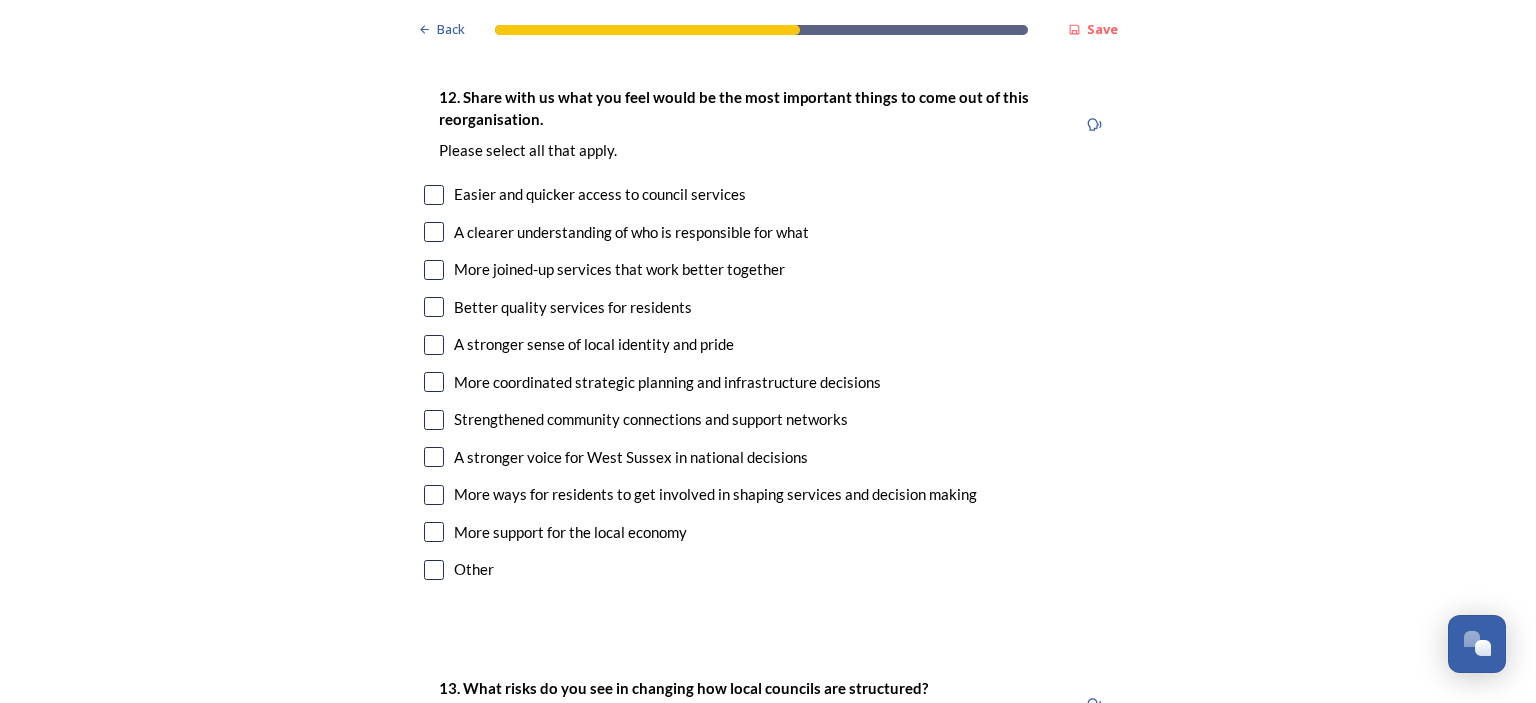 type on "It supports the coastal region and identity of [GEOGRAPHIC_DATA], [GEOGRAPHIC_DATA], [GEOGRAPHIC_DATA]  and [GEOGRAPHIC_DATA]" 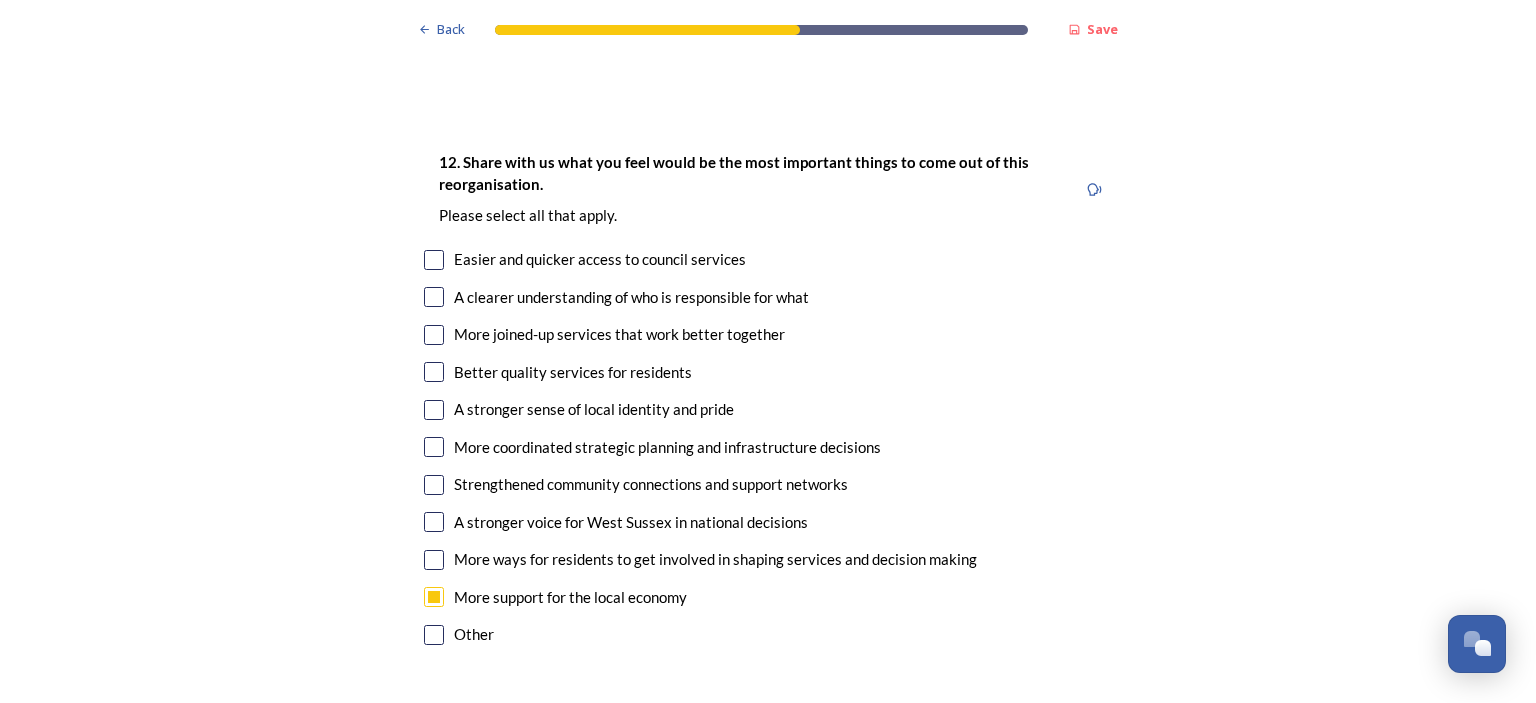 scroll, scrollTop: 3600, scrollLeft: 0, axis: vertical 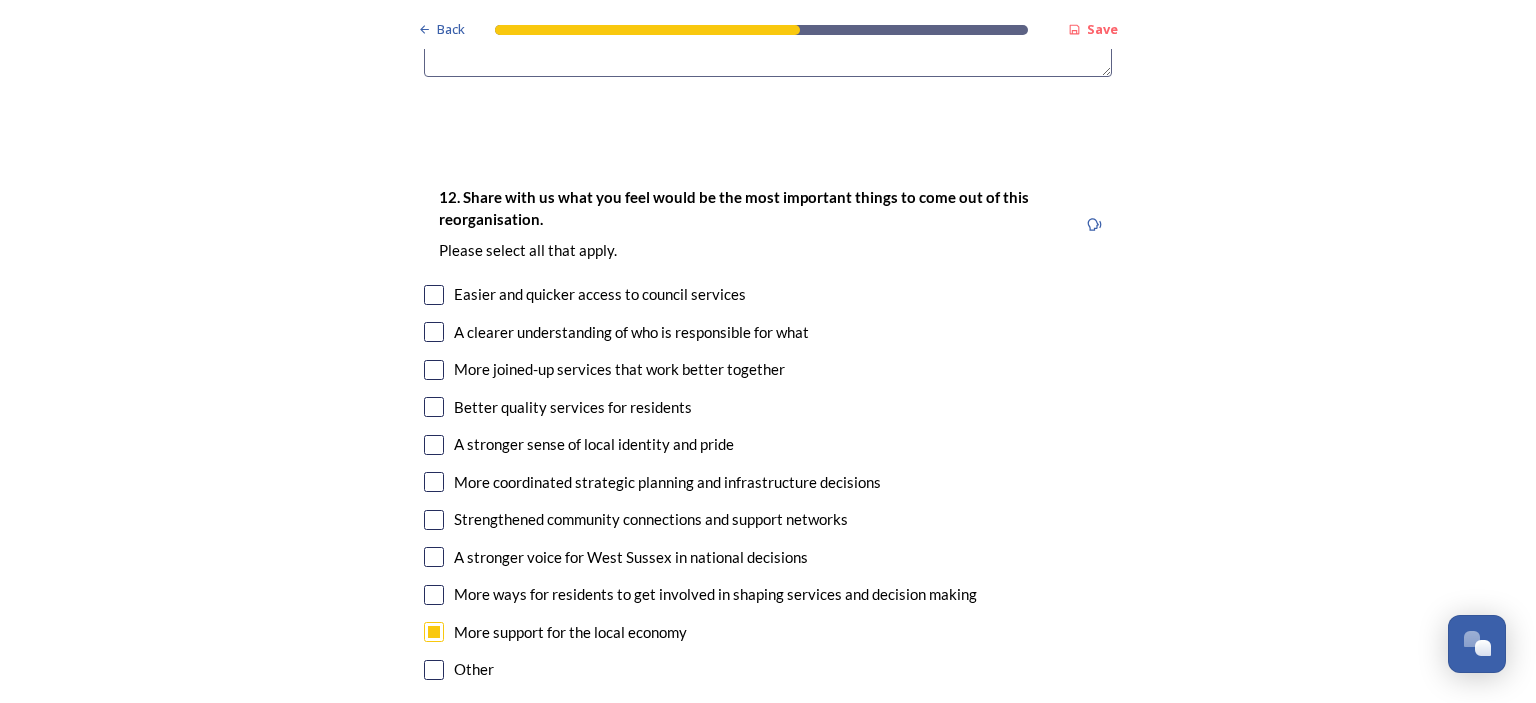 click at bounding box center (434, 295) 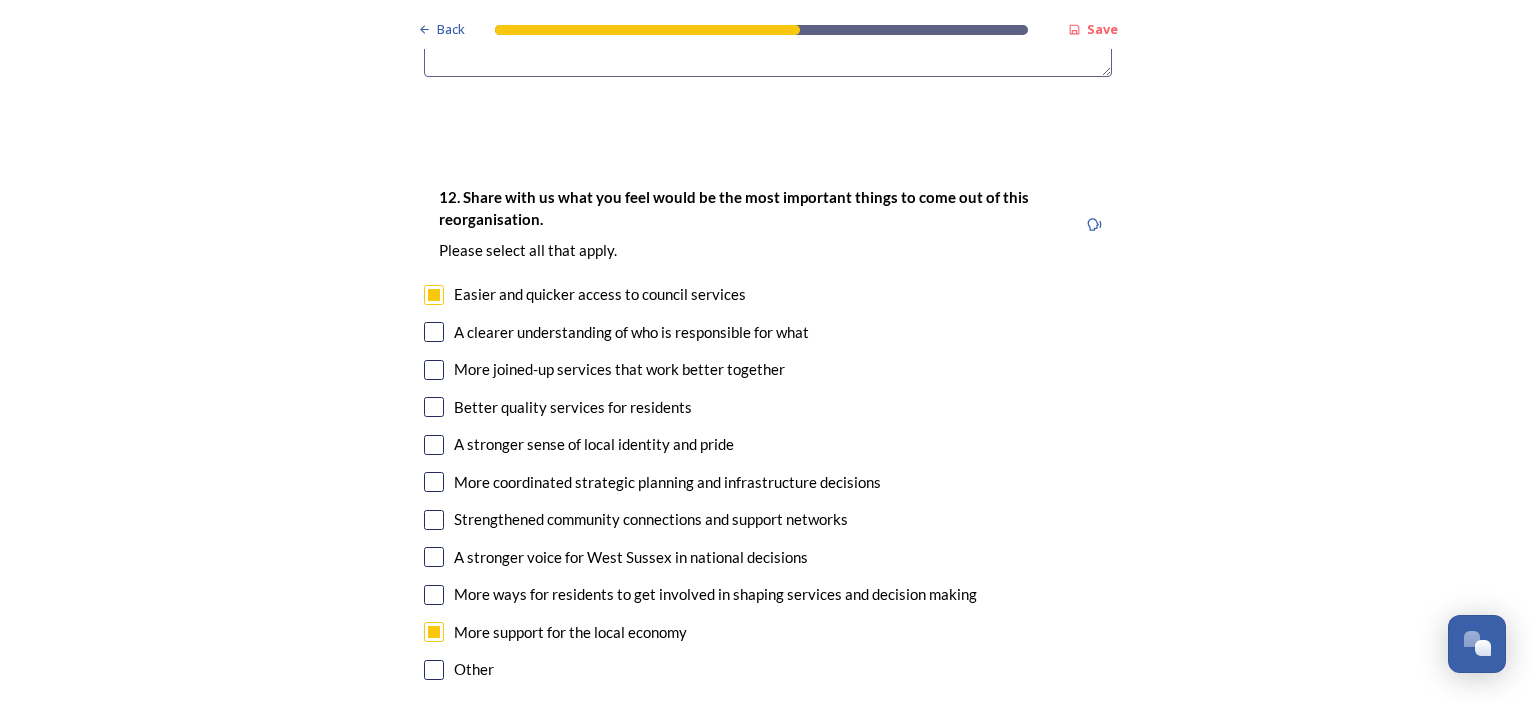 click at bounding box center (434, 332) 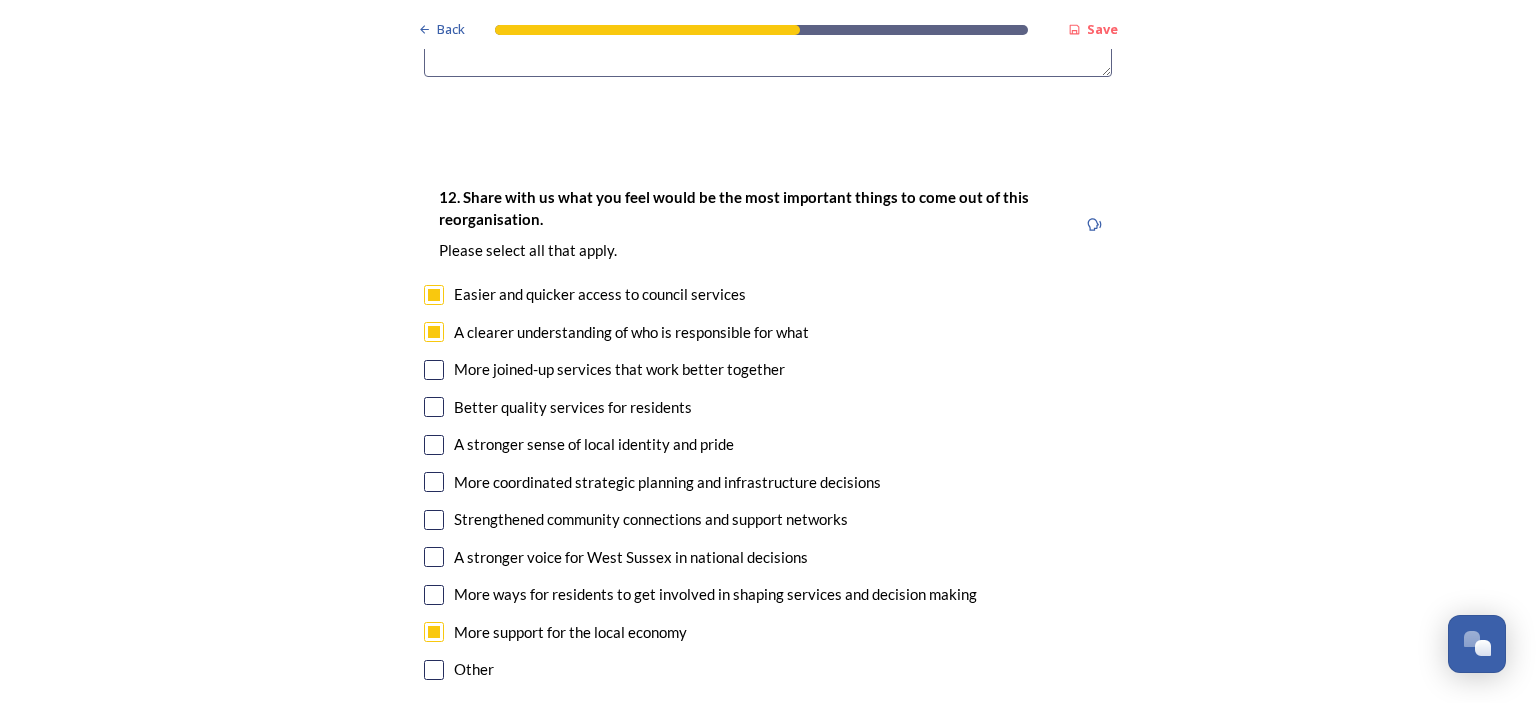 click at bounding box center [434, 370] 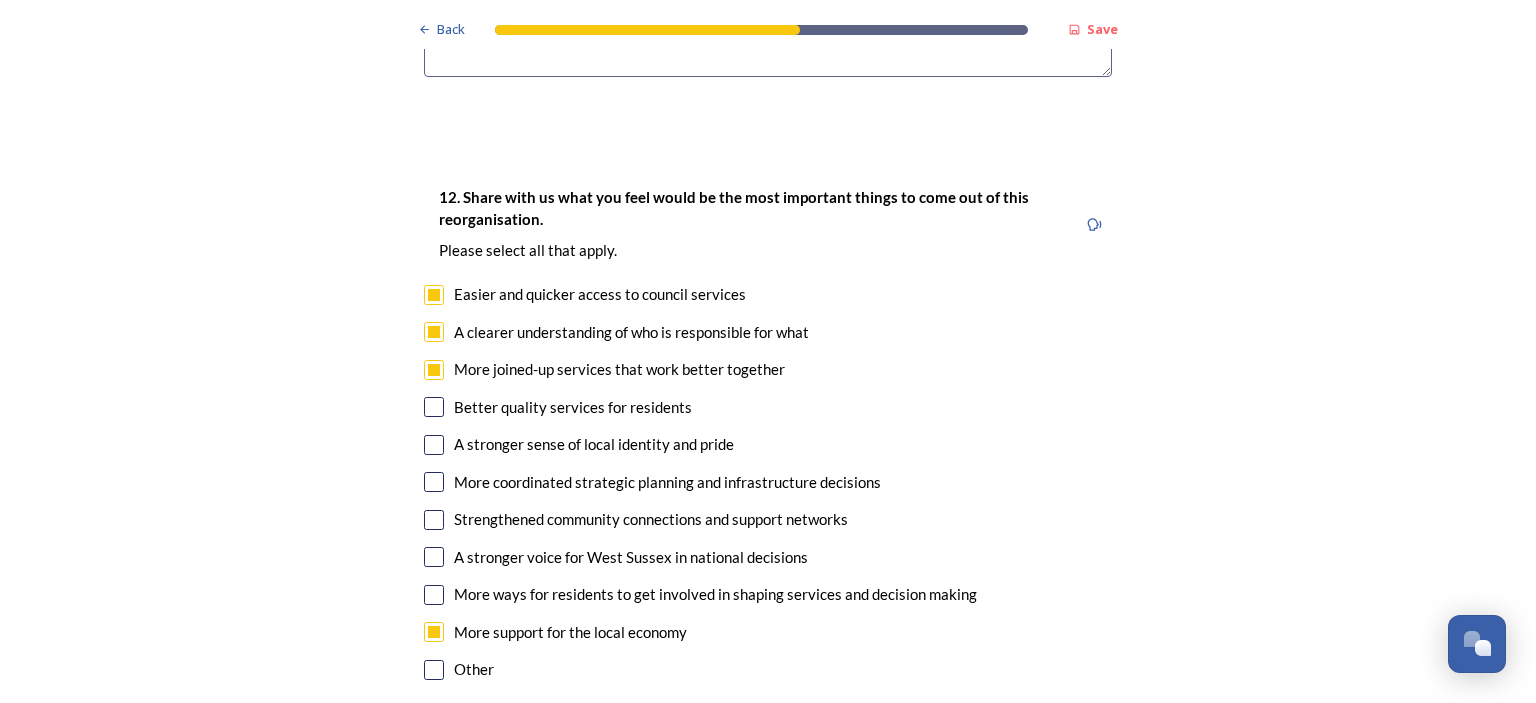 click at bounding box center (434, 407) 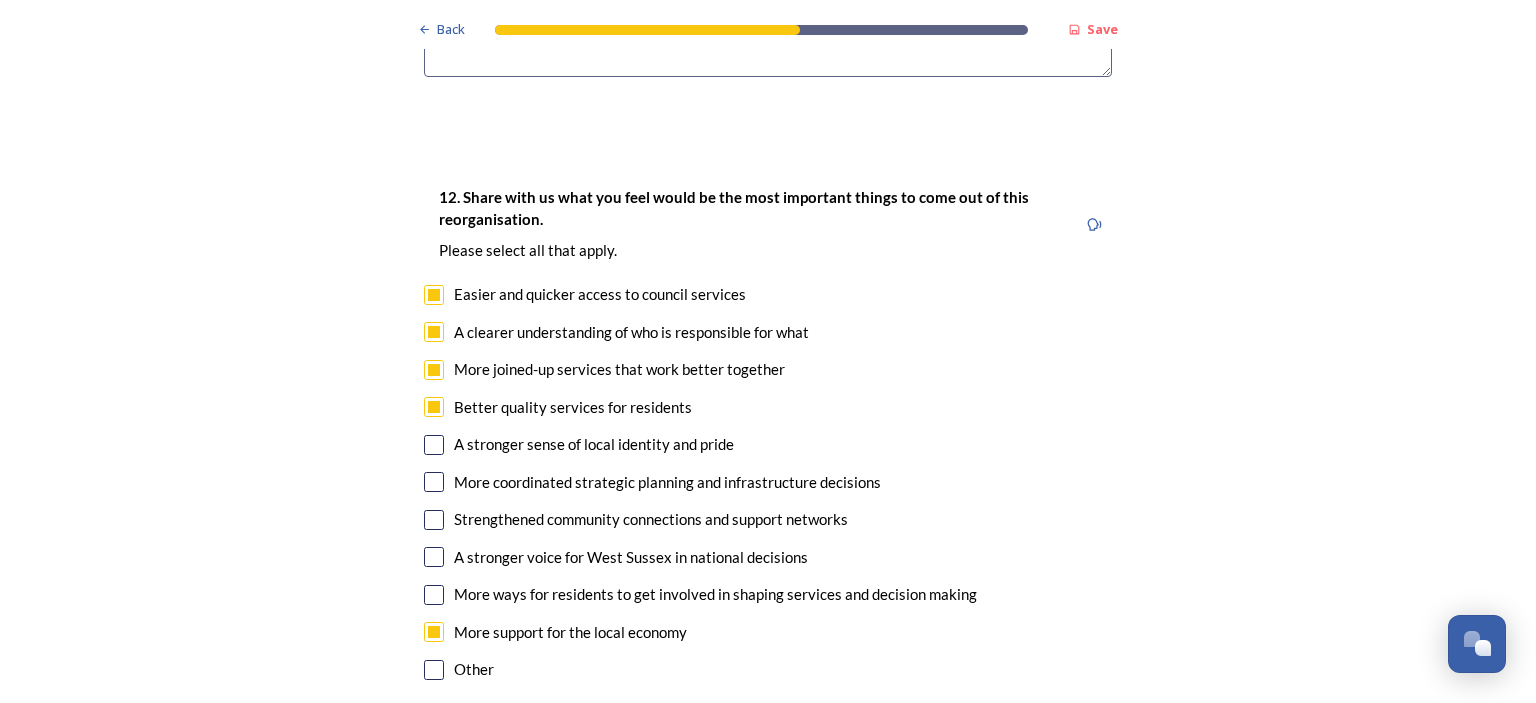 click at bounding box center [434, 445] 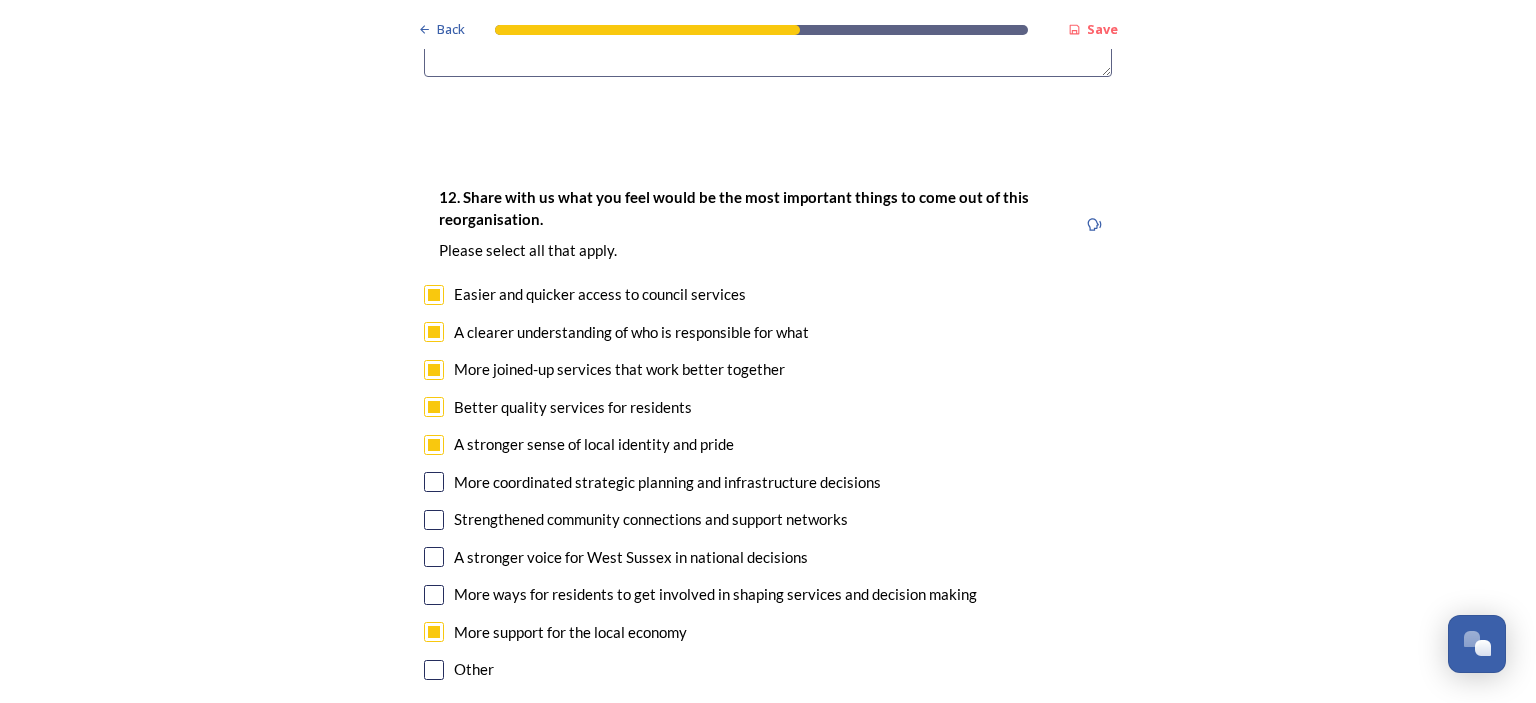 click at bounding box center [434, 482] 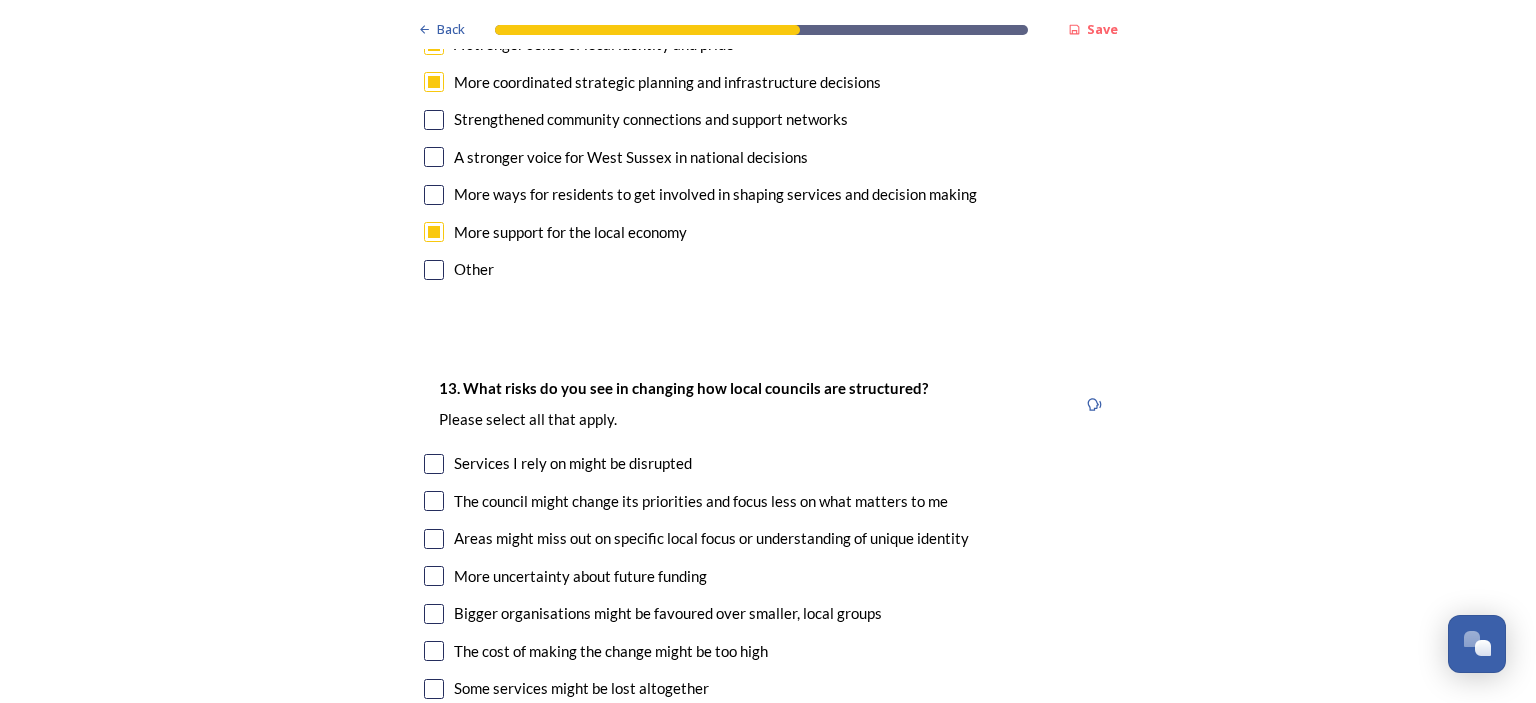 scroll, scrollTop: 4100, scrollLeft: 0, axis: vertical 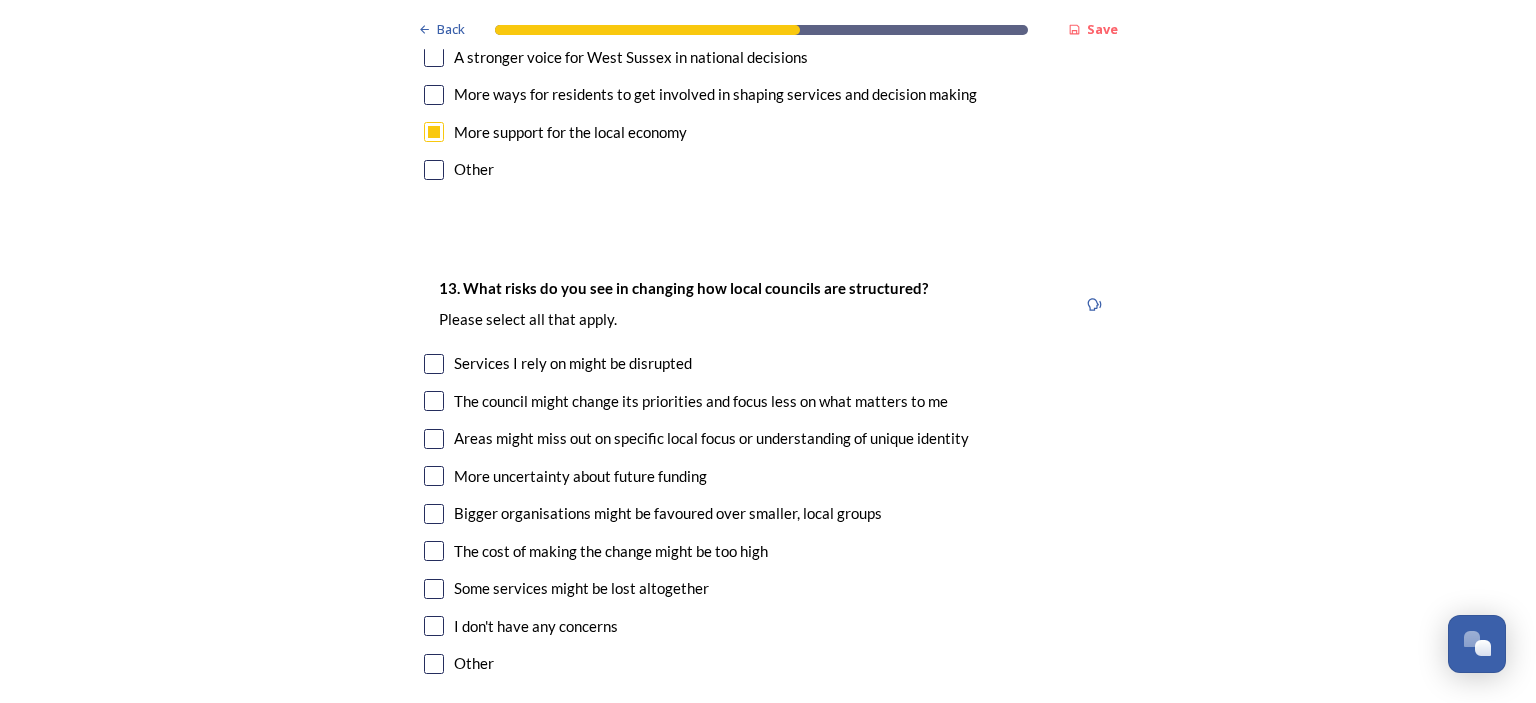 click at bounding box center (434, 364) 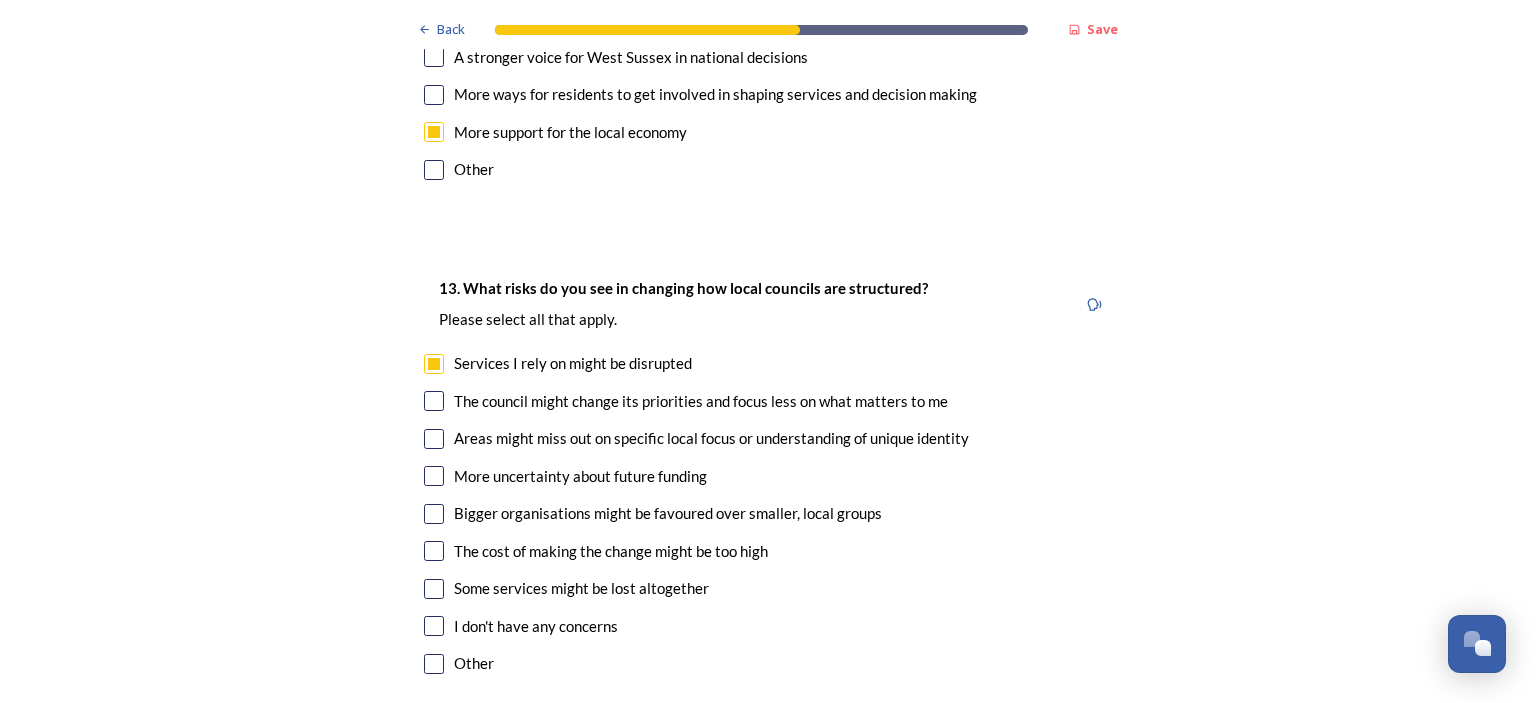 click on "13. What risks do you see in changing how local councils are structured? ﻿Please select all that apply. Services I rely on might be disrupted The council might change its priorities and focus less on what matters to me Areas might miss out on specific local focus or understanding of unique identity More uncertainty about future funding Bigger organisations might be favoured over smaller, local groups The cost of making the change might be too high Some services might be lost altogether I don't have any concerns Other" at bounding box center (768, 478) 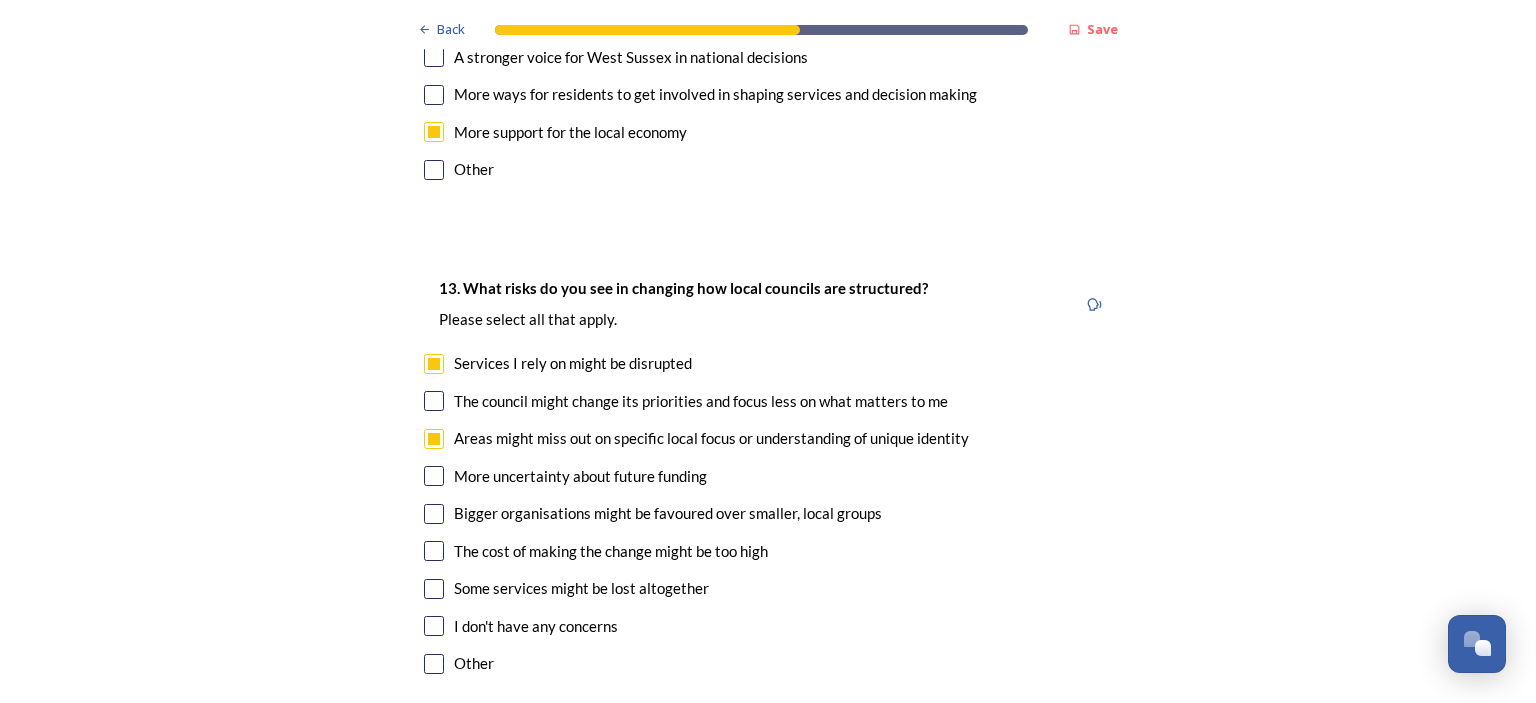 click at bounding box center (434, 401) 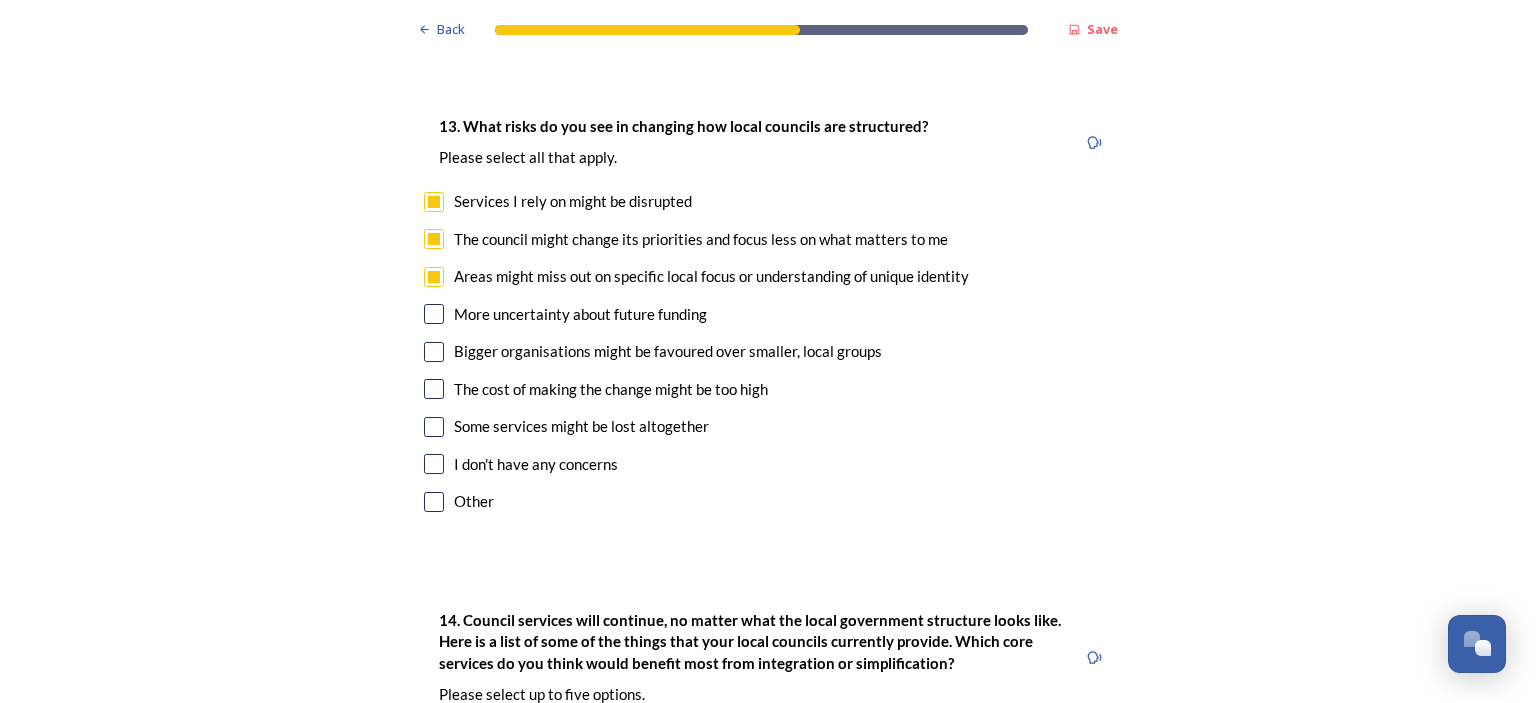 scroll, scrollTop: 4300, scrollLeft: 0, axis: vertical 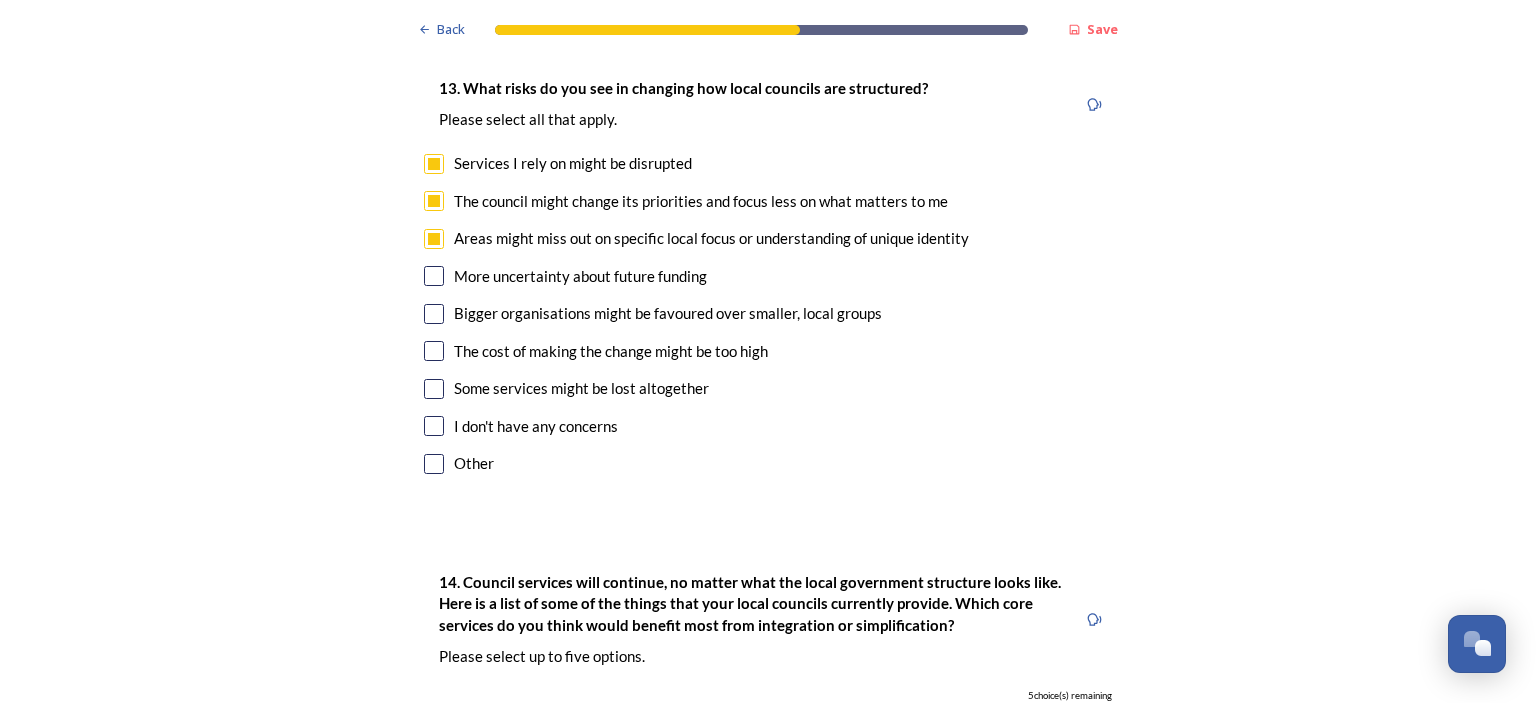 click at bounding box center [434, 389] 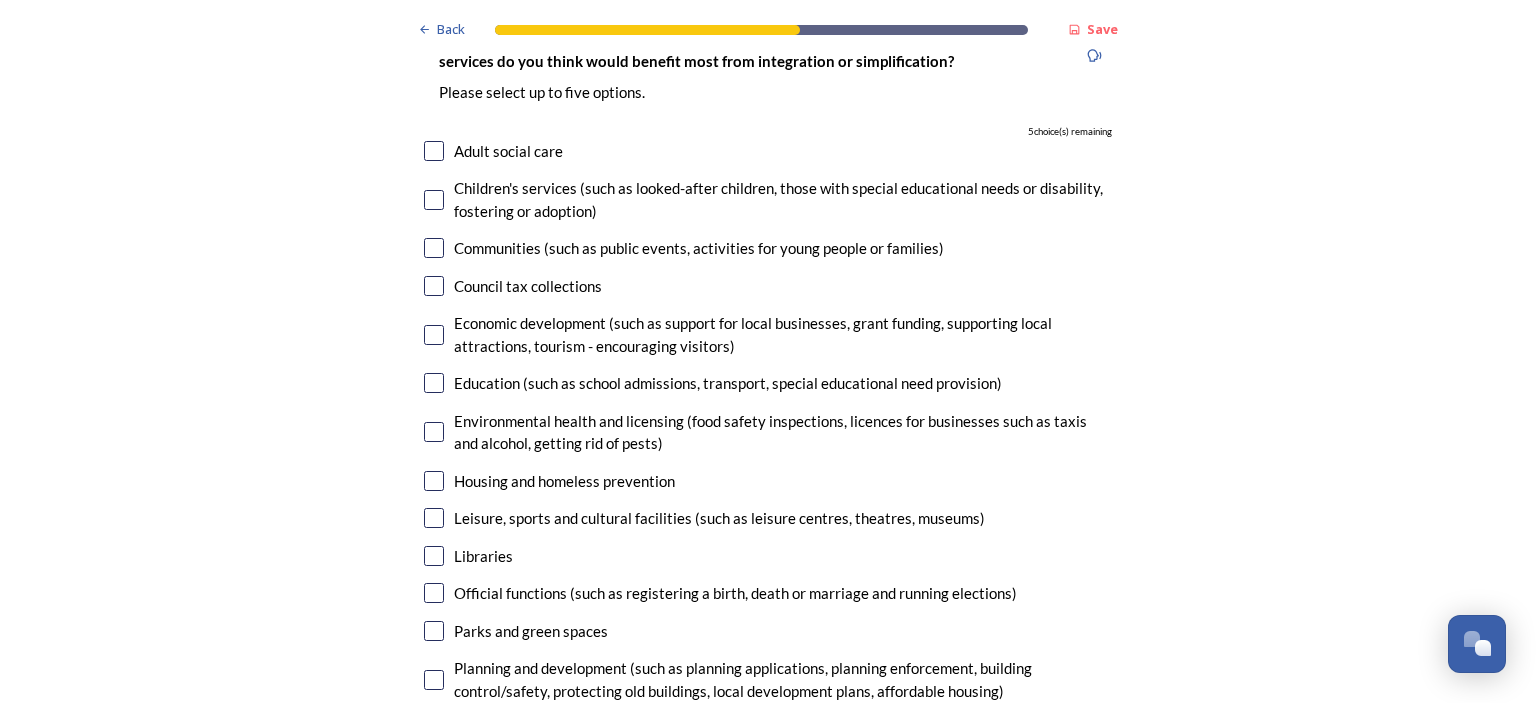 scroll, scrollTop: 4900, scrollLeft: 0, axis: vertical 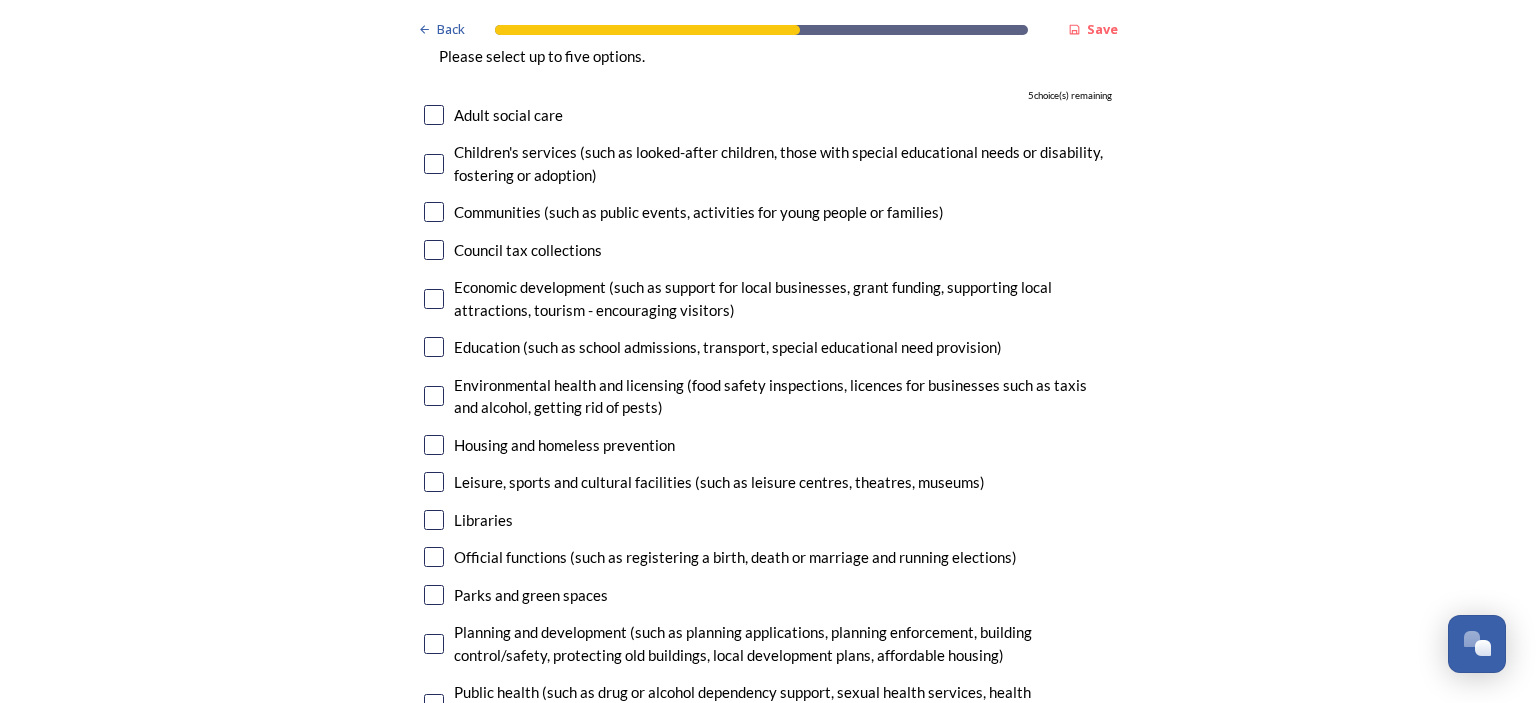 click at bounding box center [434, 445] 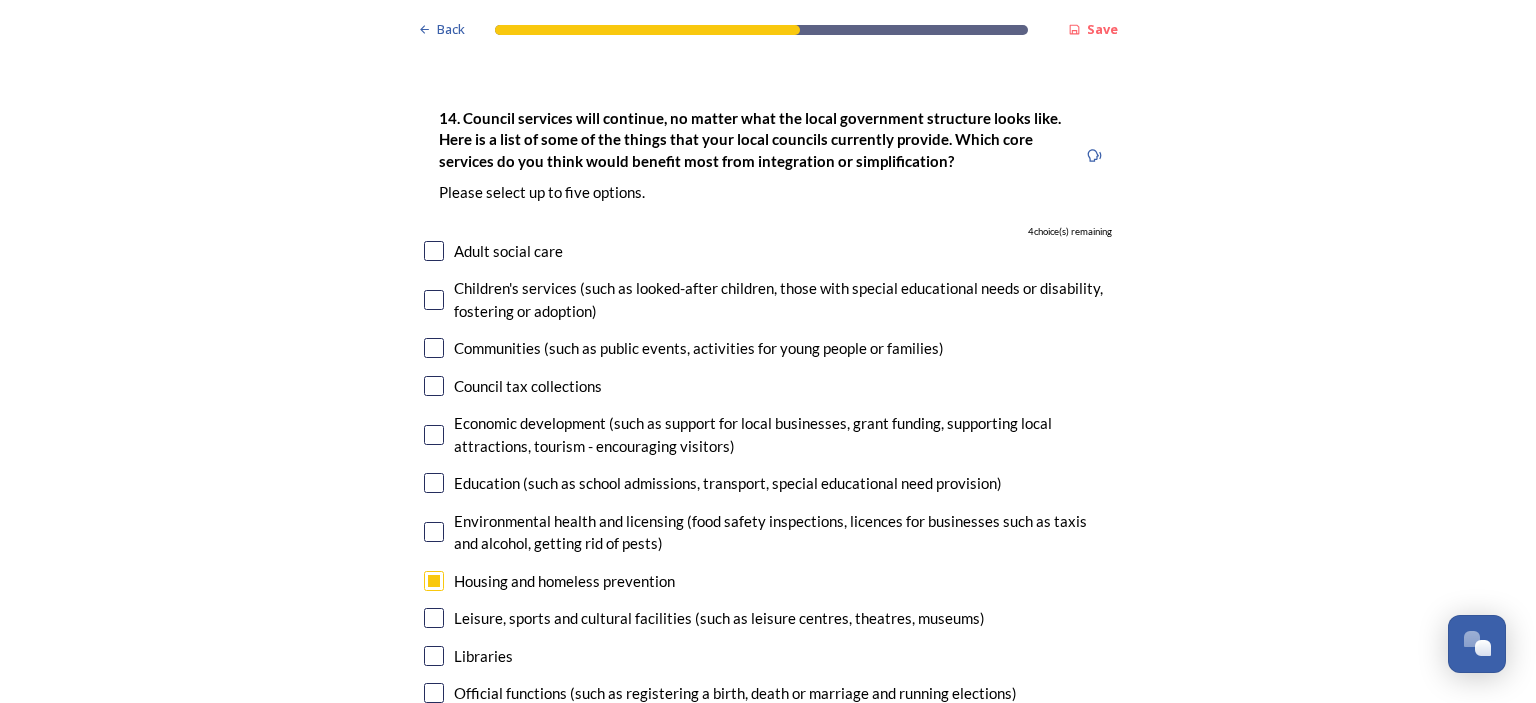 scroll, scrollTop: 4800, scrollLeft: 0, axis: vertical 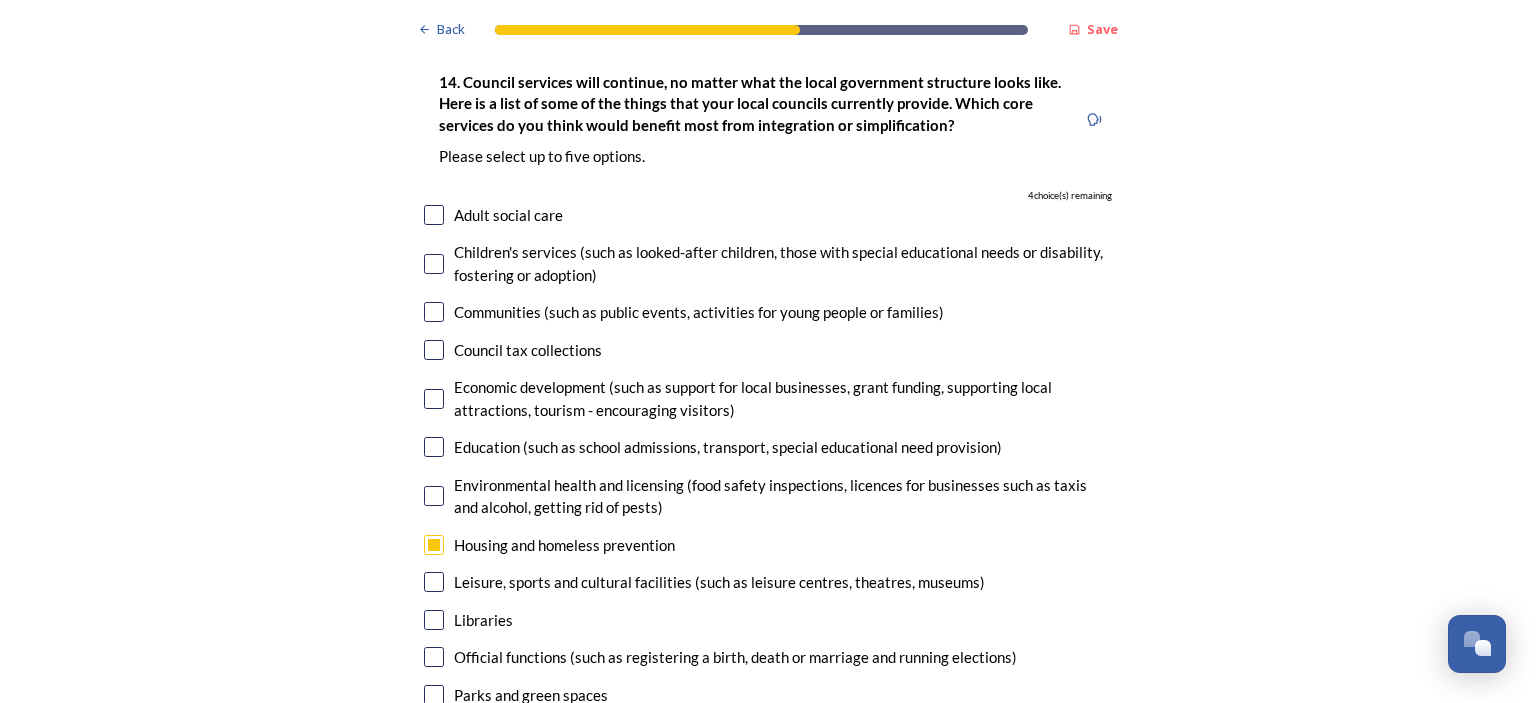 click at bounding box center [434, 620] 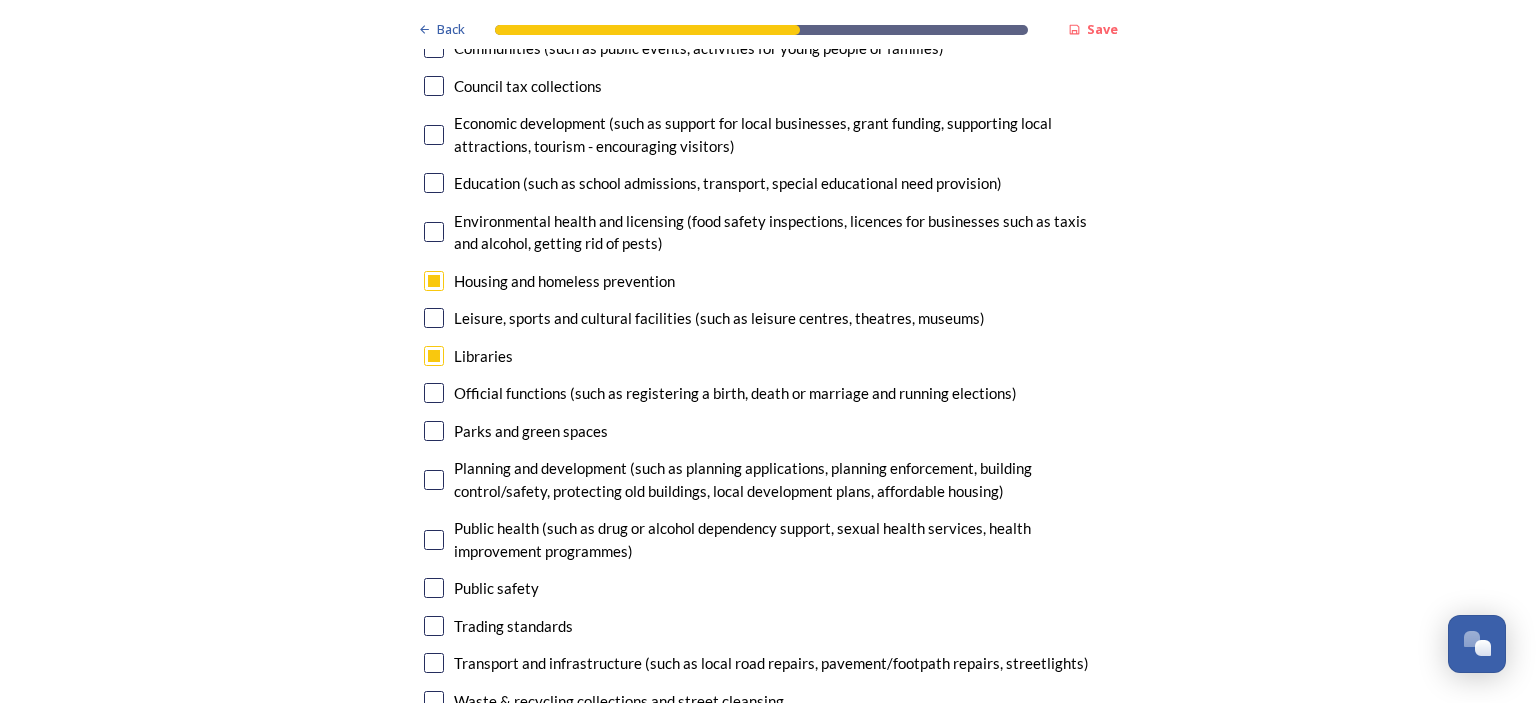 scroll, scrollTop: 5100, scrollLeft: 0, axis: vertical 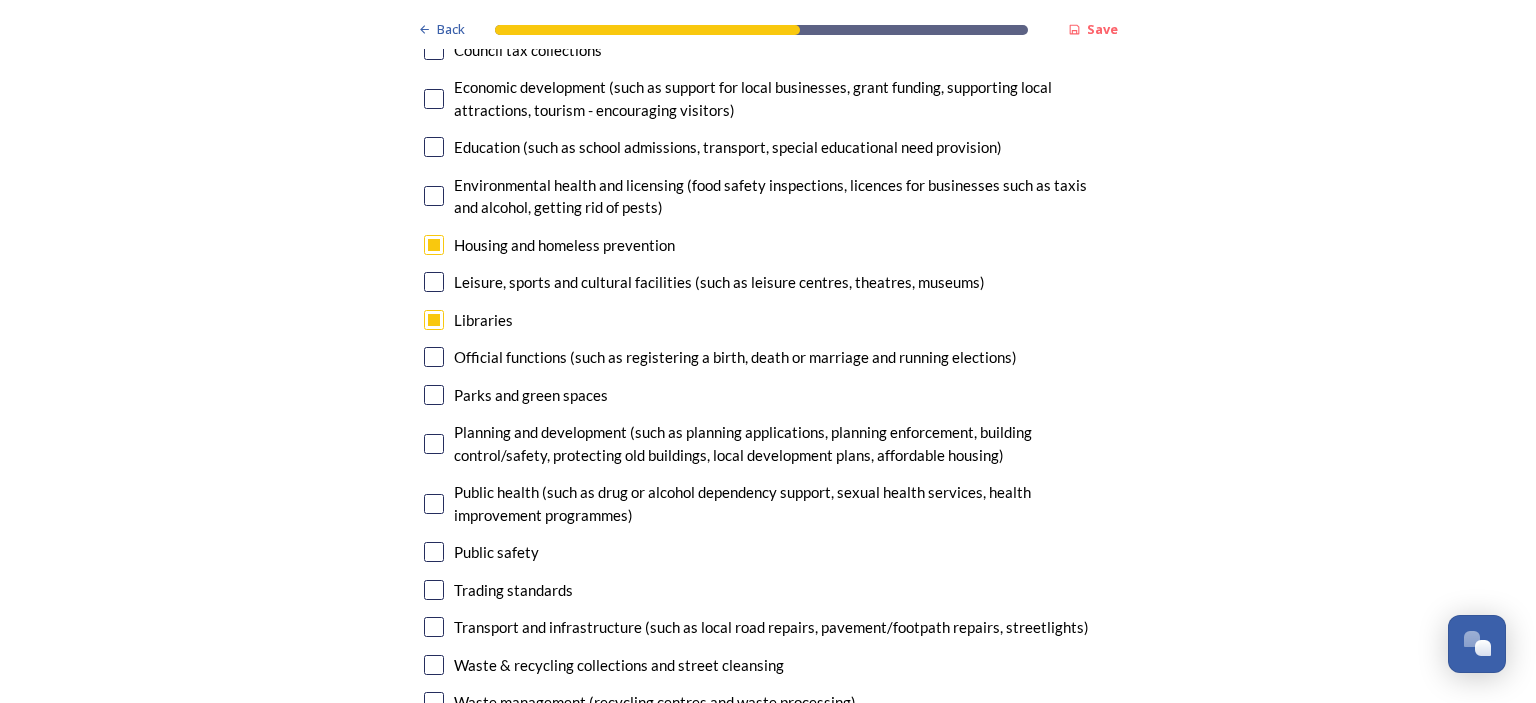 click at bounding box center (434, 627) 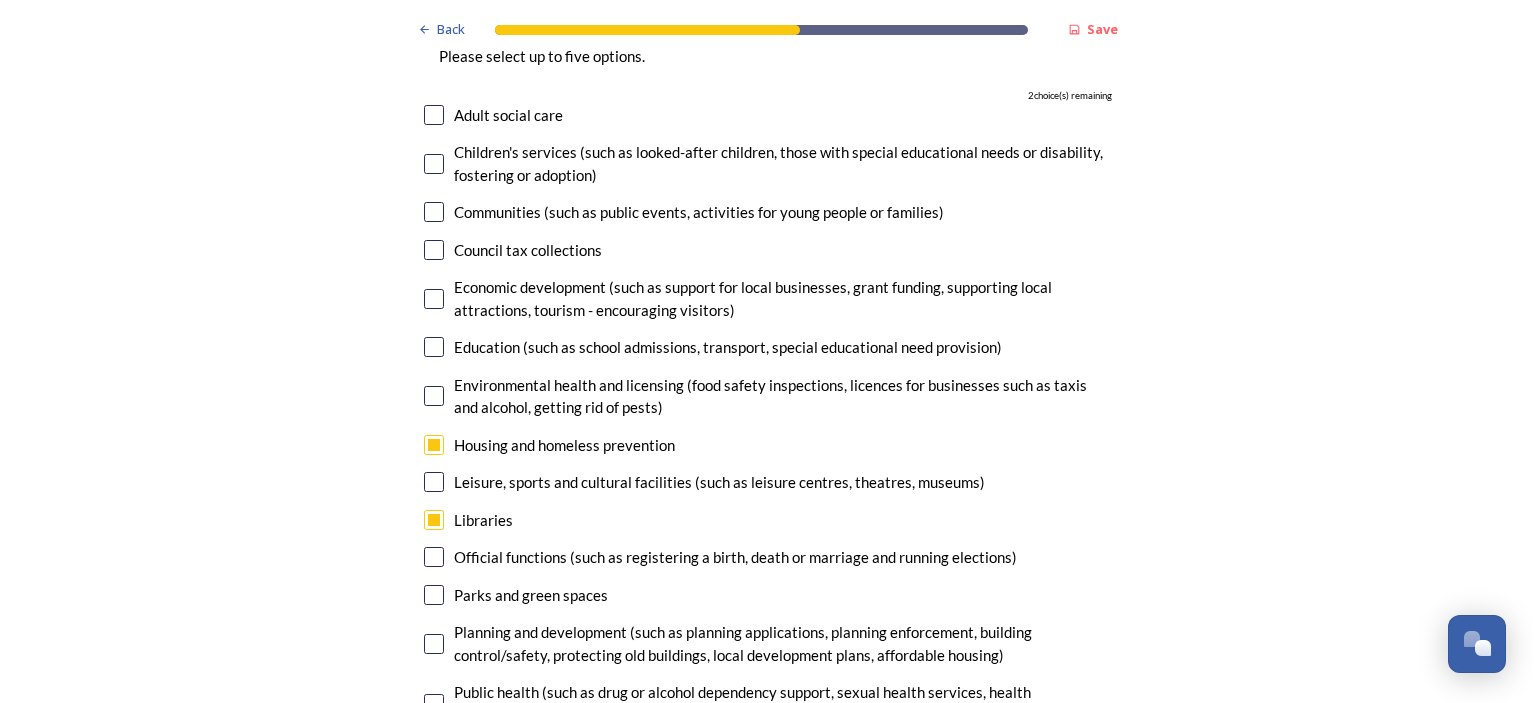 scroll, scrollTop: 4800, scrollLeft: 0, axis: vertical 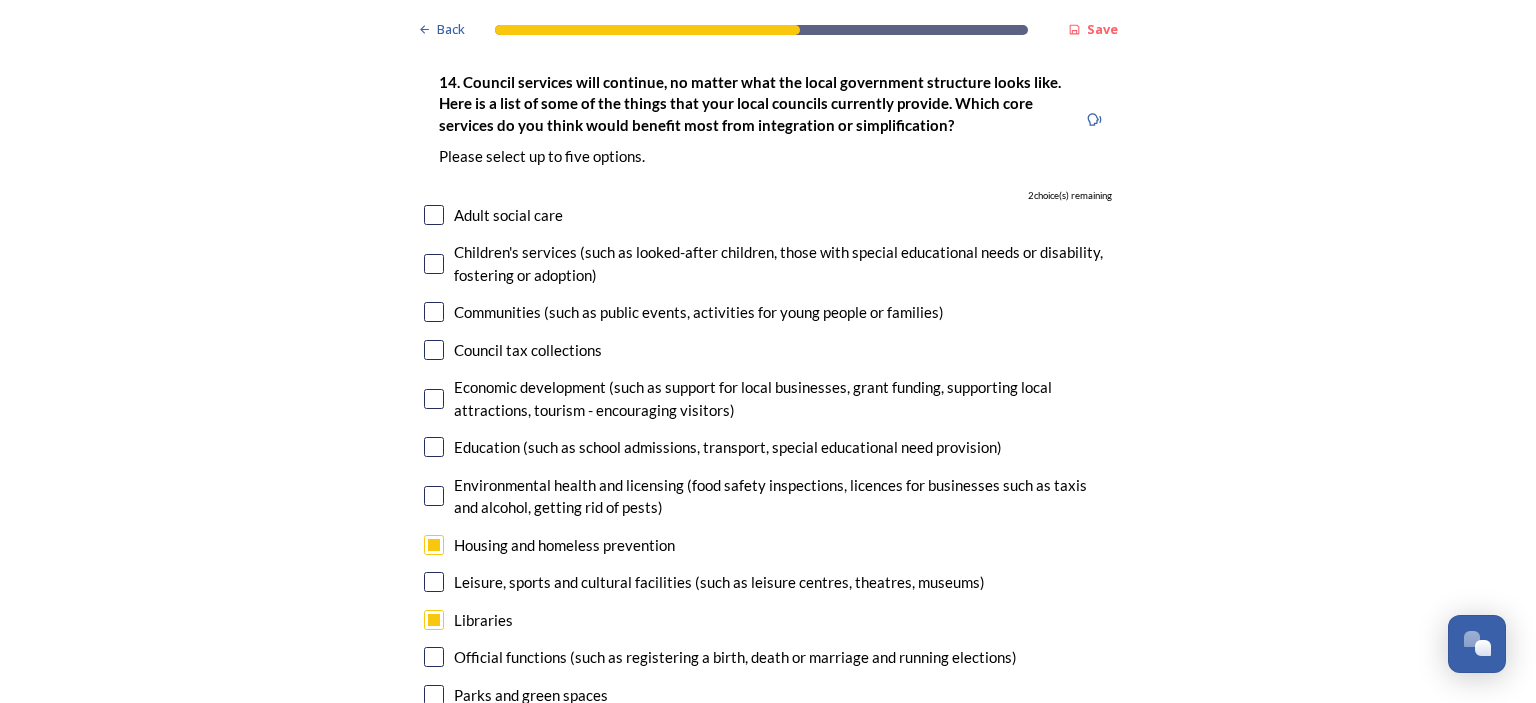 click at bounding box center (434, 447) 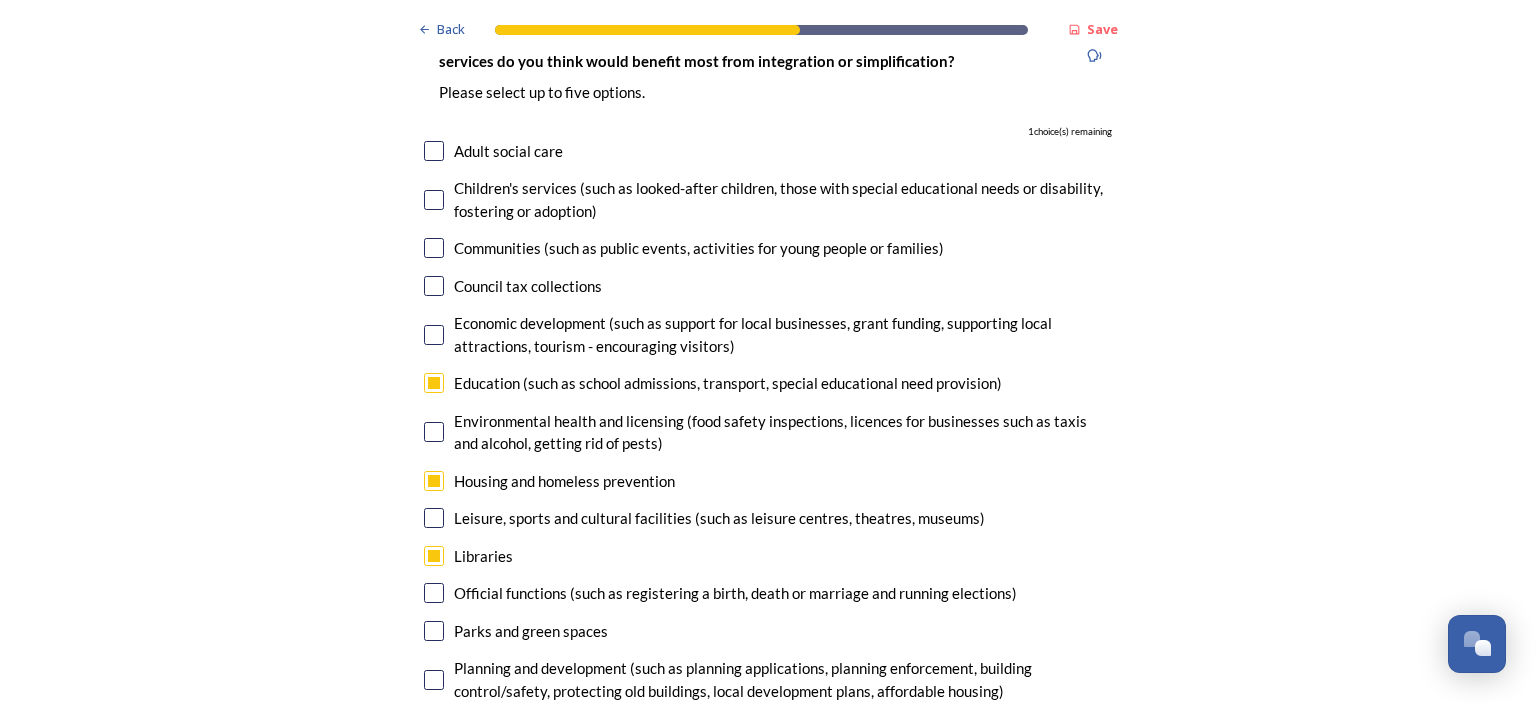 scroll, scrollTop: 4900, scrollLeft: 0, axis: vertical 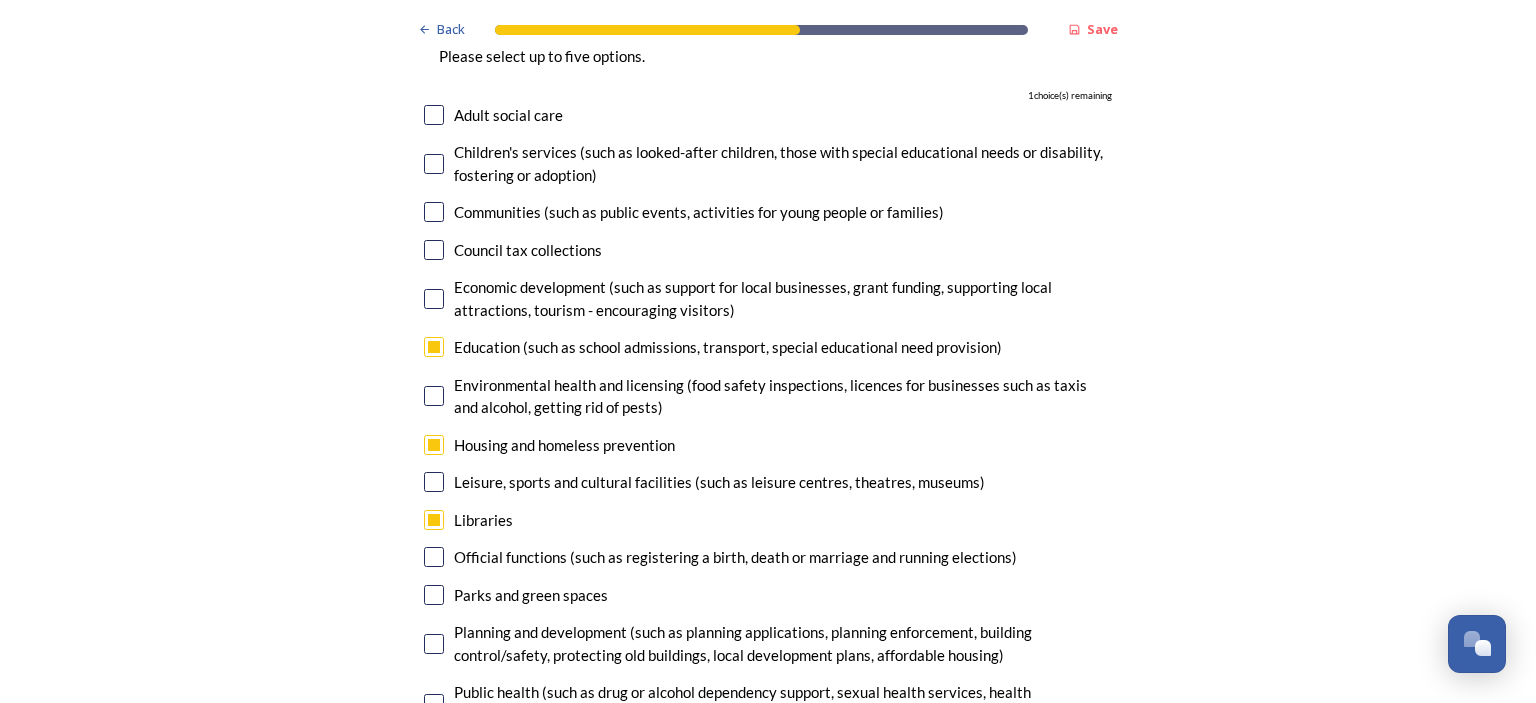 click at bounding box center [434, 482] 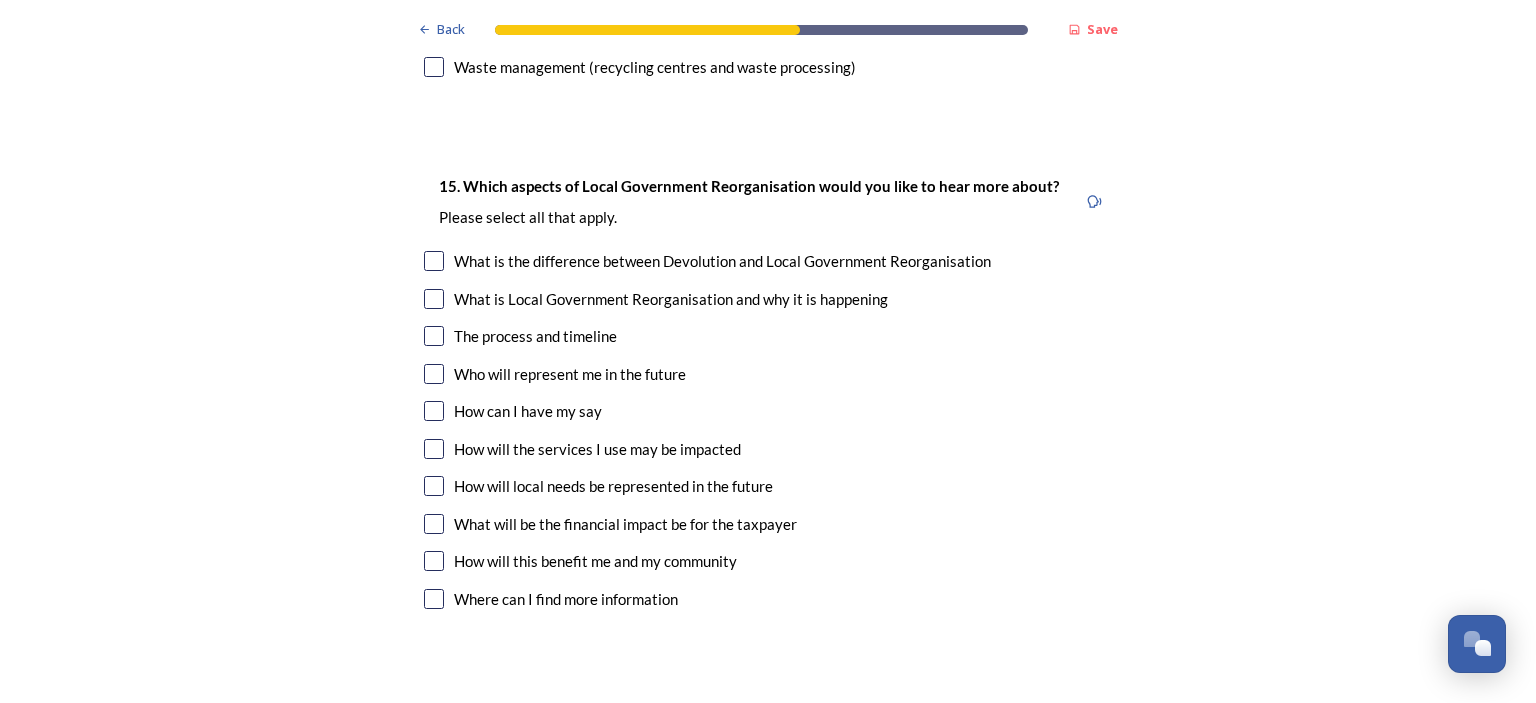 scroll, scrollTop: 5700, scrollLeft: 0, axis: vertical 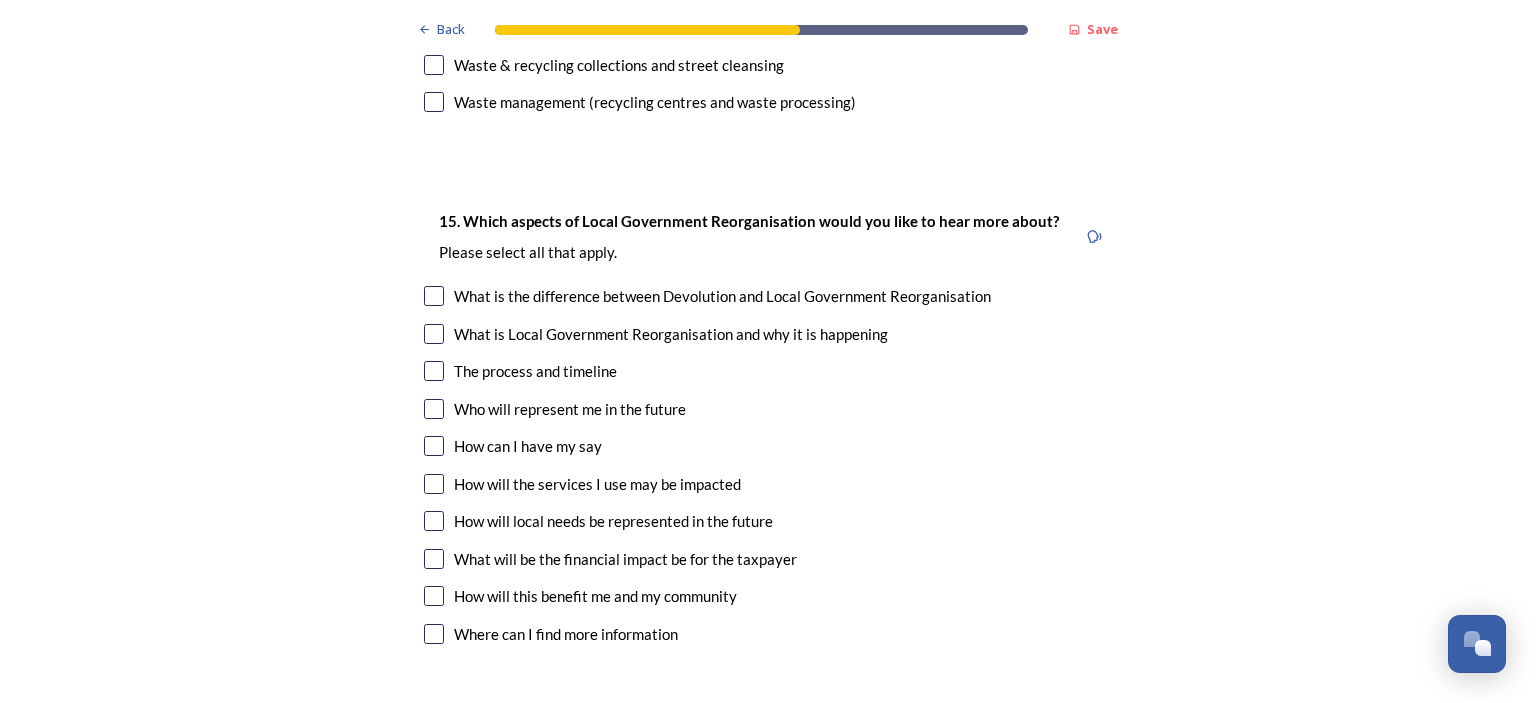 click at bounding box center [434, 371] 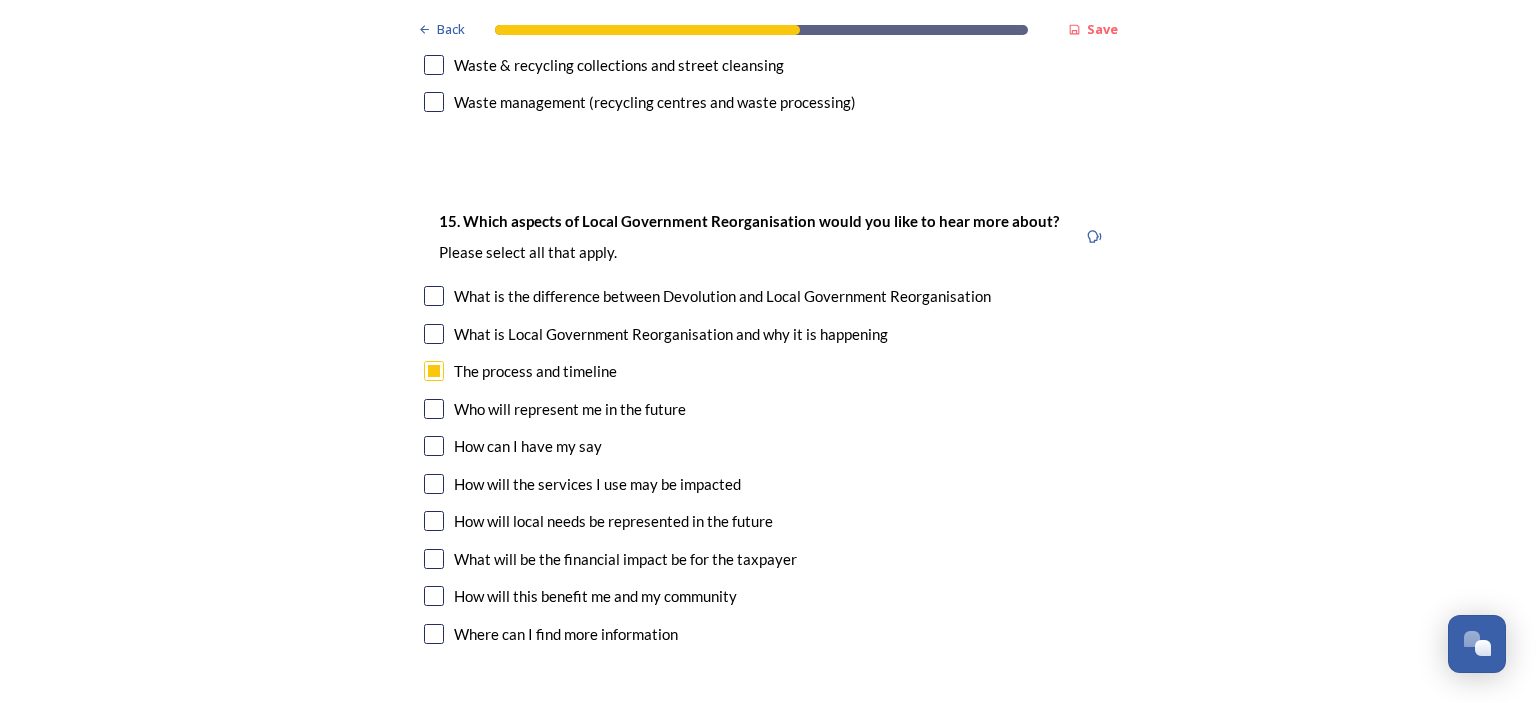click at bounding box center (434, 409) 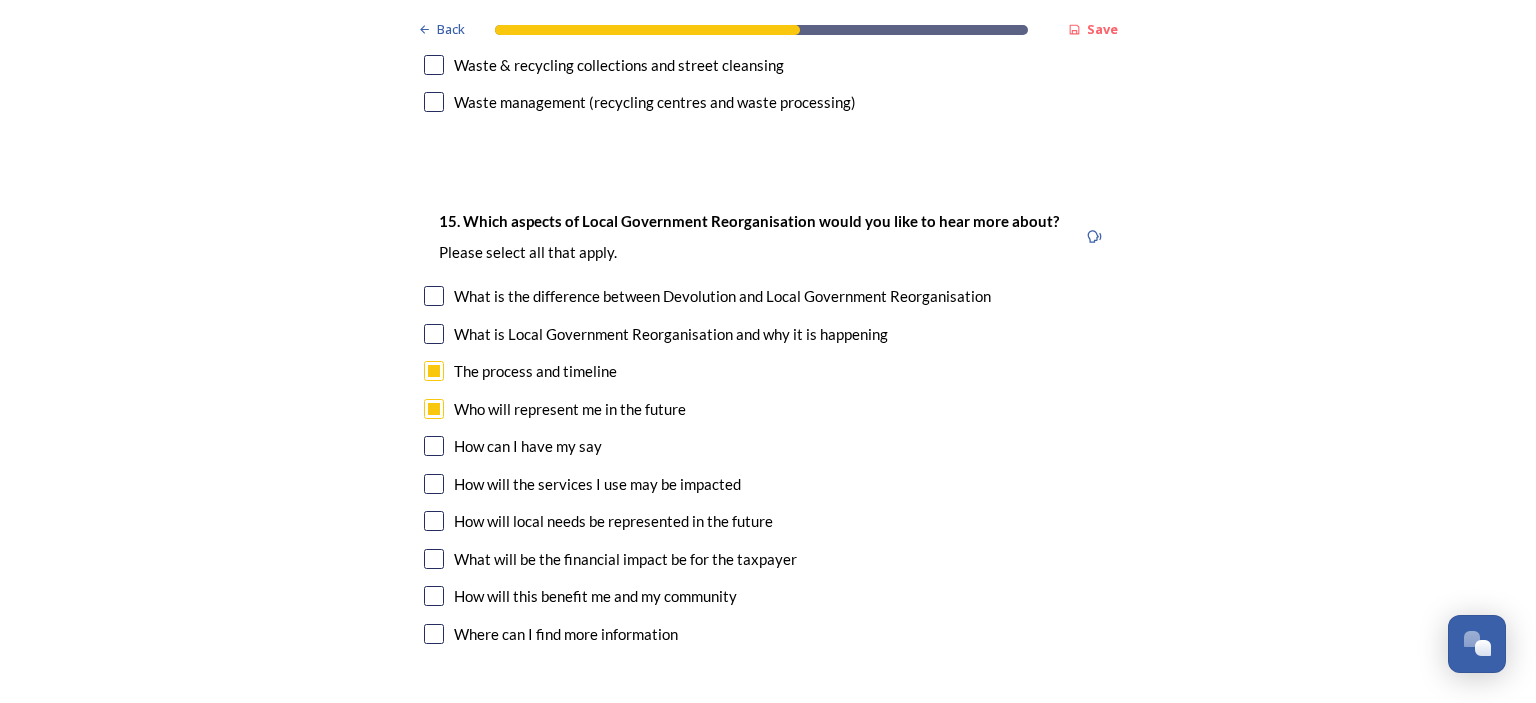click at bounding box center [434, 446] 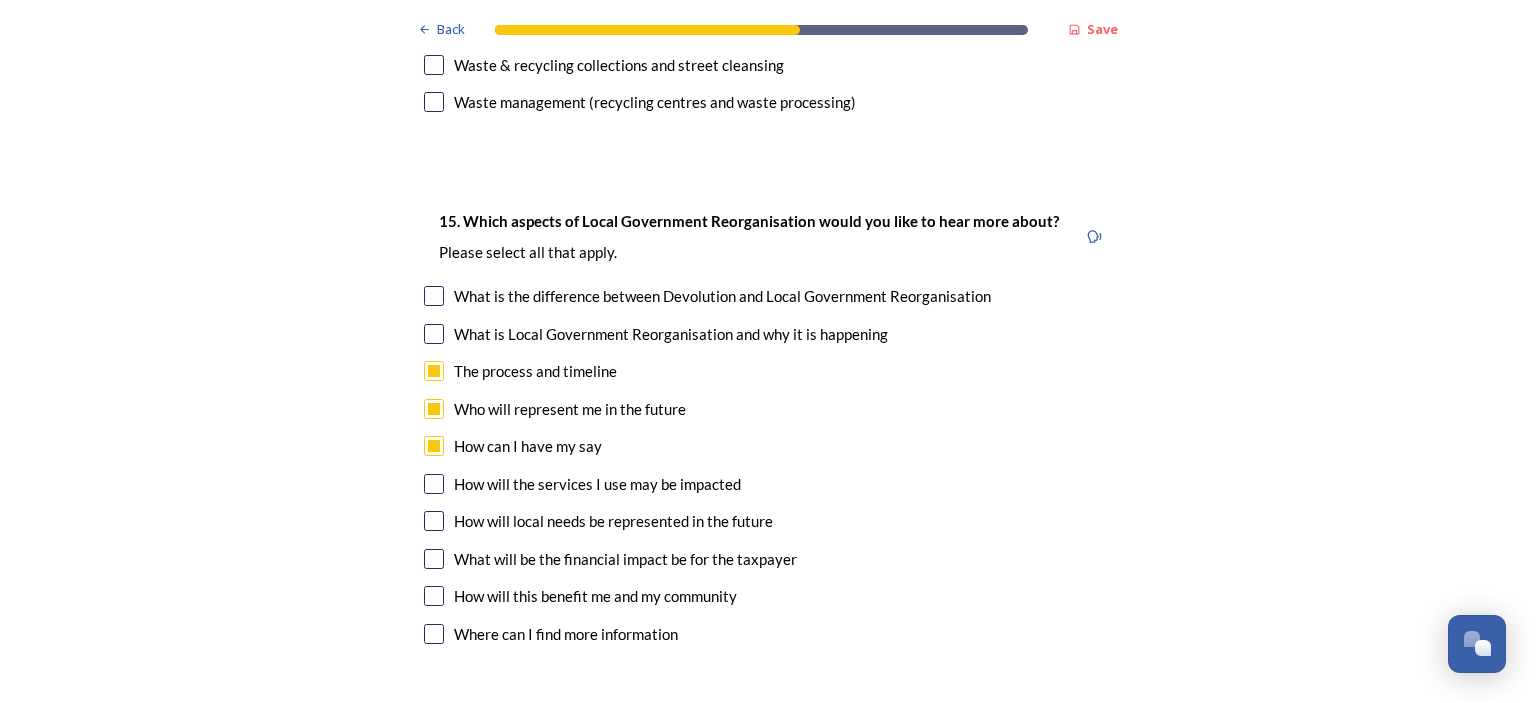 click at bounding box center (434, 484) 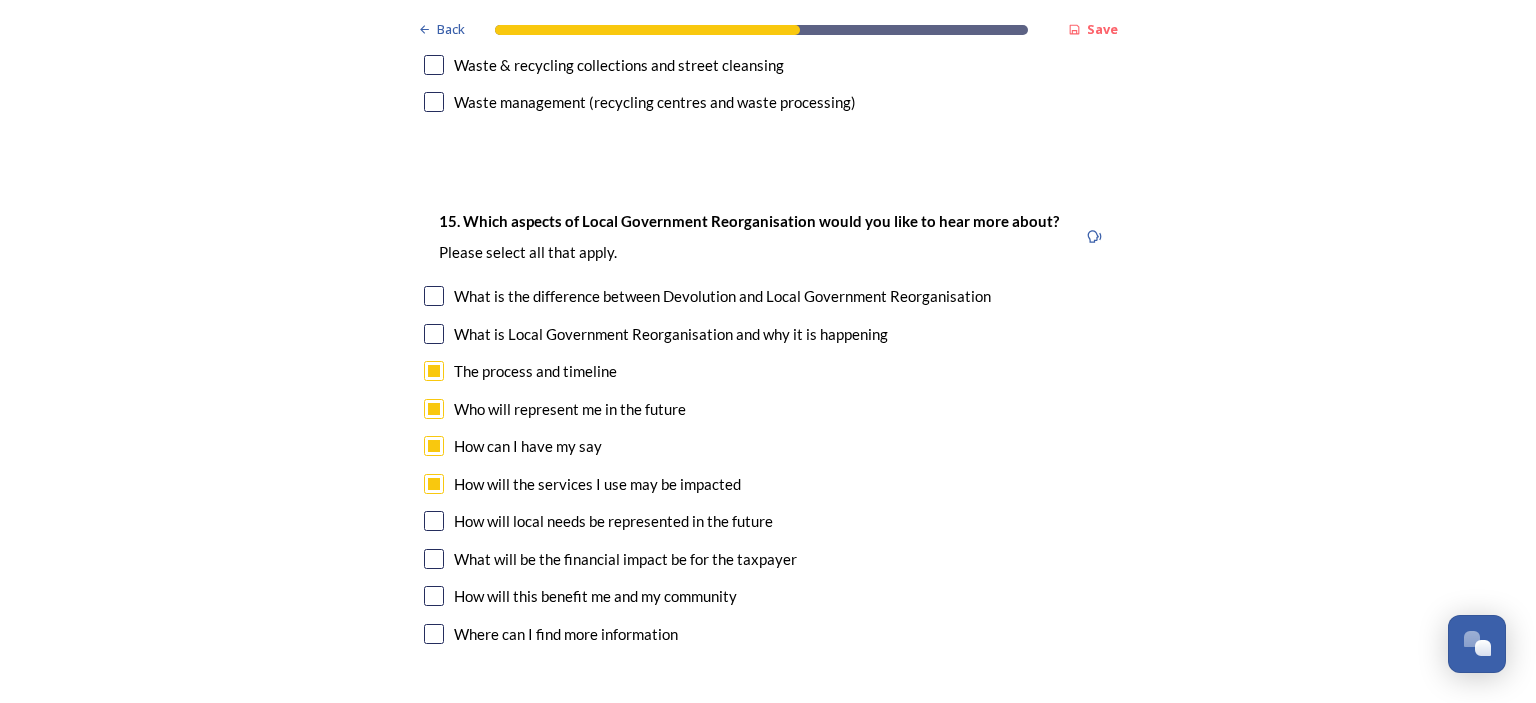 click at bounding box center (434, 521) 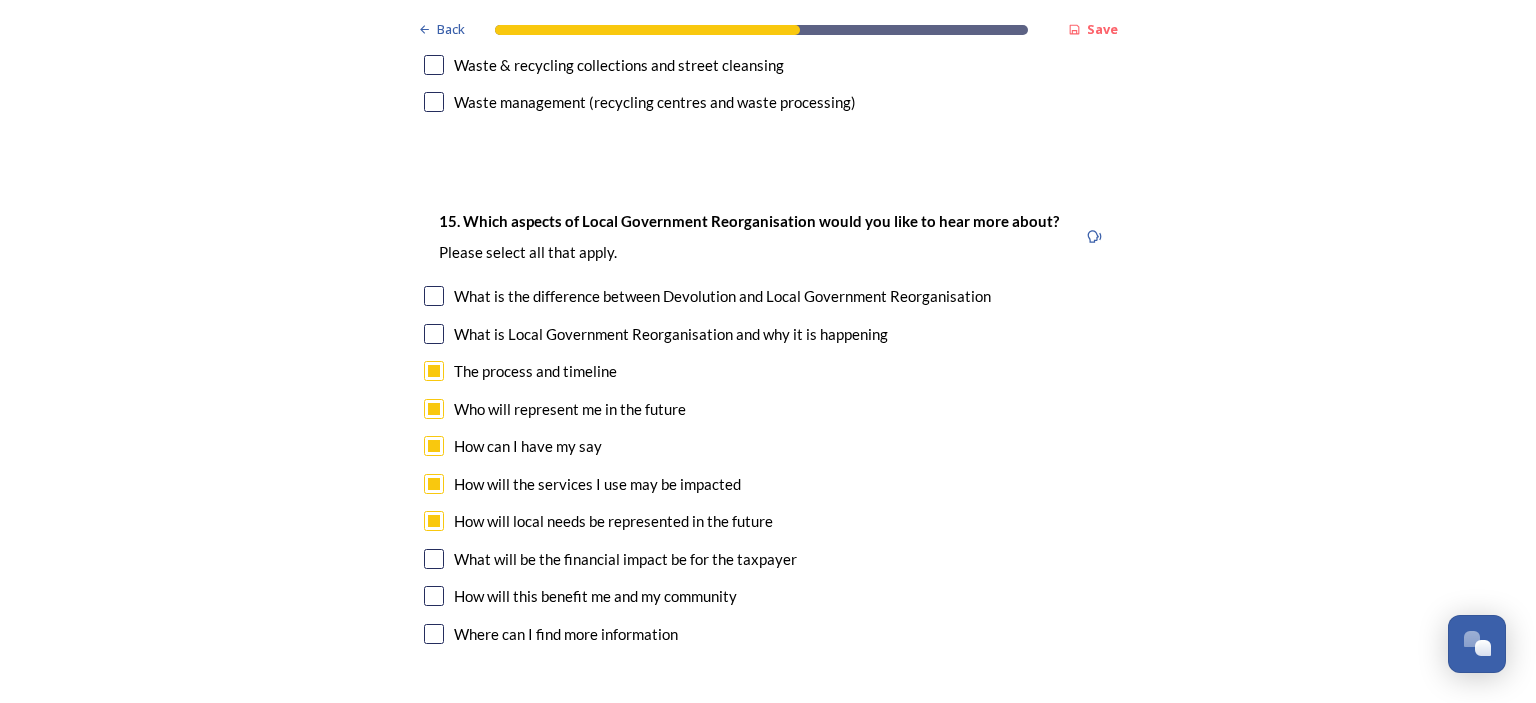 scroll, scrollTop: 5800, scrollLeft: 0, axis: vertical 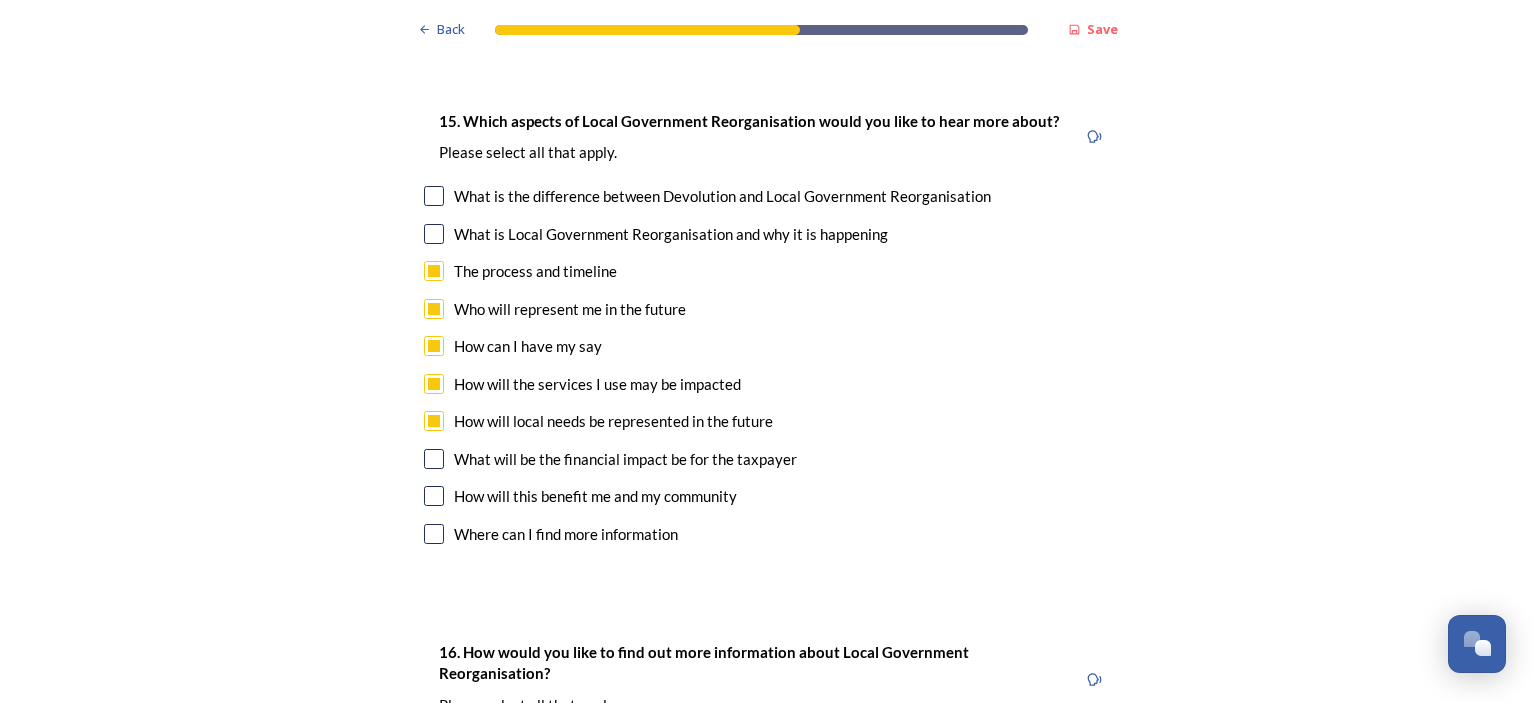 click at bounding box center [434, 496] 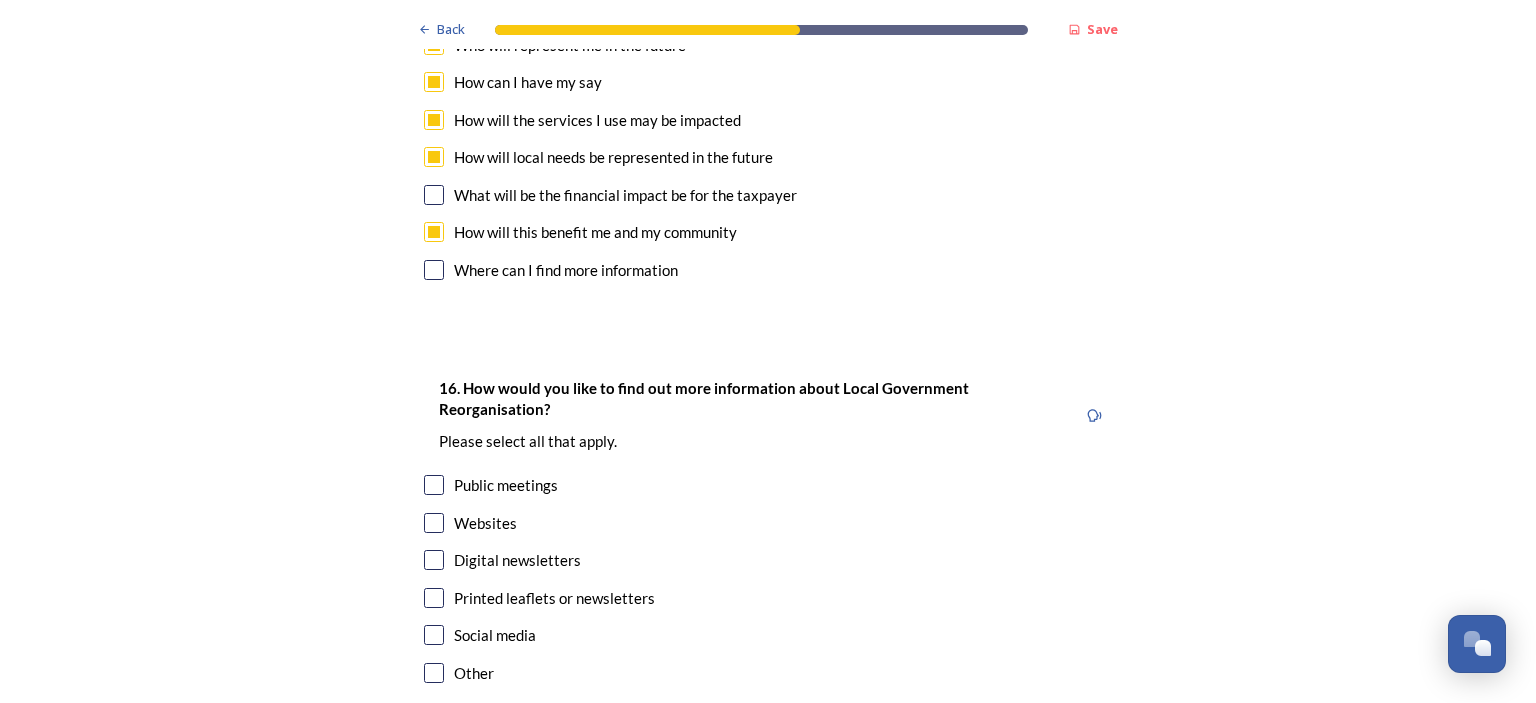 scroll, scrollTop: 6100, scrollLeft: 0, axis: vertical 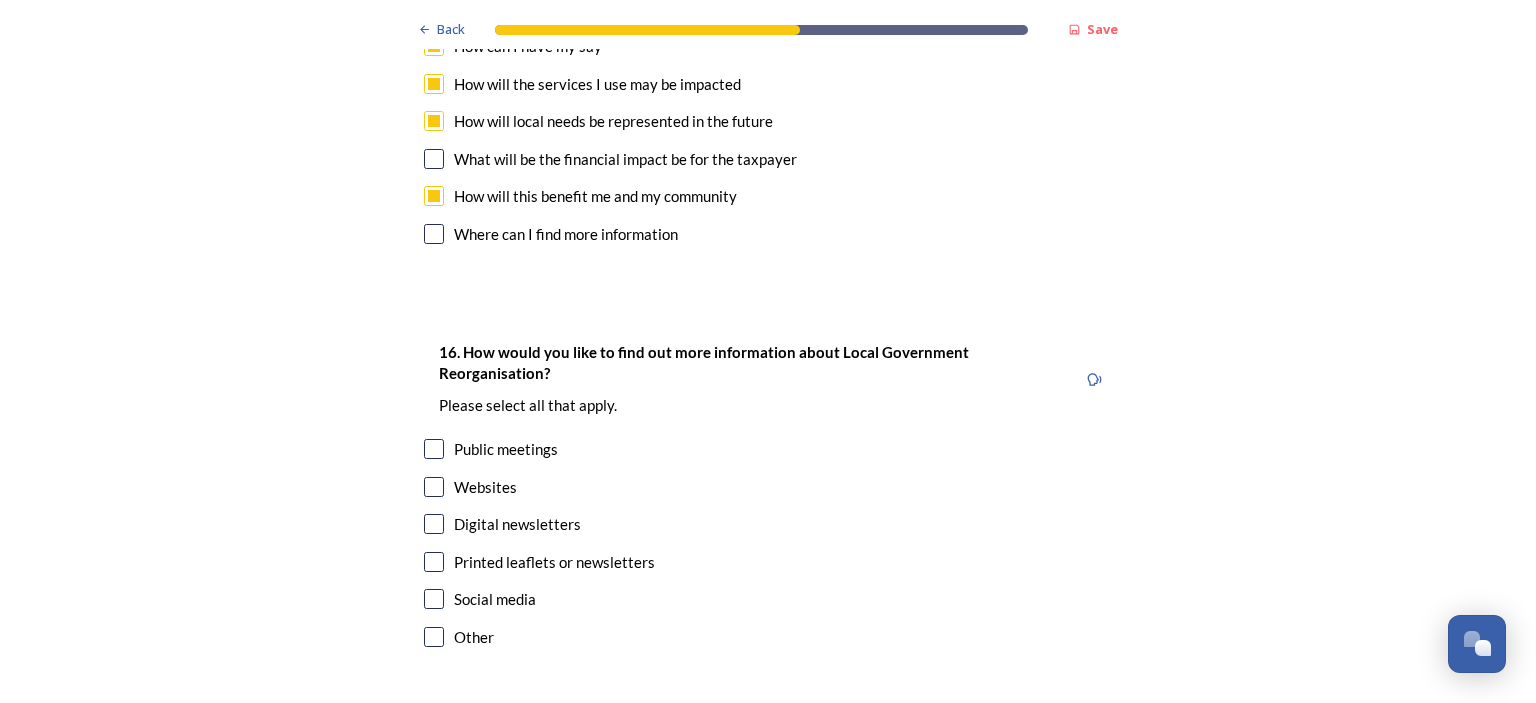 click at bounding box center (434, 487) 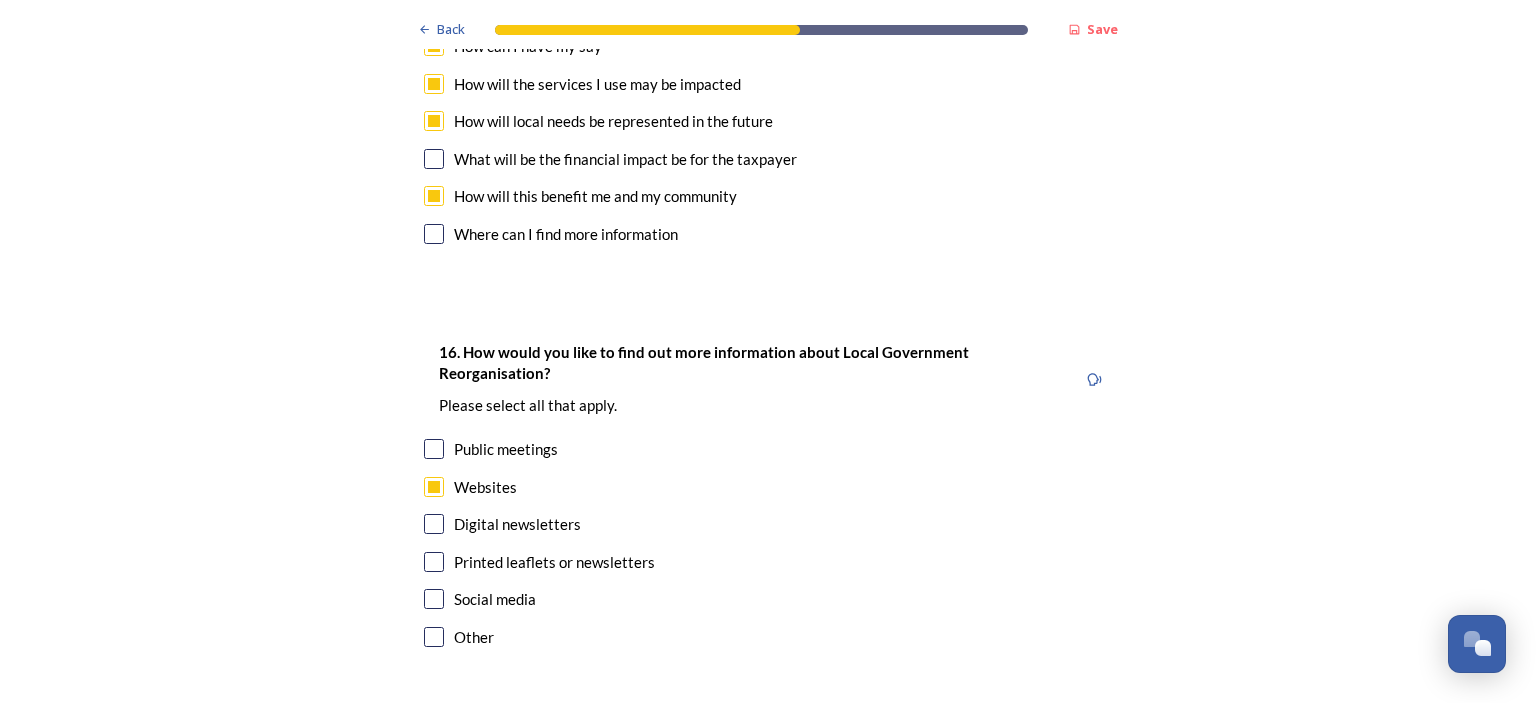 click at bounding box center (434, 562) 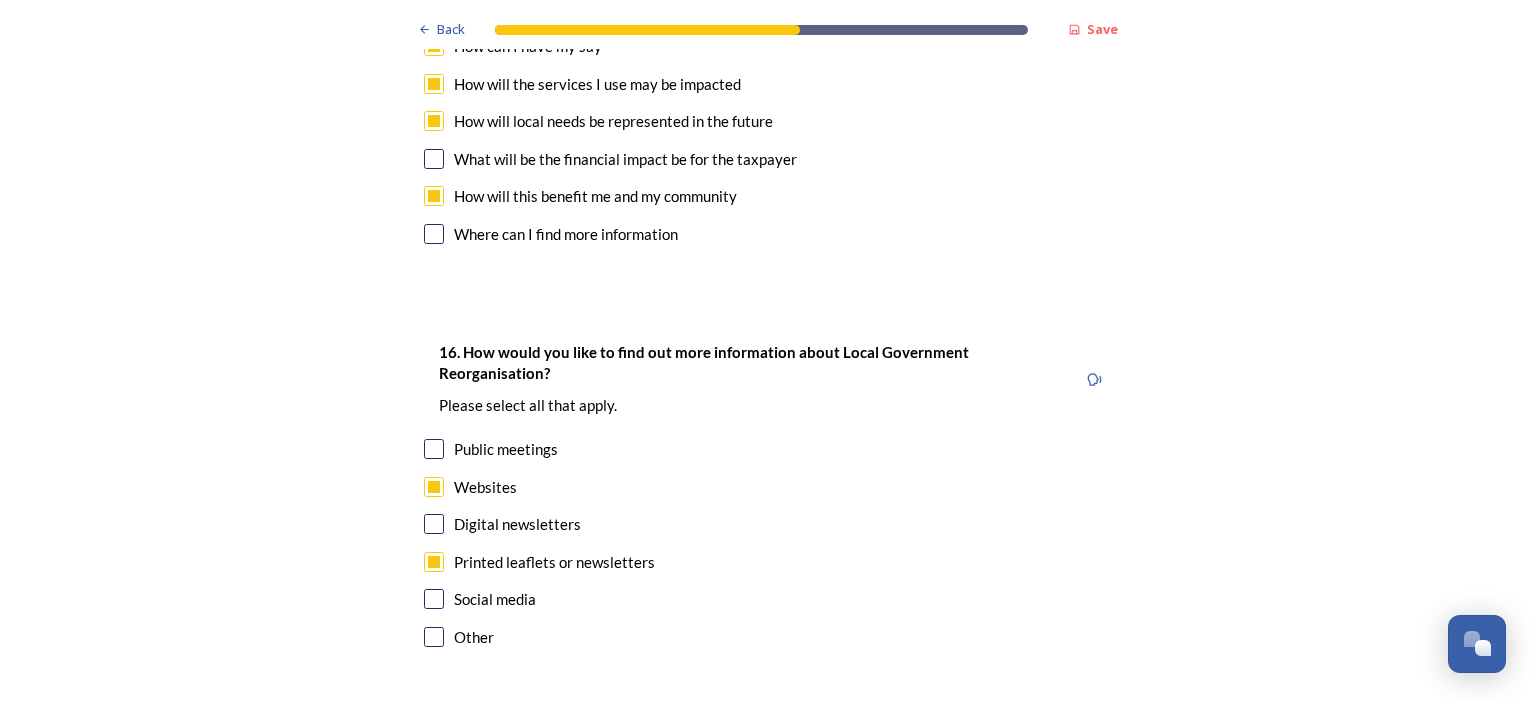 click at bounding box center [434, 487] 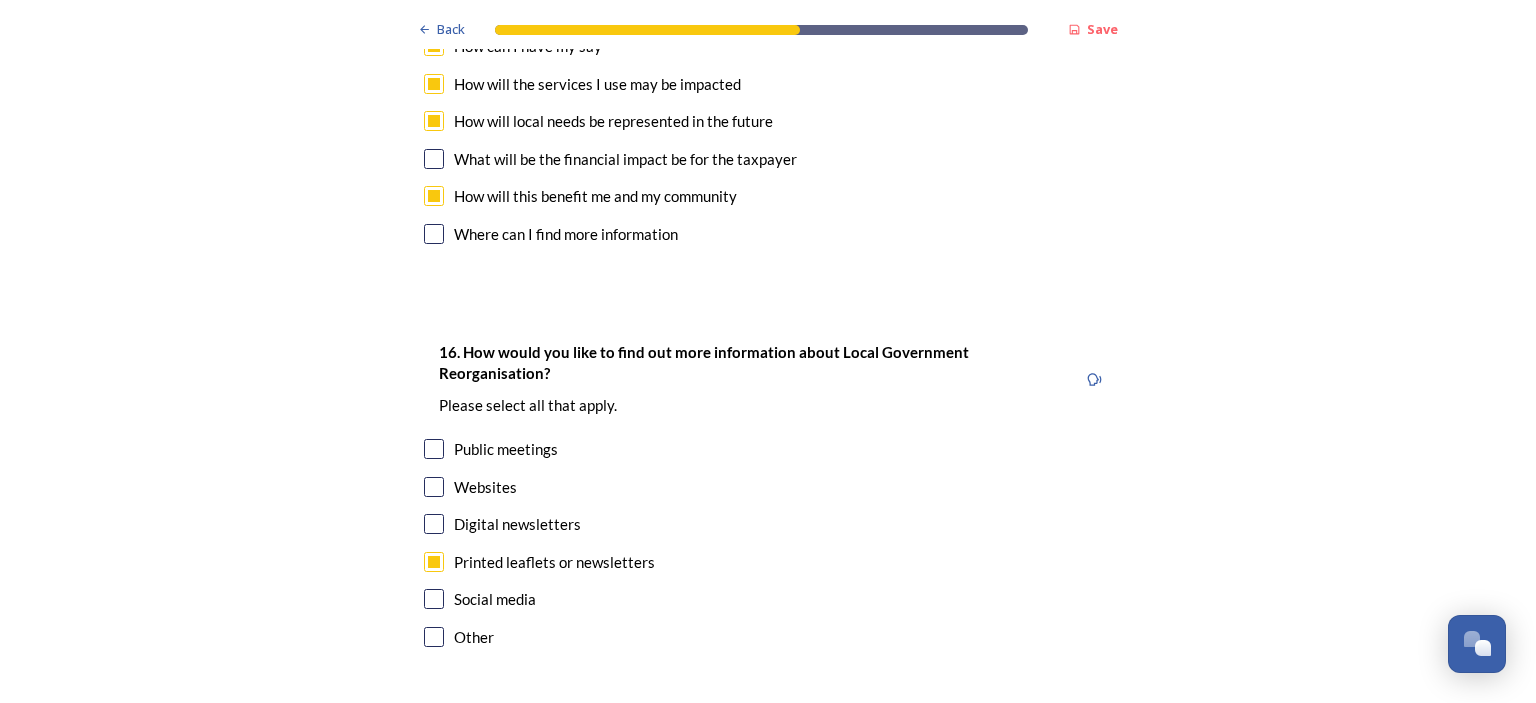click at bounding box center [434, 449] 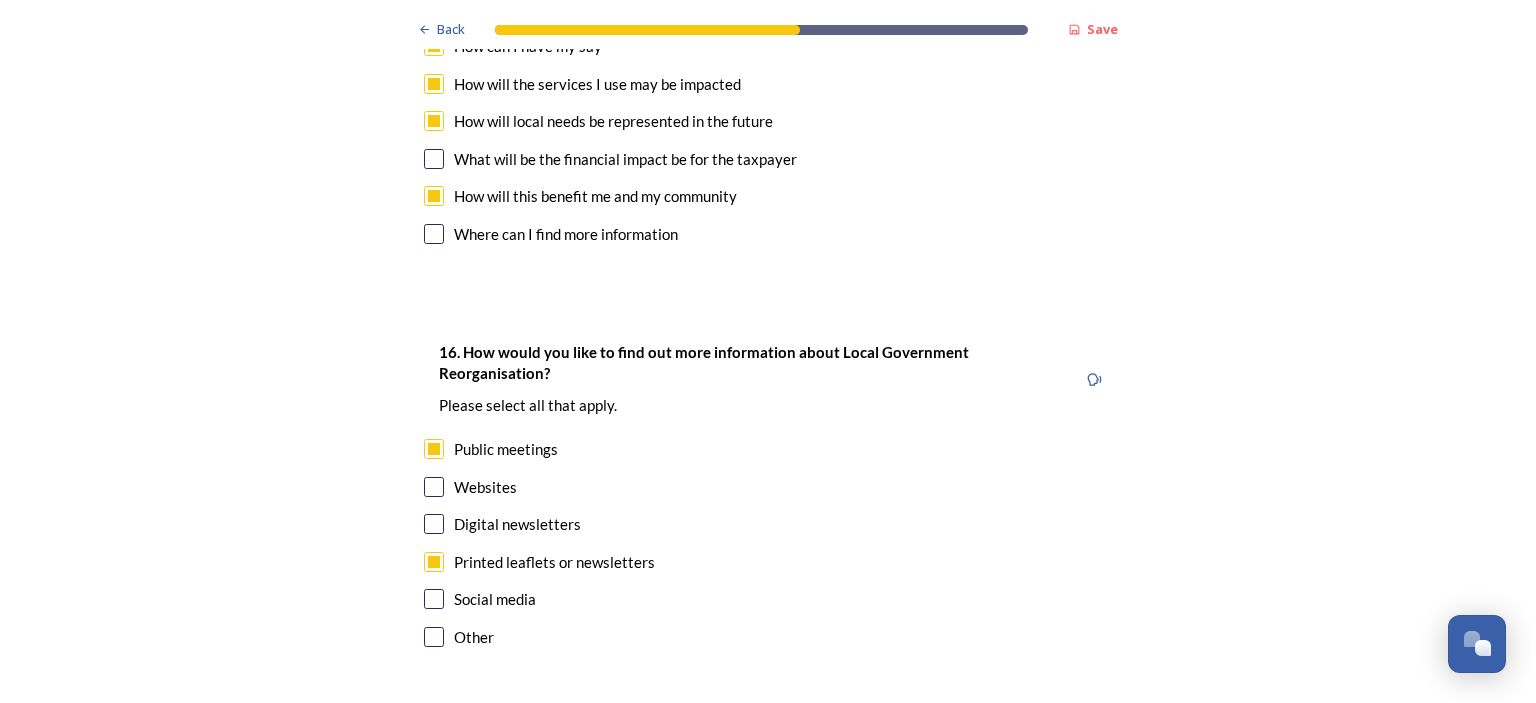 click at bounding box center (434, 487) 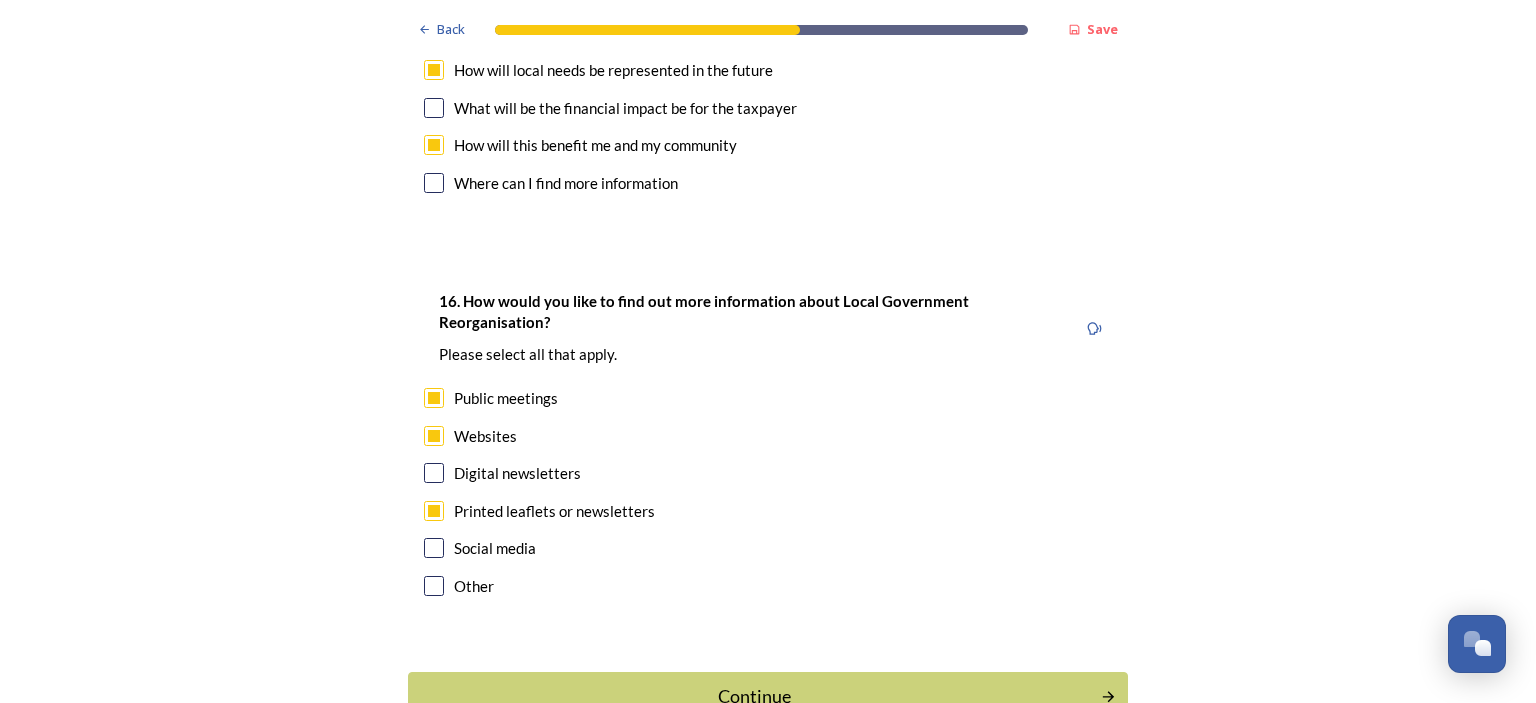 scroll, scrollTop: 6180, scrollLeft: 0, axis: vertical 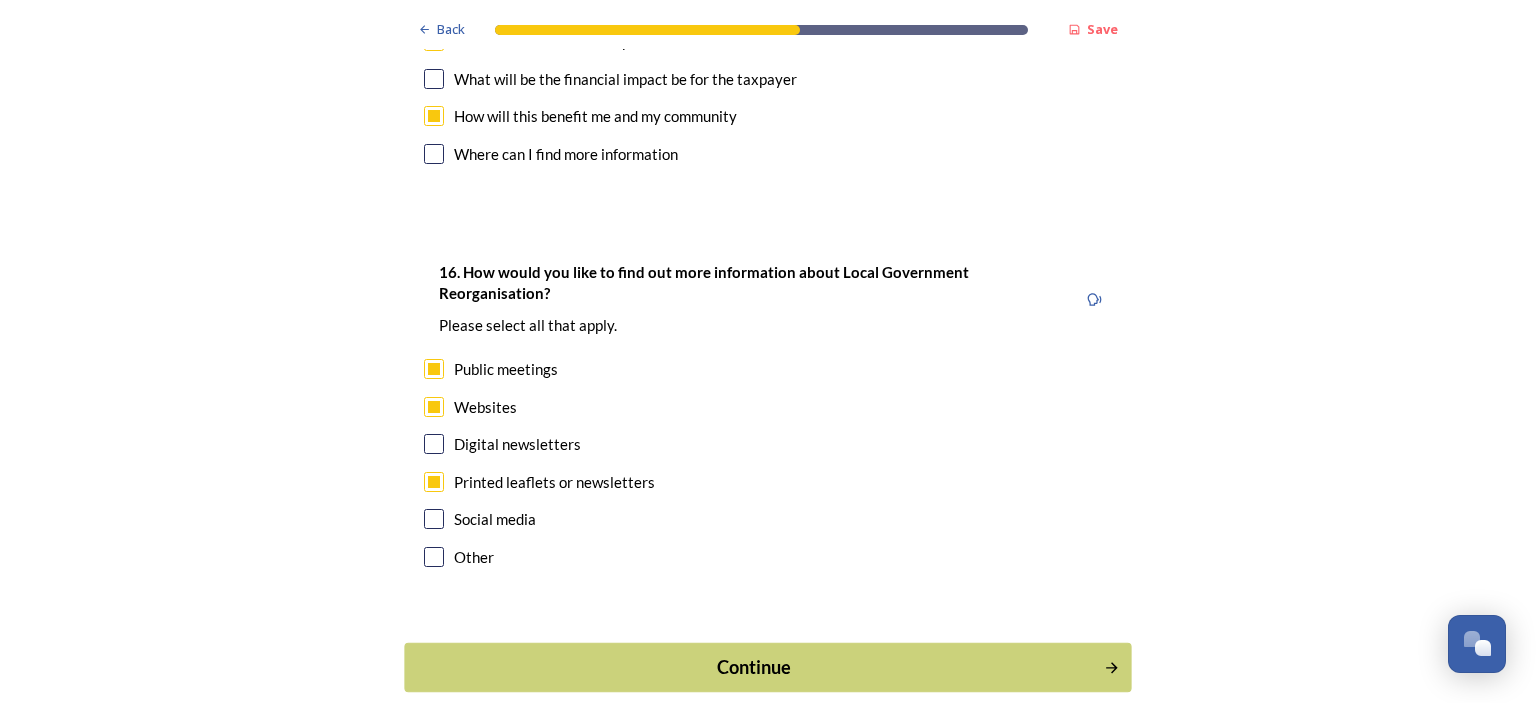 click on "Continue" at bounding box center (754, 667) 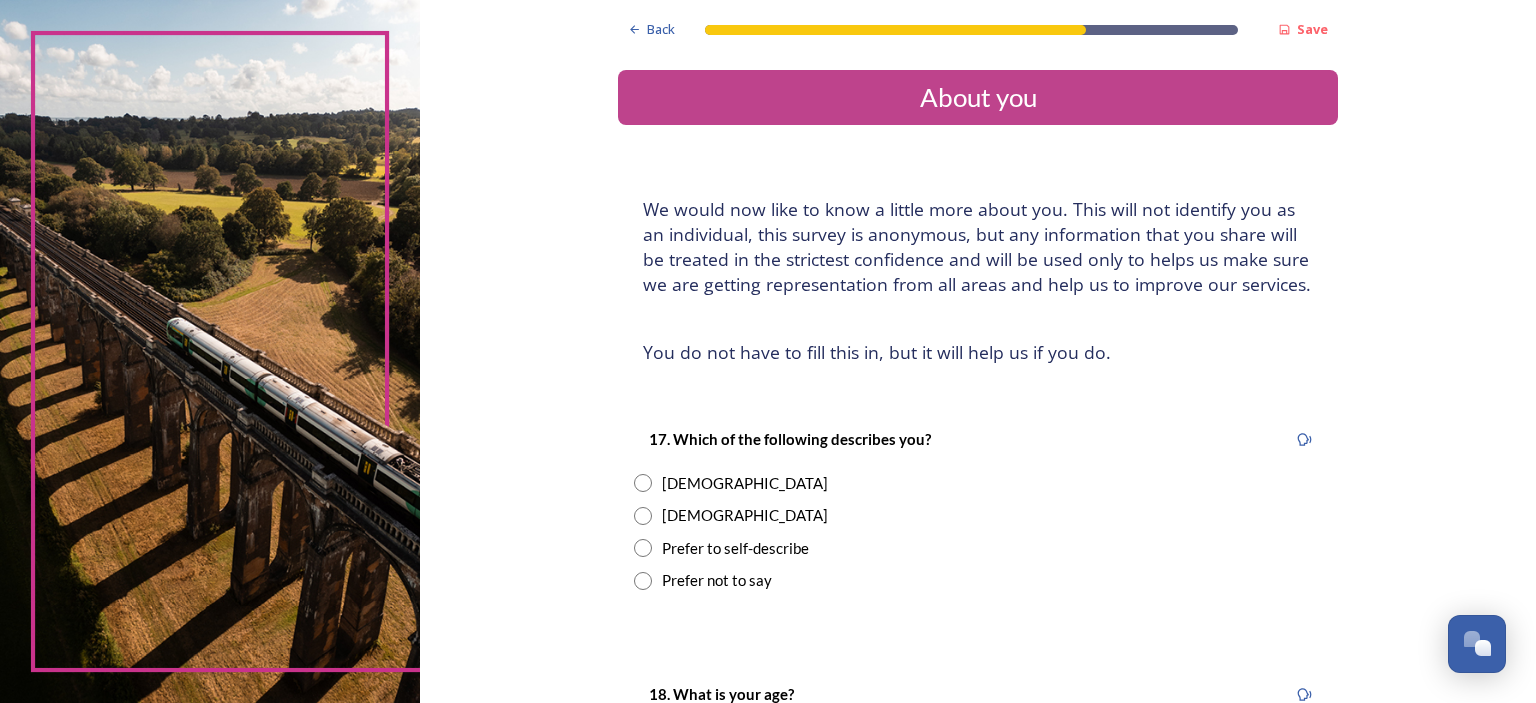 click at bounding box center [643, 516] 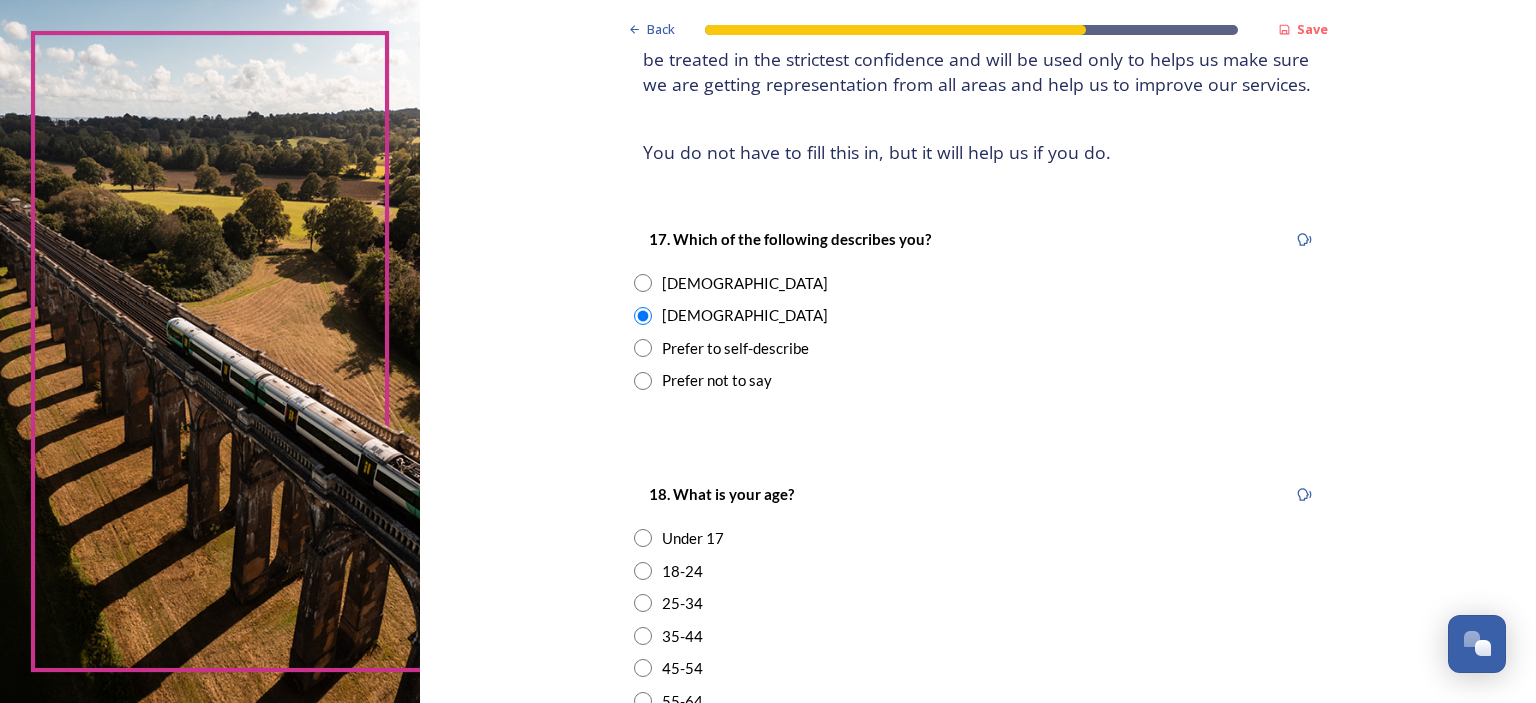 scroll, scrollTop: 400, scrollLeft: 0, axis: vertical 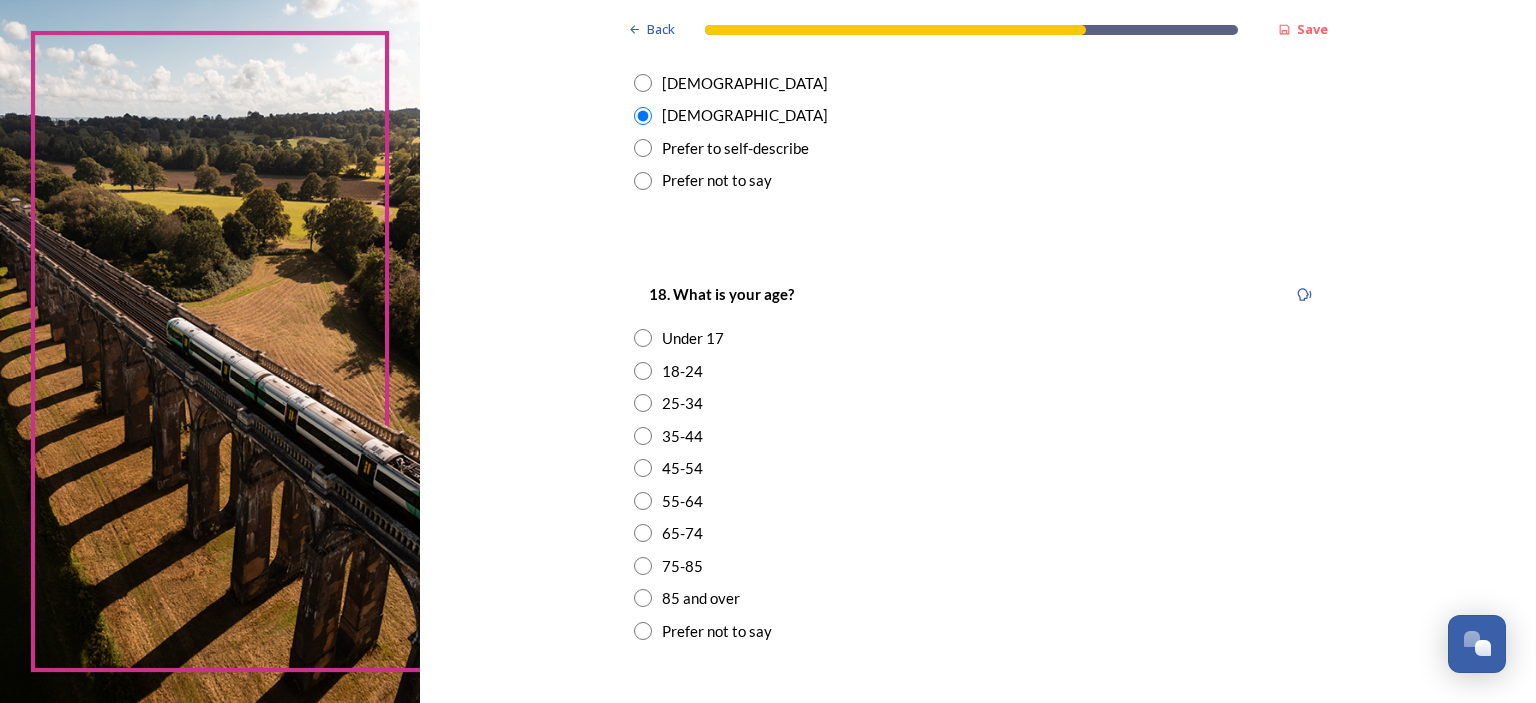 click at bounding box center [643, 468] 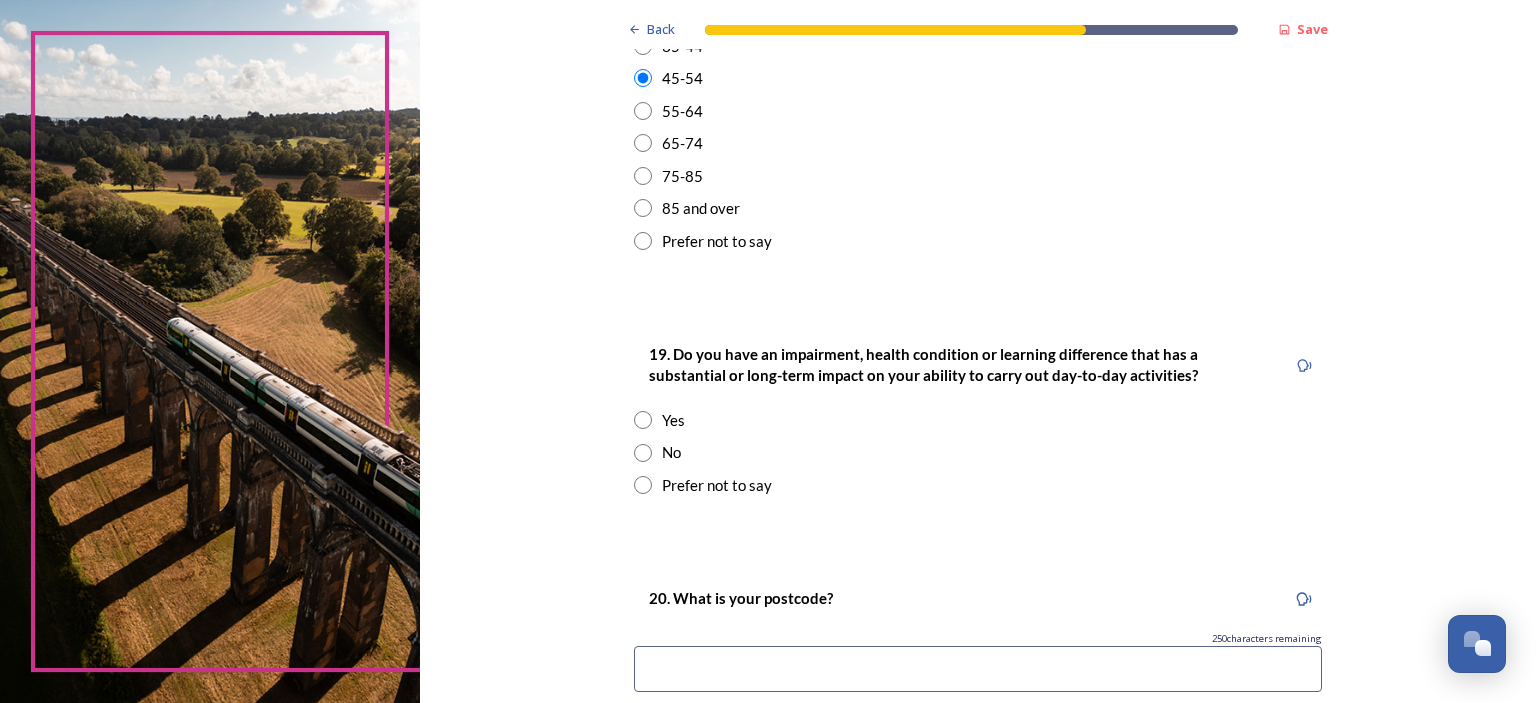 scroll, scrollTop: 800, scrollLeft: 0, axis: vertical 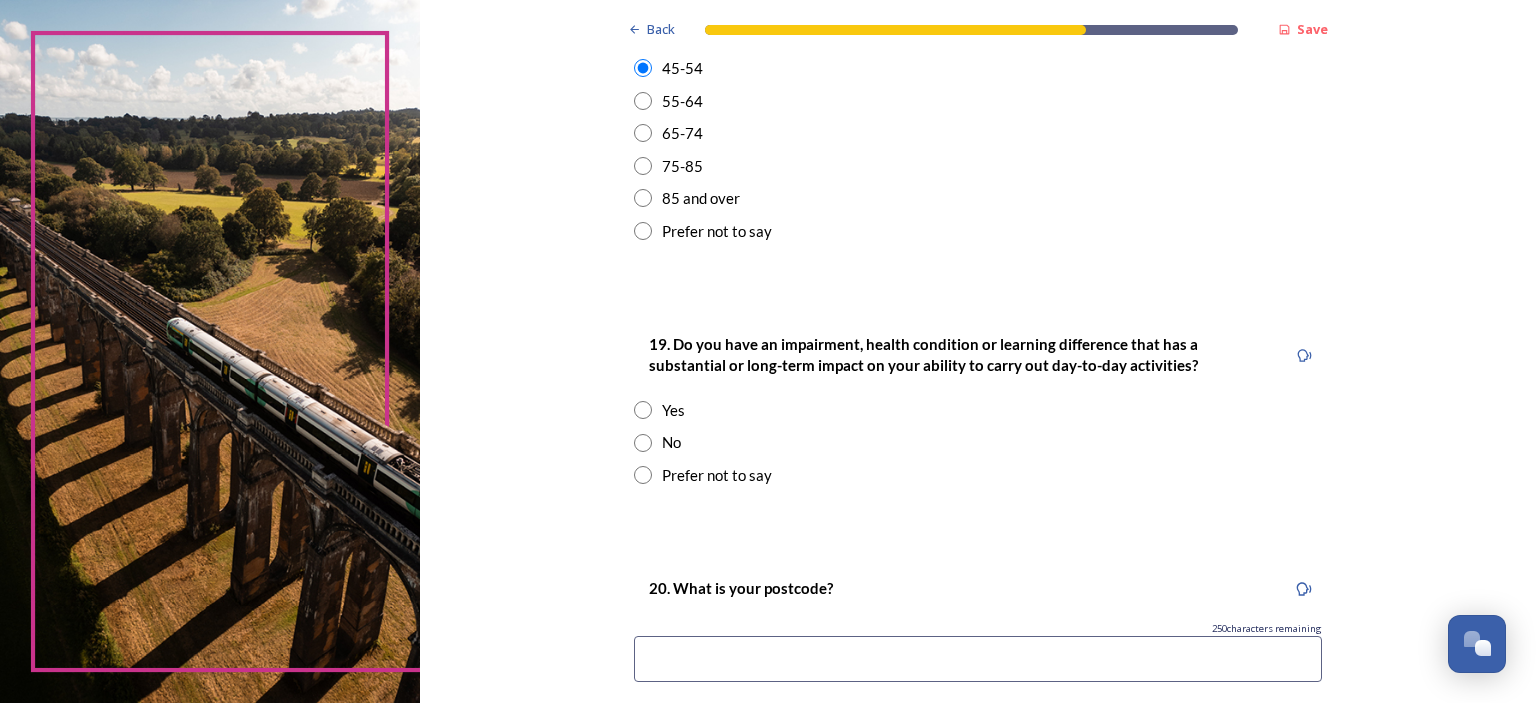 click at bounding box center [643, 443] 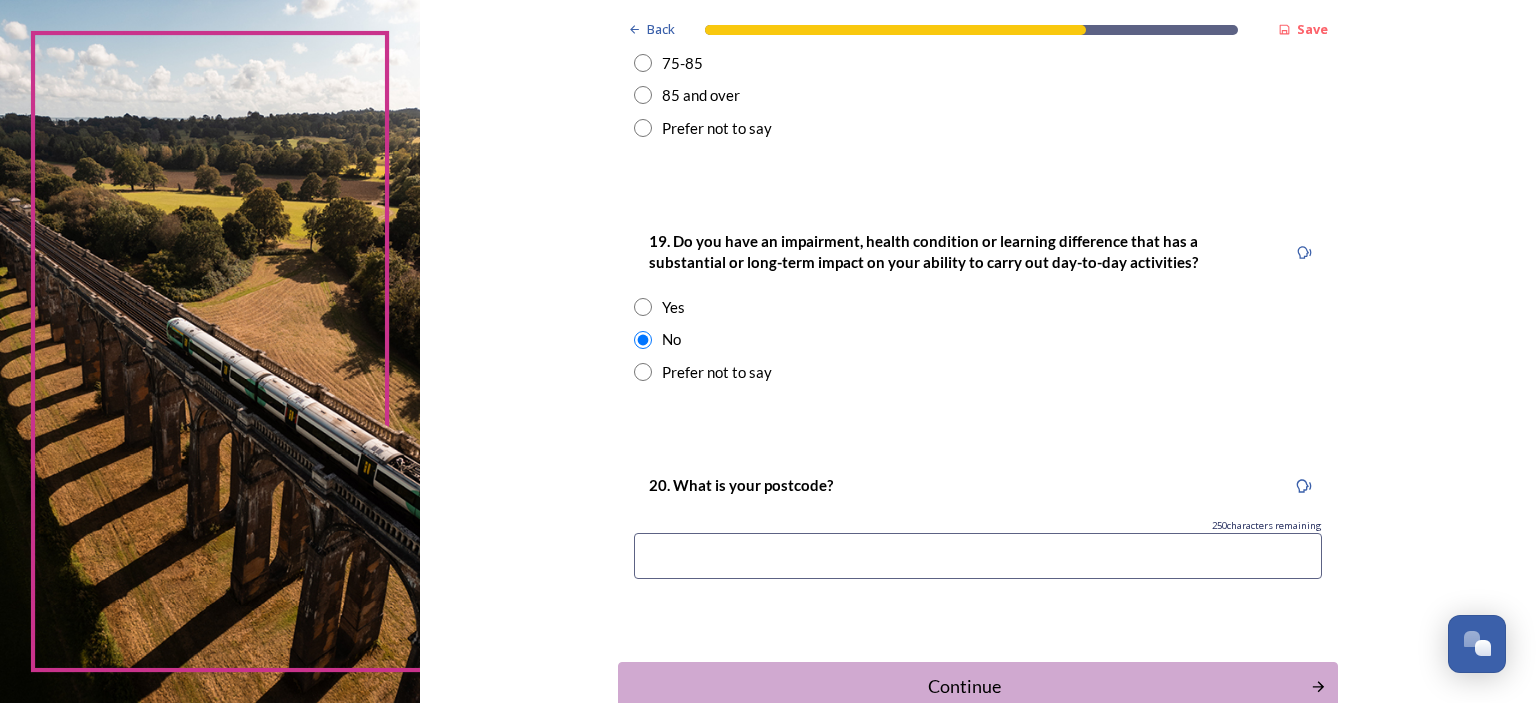scroll, scrollTop: 1000, scrollLeft: 0, axis: vertical 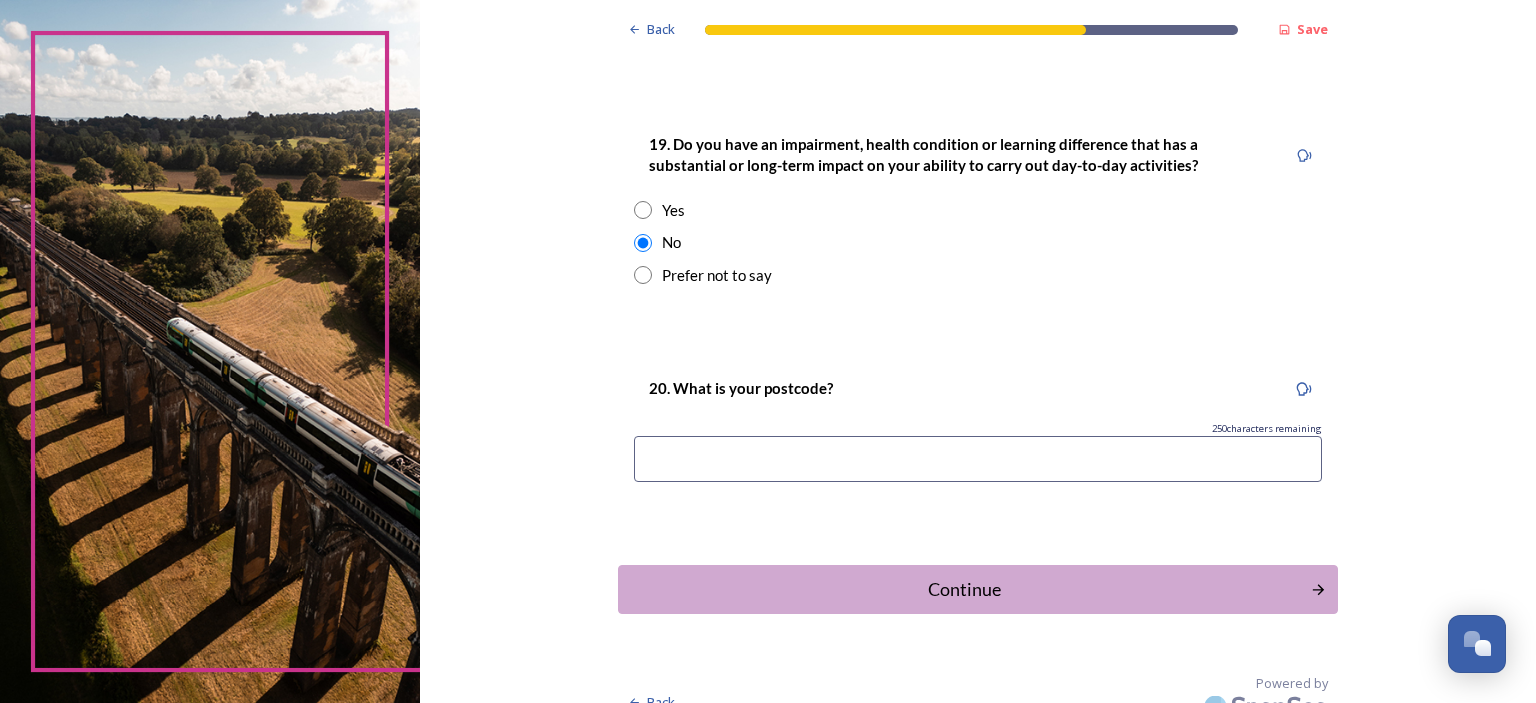 click at bounding box center (978, 459) 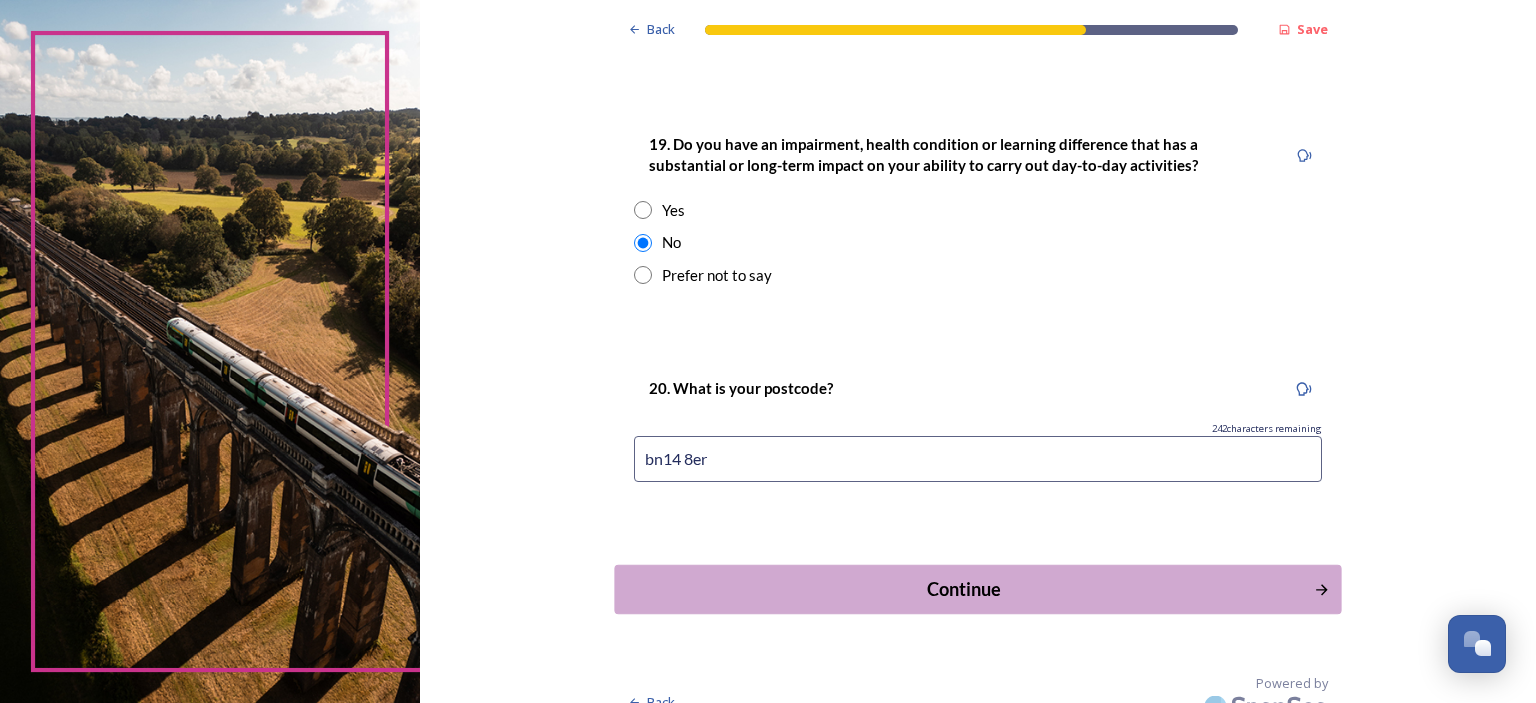 type on "bn14 8er" 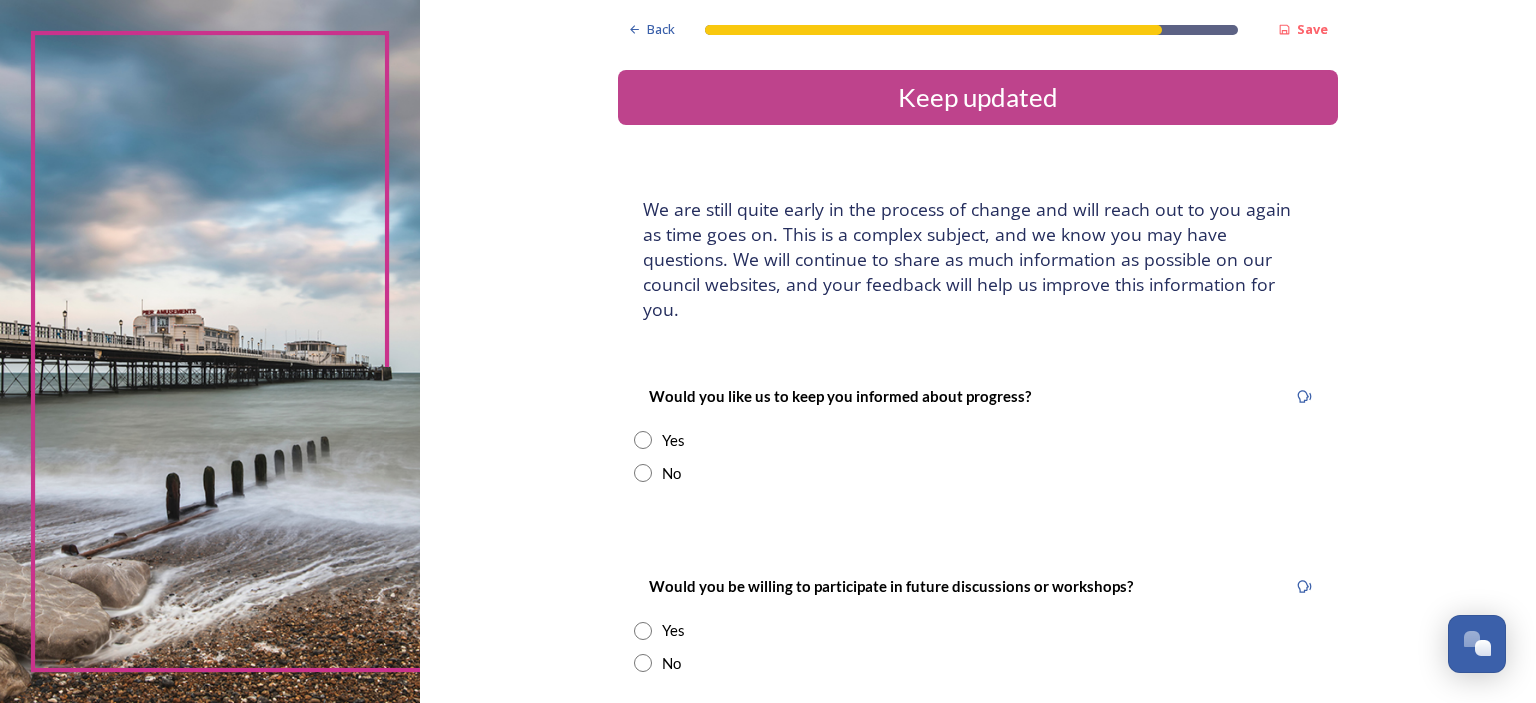 click at bounding box center (643, 473) 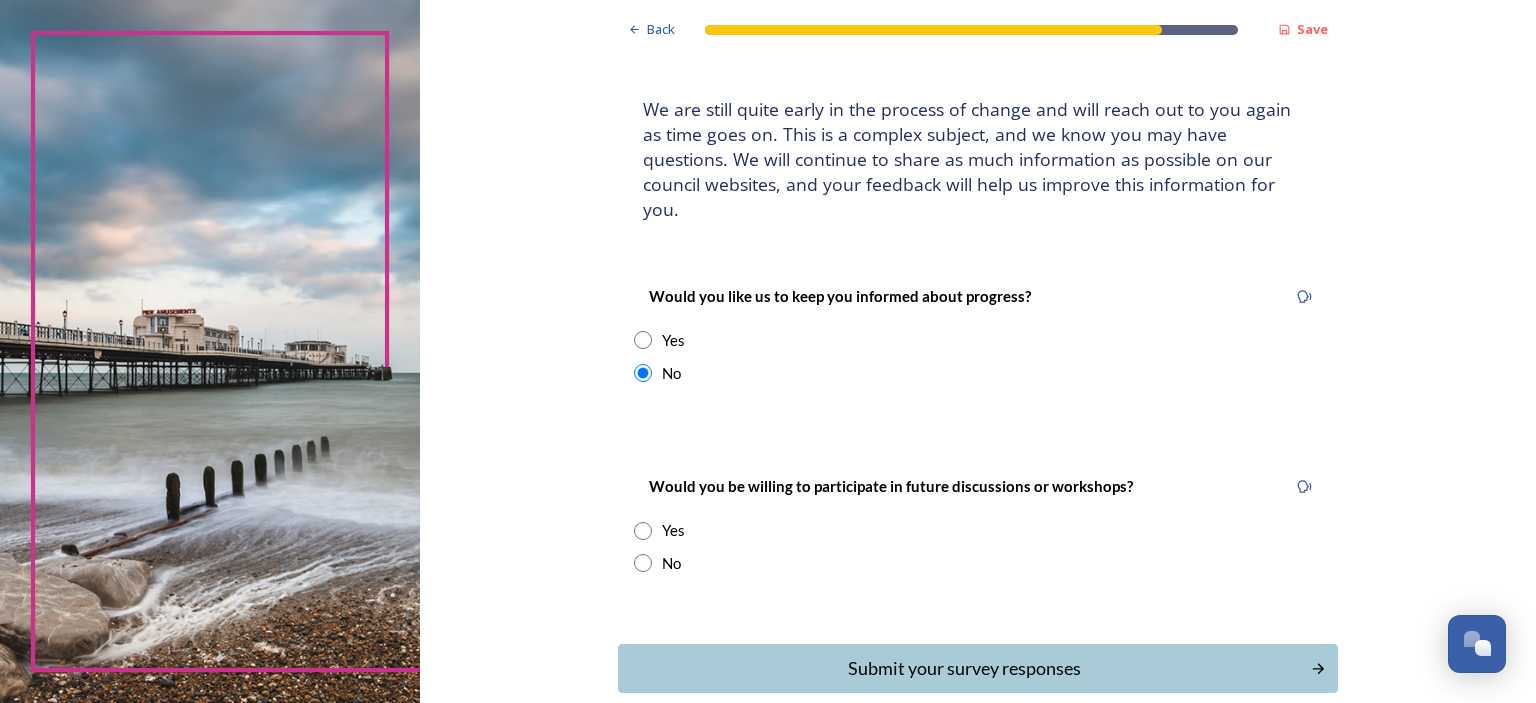 scroll, scrollTop: 180, scrollLeft: 0, axis: vertical 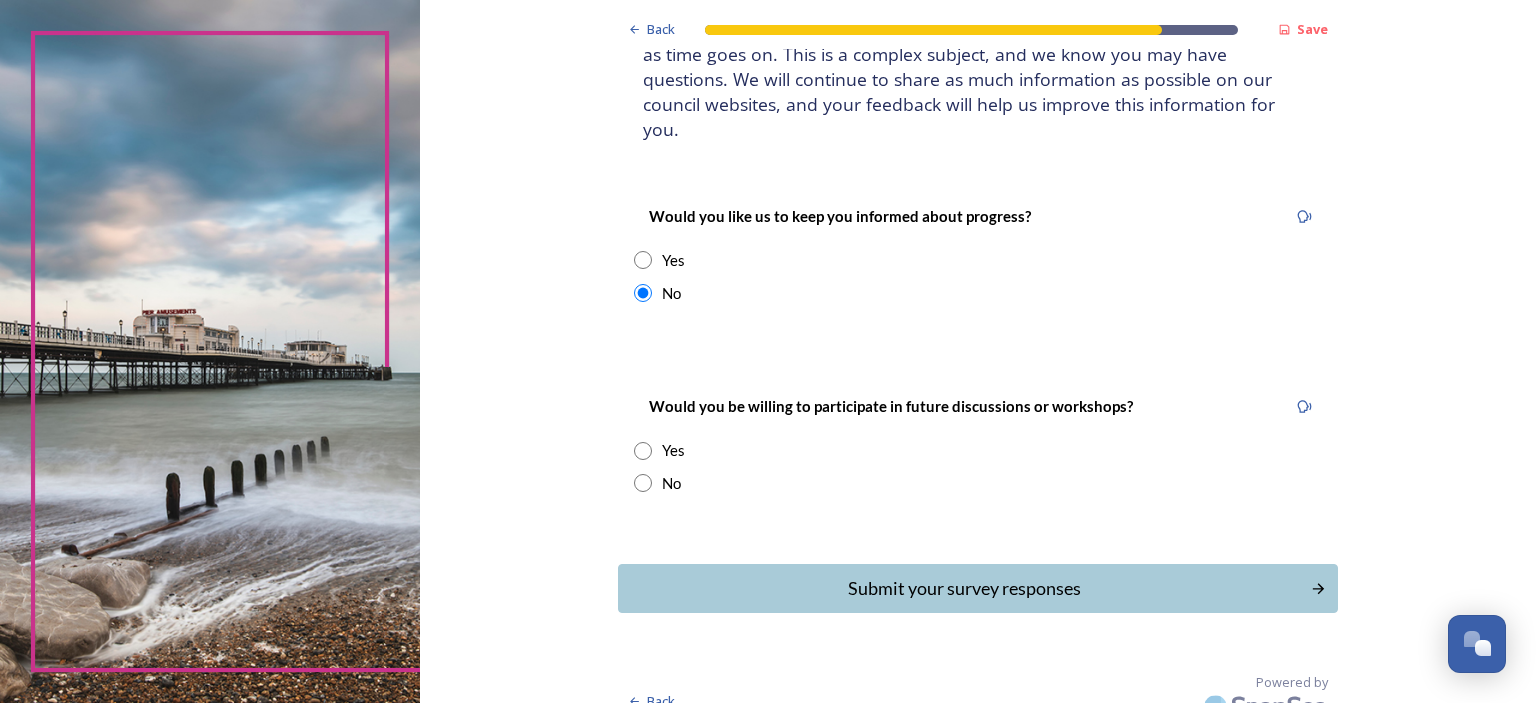 click on "No" at bounding box center (978, 483) 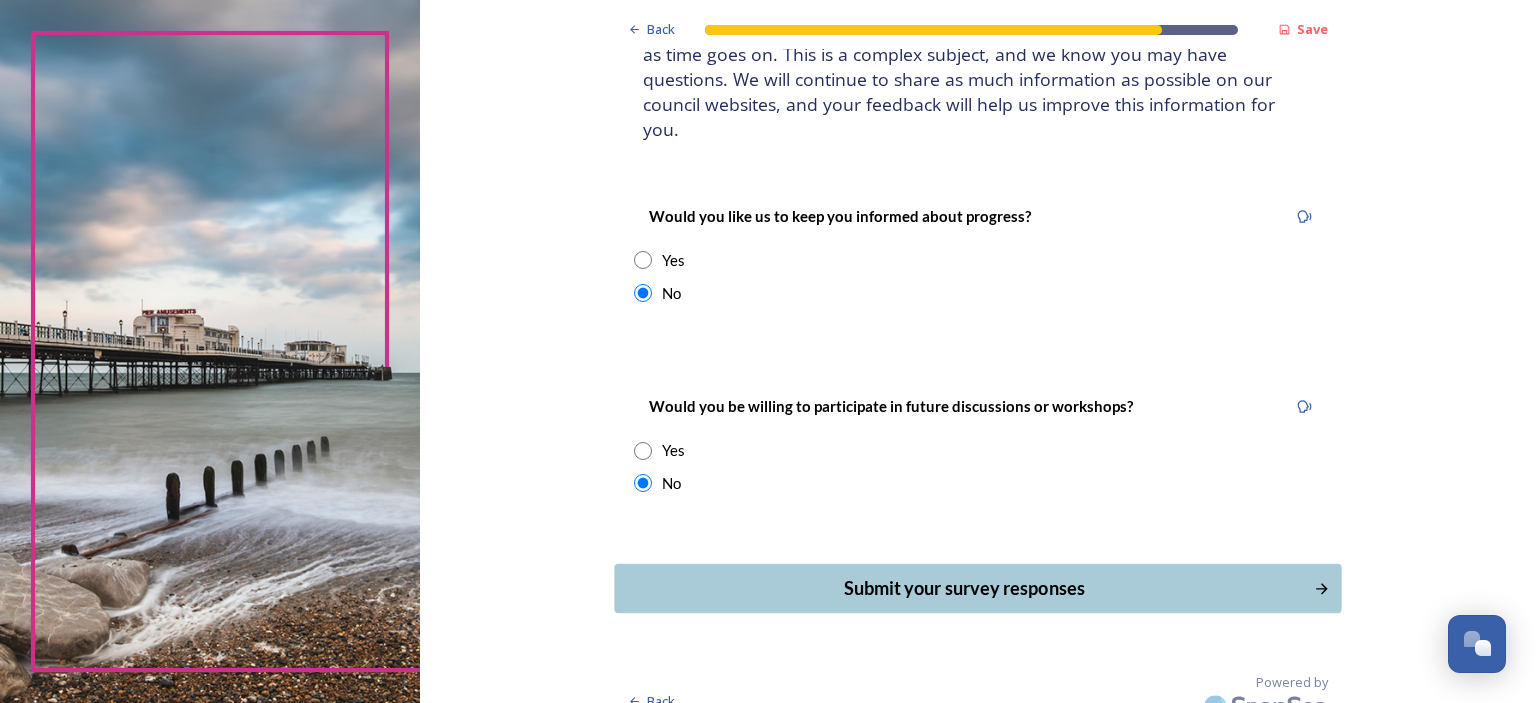 click on "Submit your survey responses" at bounding box center [964, 588] 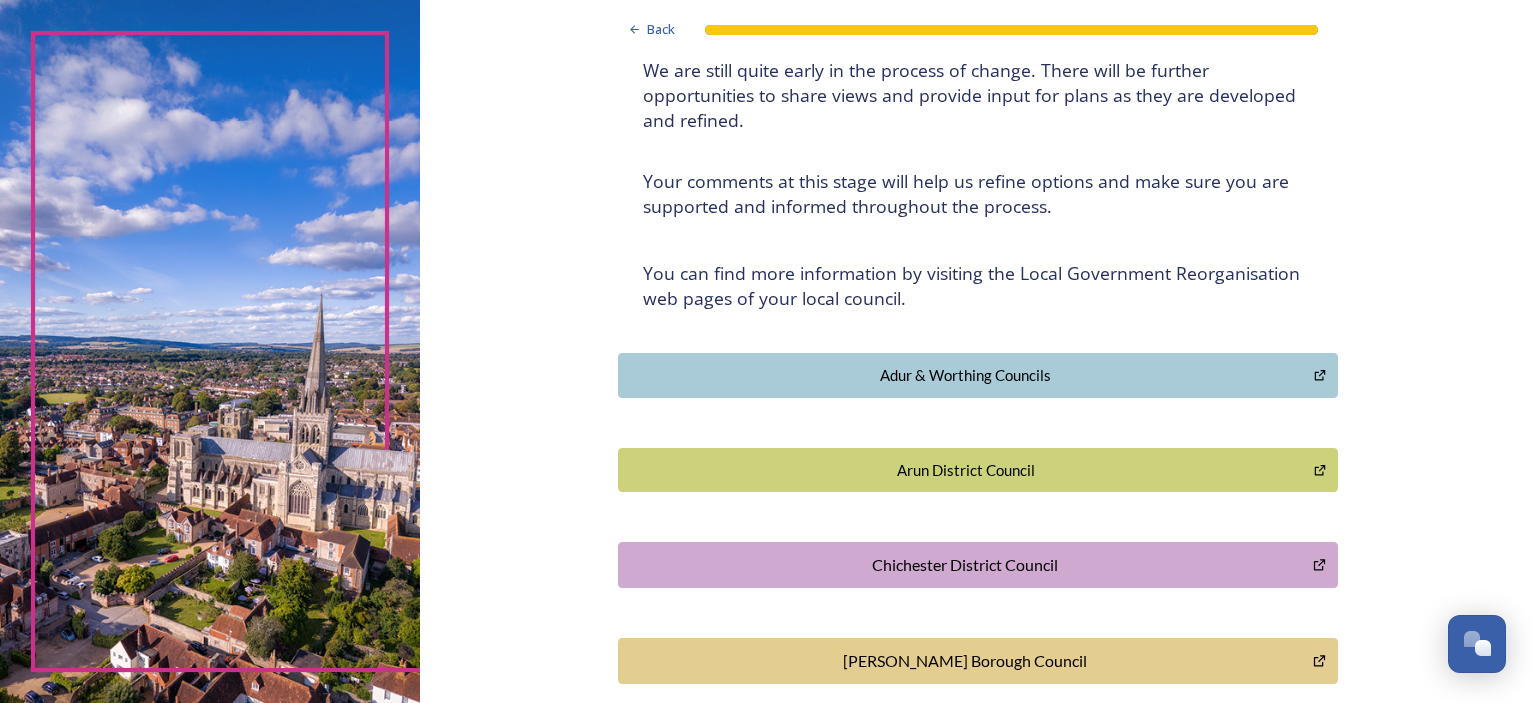 scroll, scrollTop: 500, scrollLeft: 0, axis: vertical 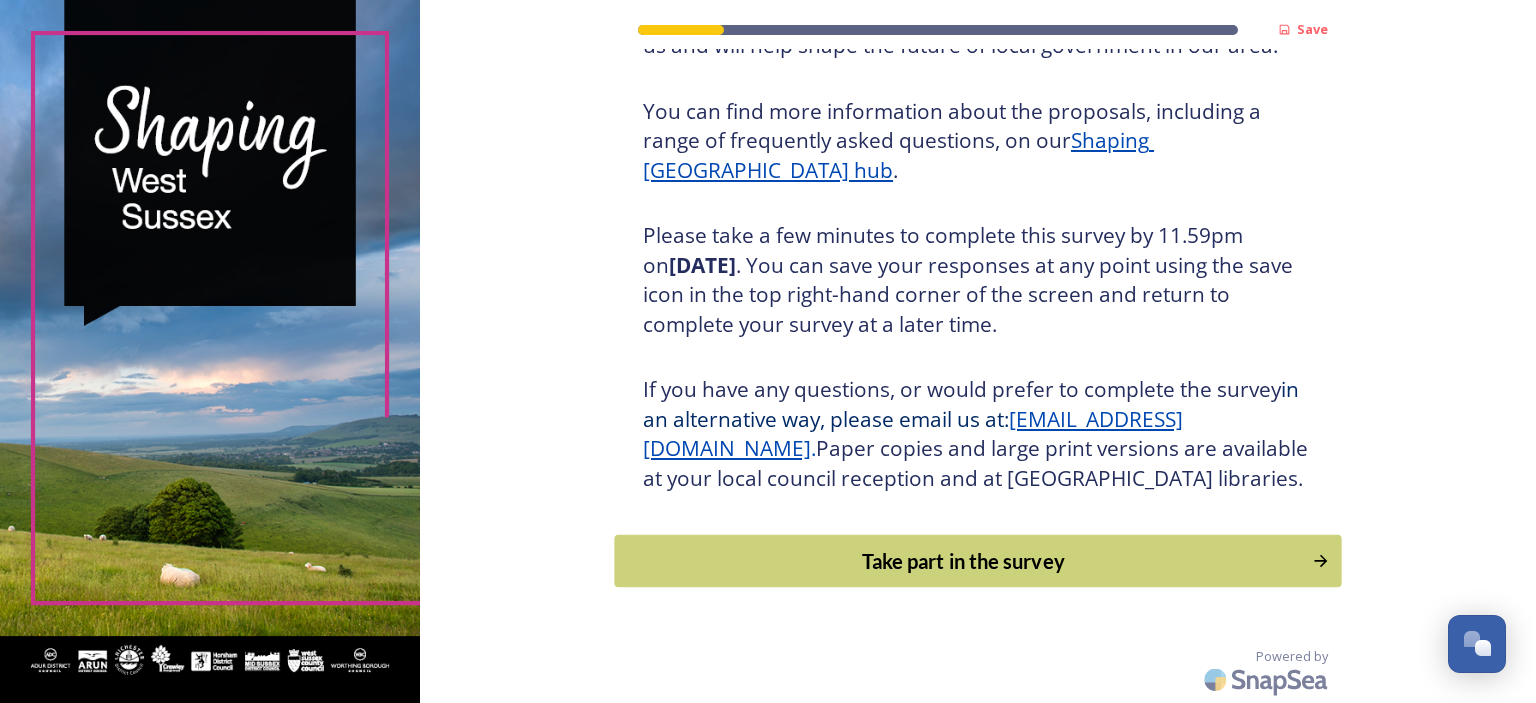 click on "Take part in the survey" at bounding box center (964, 561) 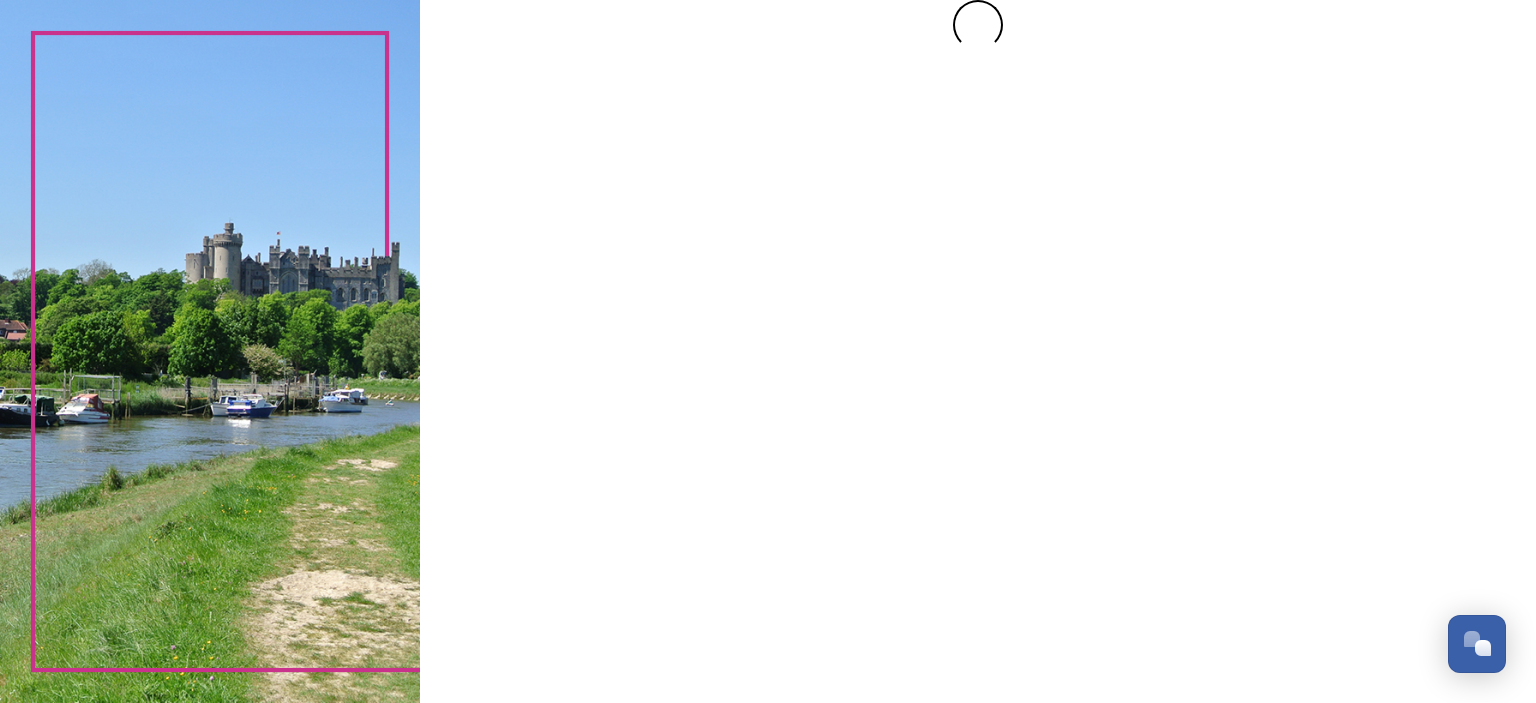 scroll, scrollTop: 0, scrollLeft: 0, axis: both 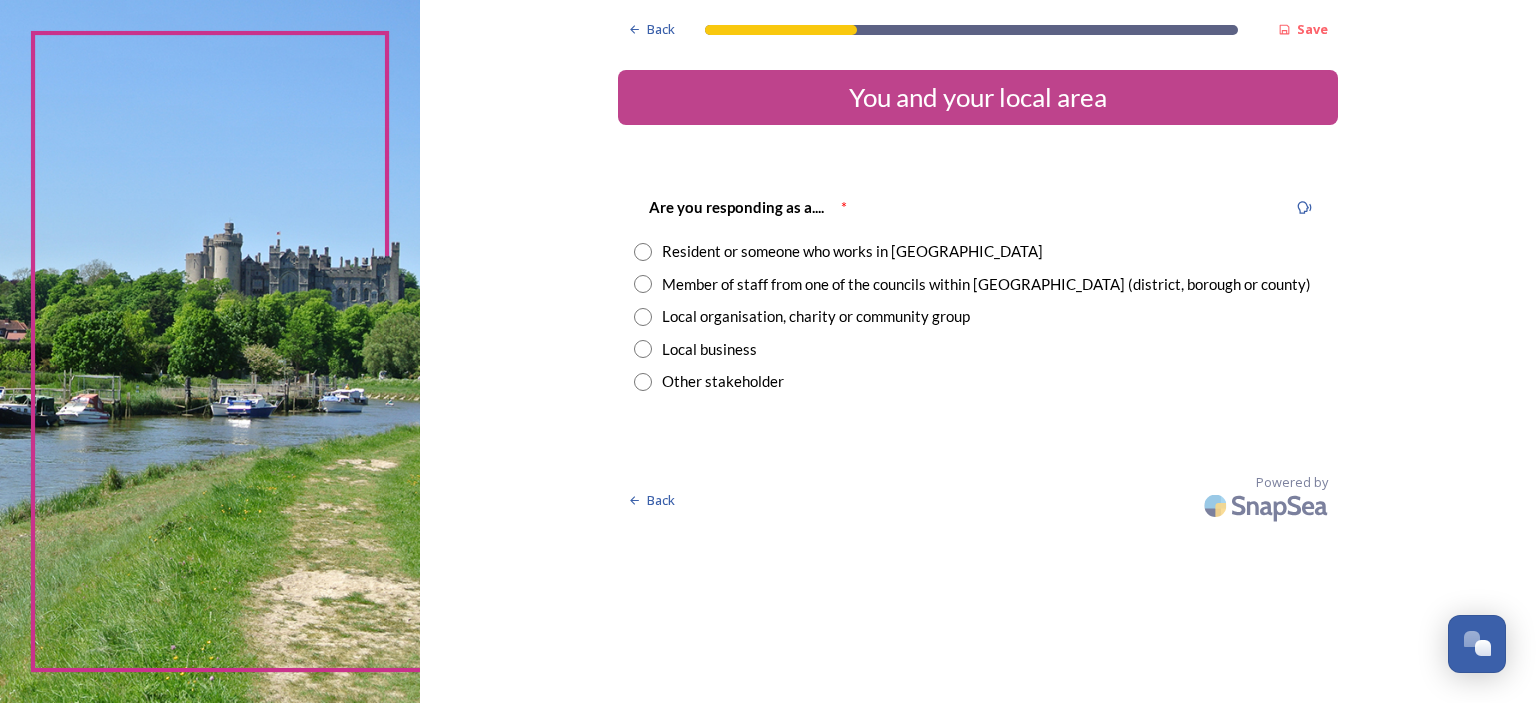click at bounding box center [643, 284] 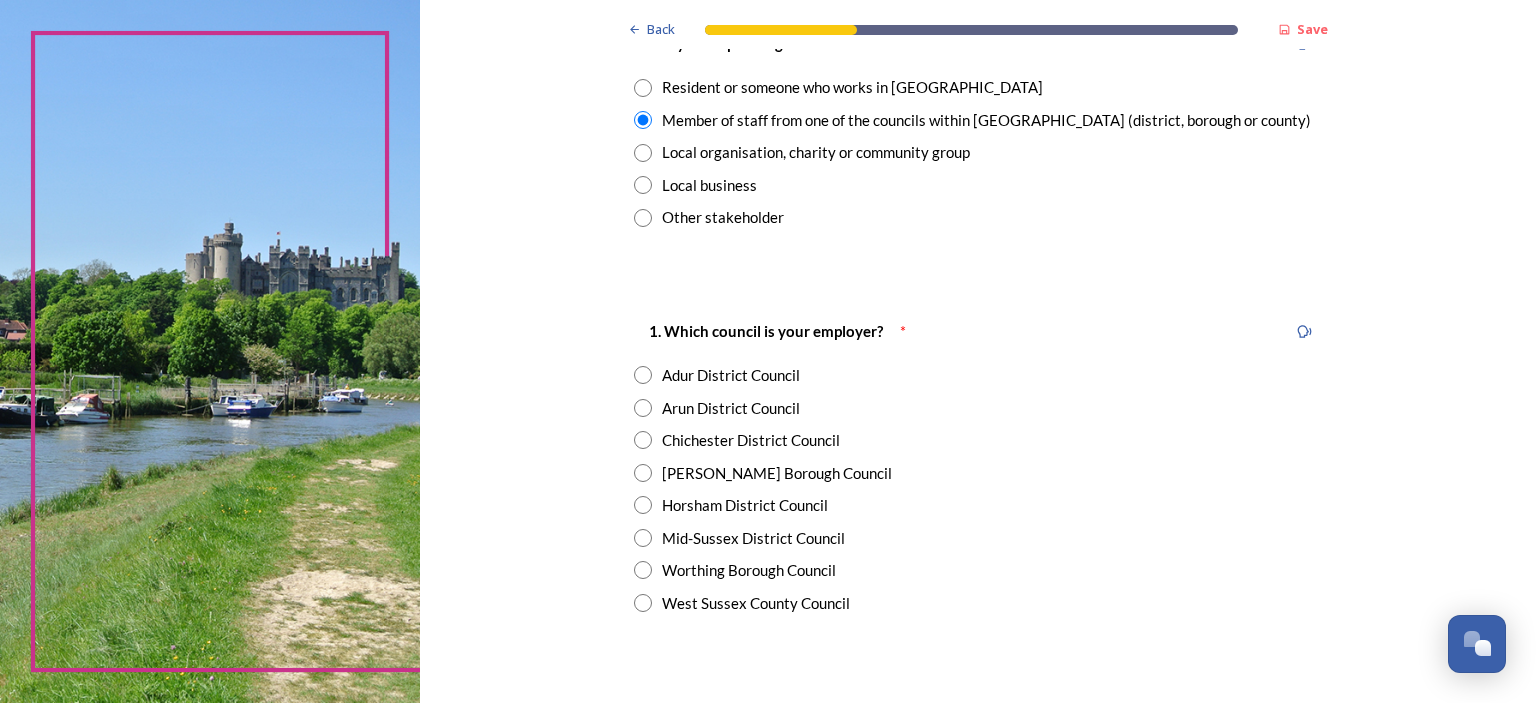 scroll, scrollTop: 200, scrollLeft: 0, axis: vertical 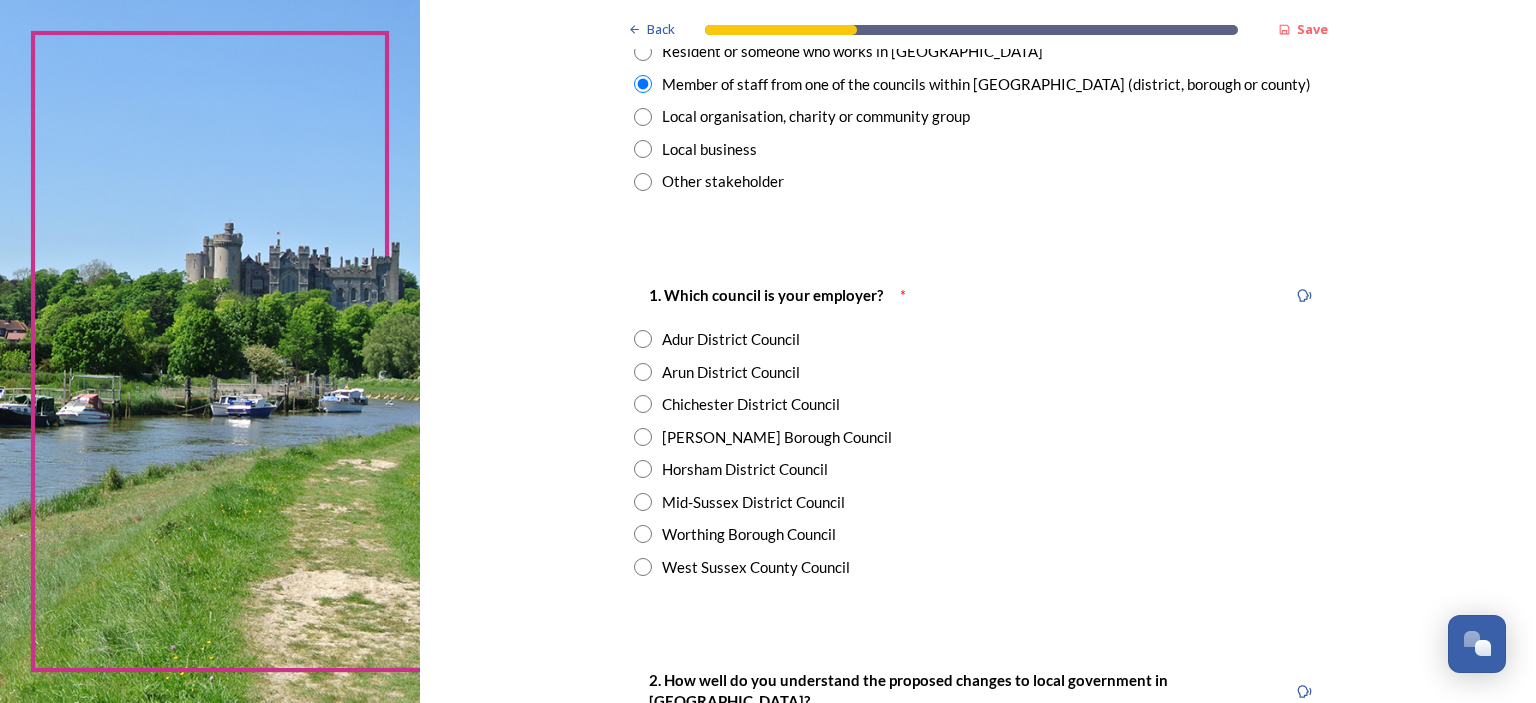 click at bounding box center (643, 339) 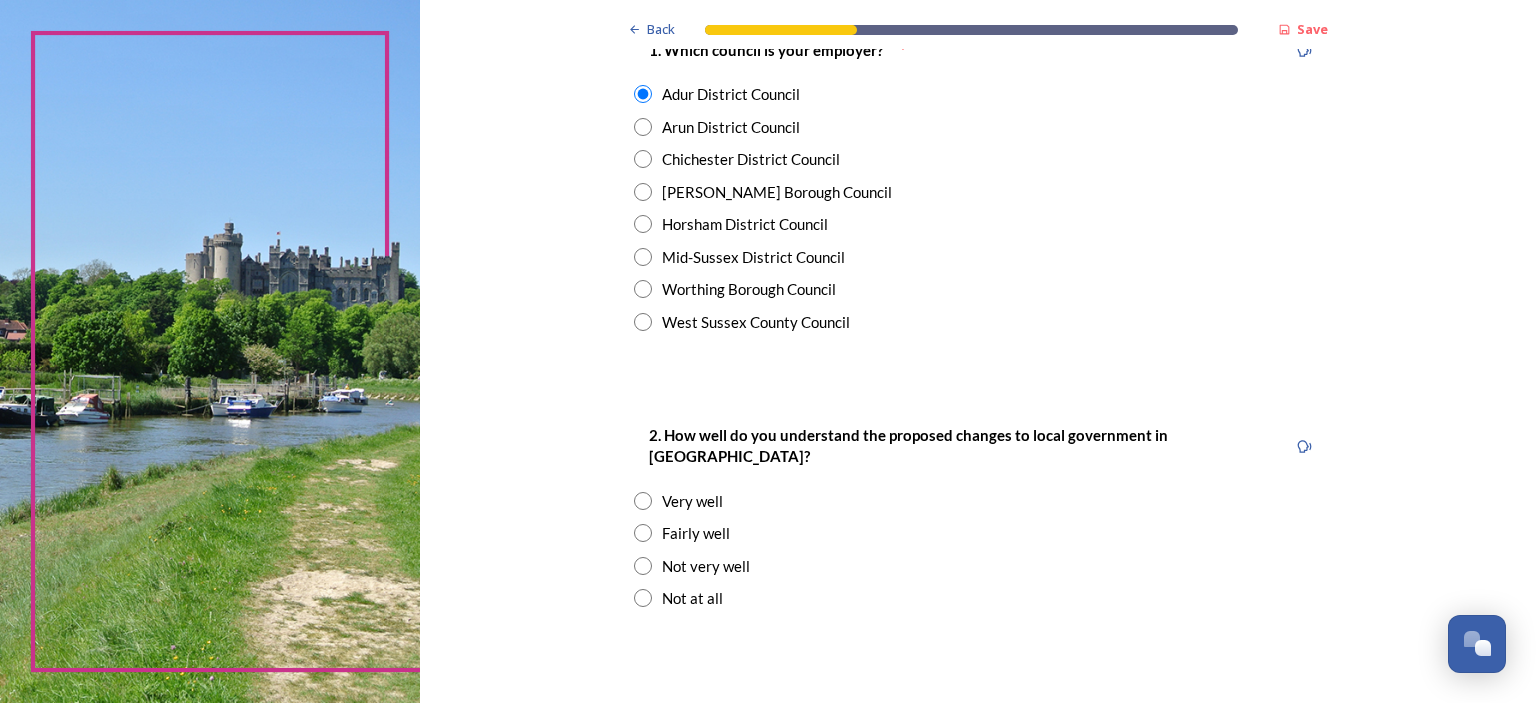 scroll, scrollTop: 500, scrollLeft: 0, axis: vertical 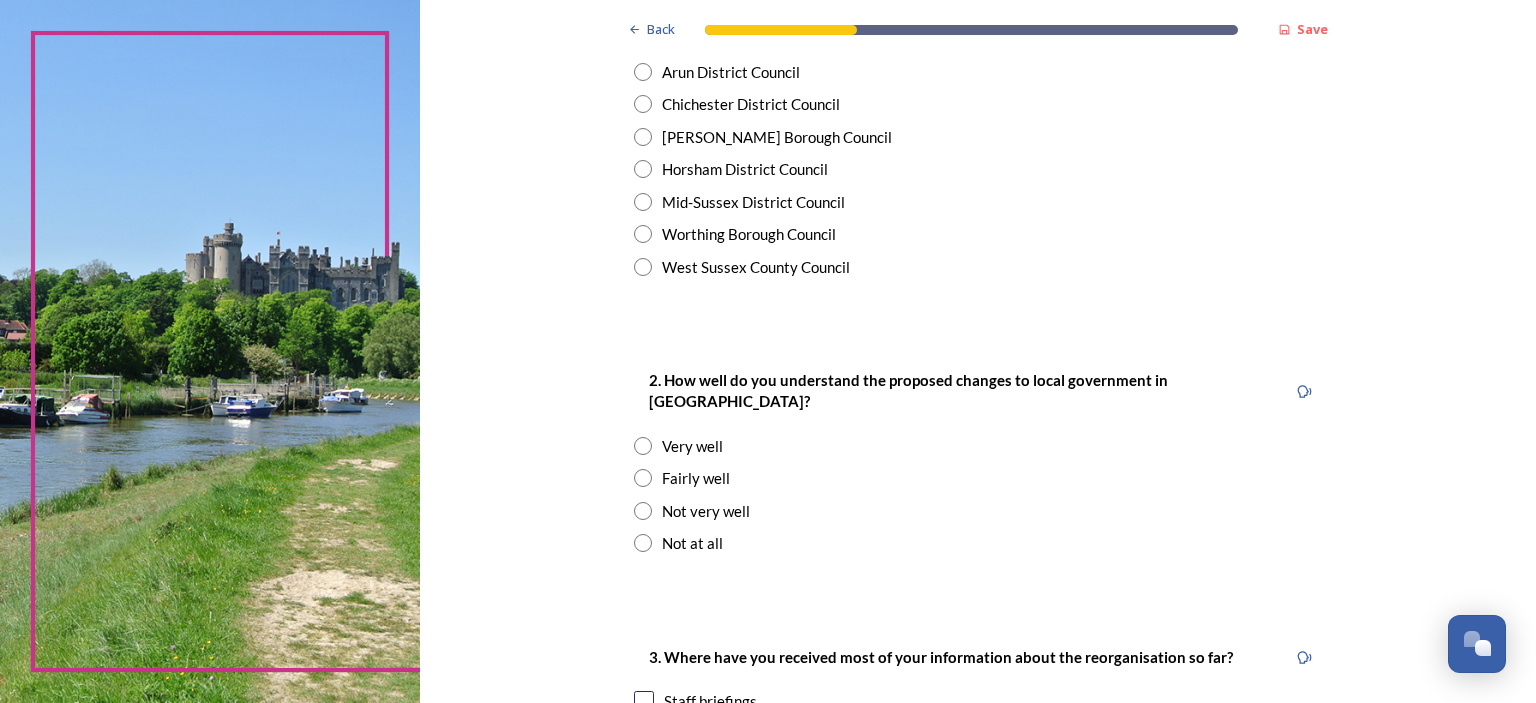 click at bounding box center (643, 446) 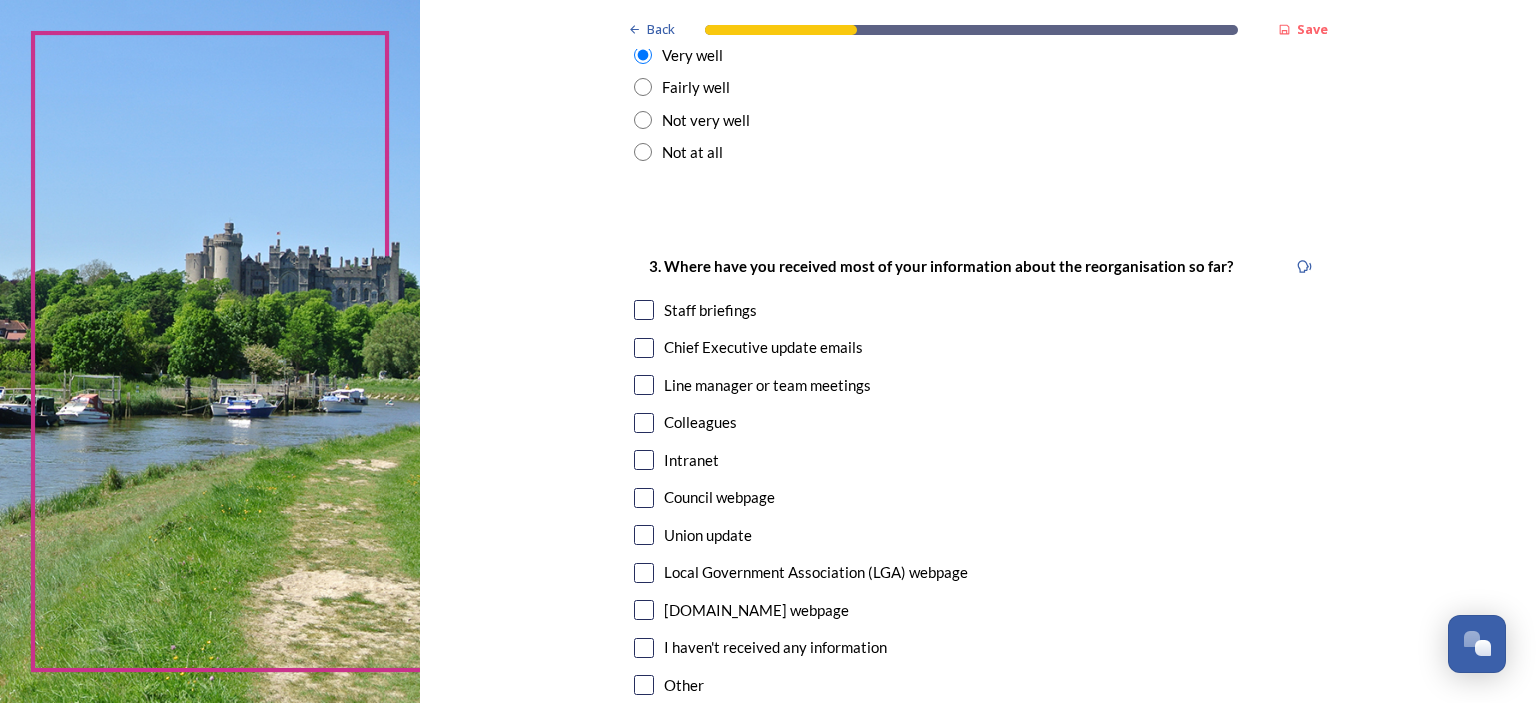 scroll, scrollTop: 900, scrollLeft: 0, axis: vertical 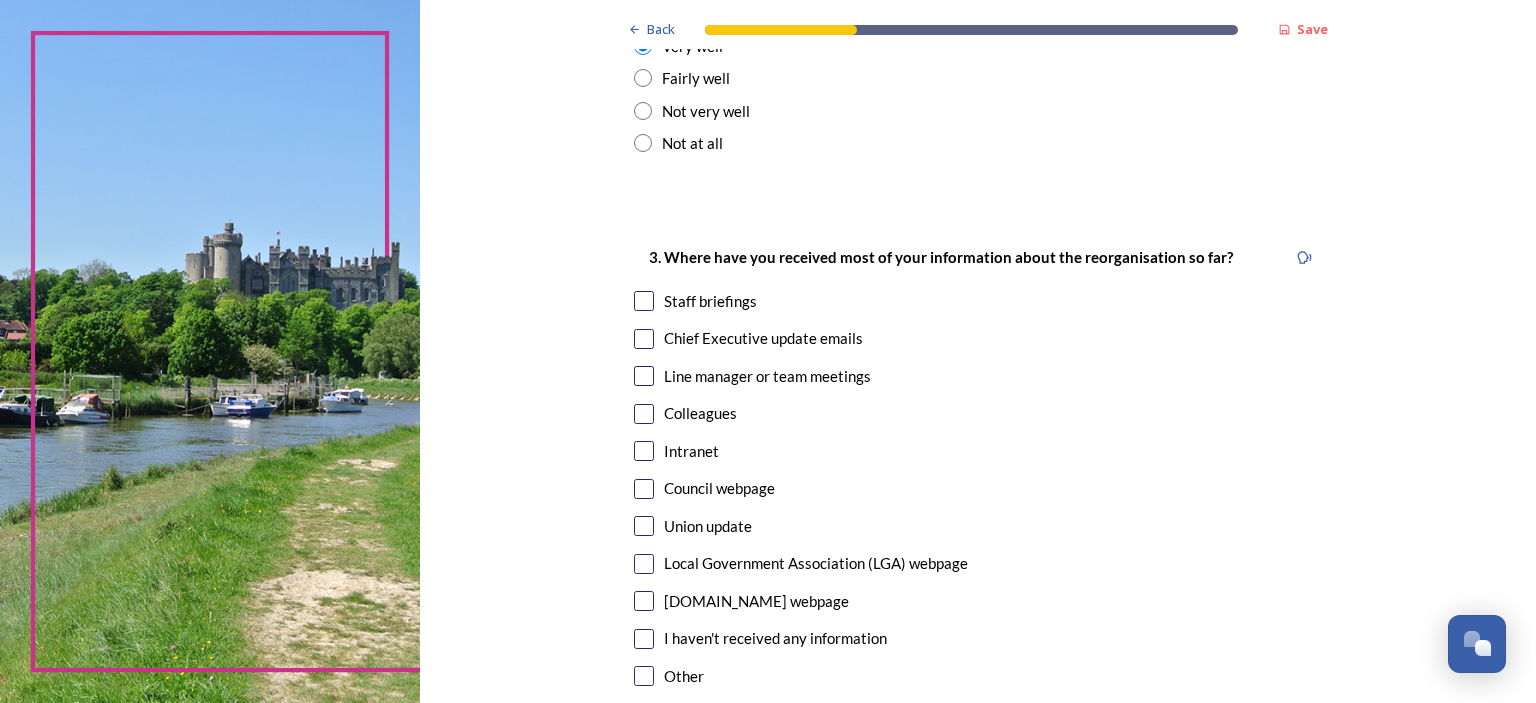 click at bounding box center (644, 301) 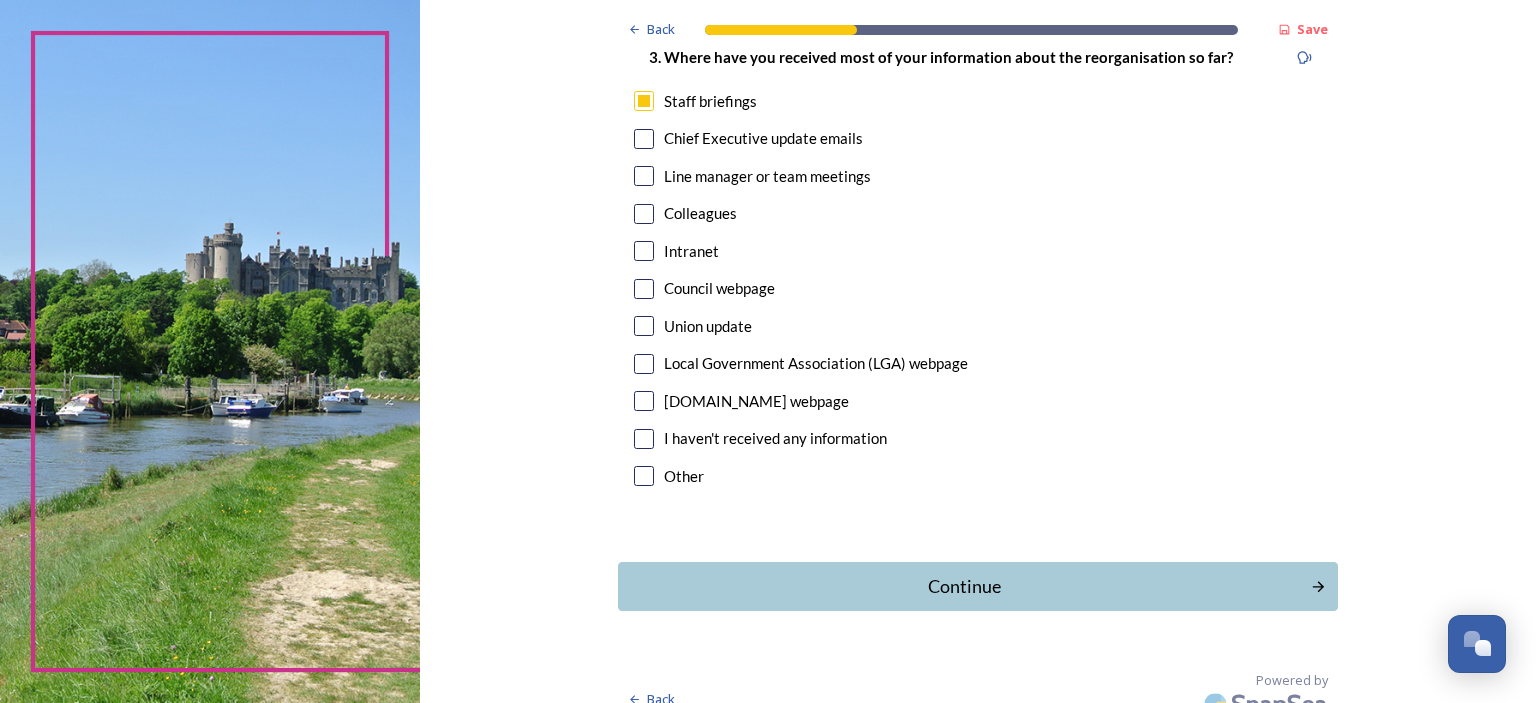 scroll, scrollTop: 1102, scrollLeft: 0, axis: vertical 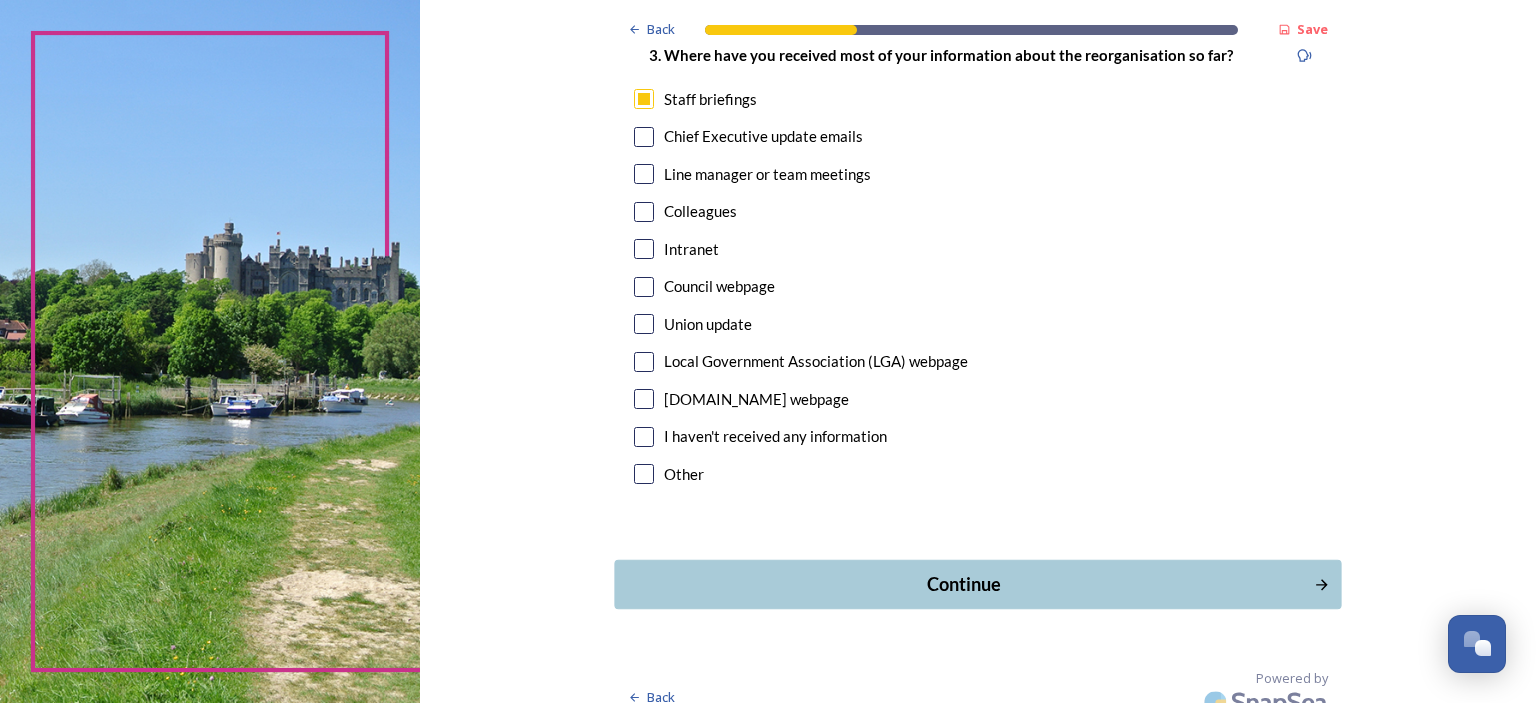 click on "Continue" at bounding box center [964, 584] 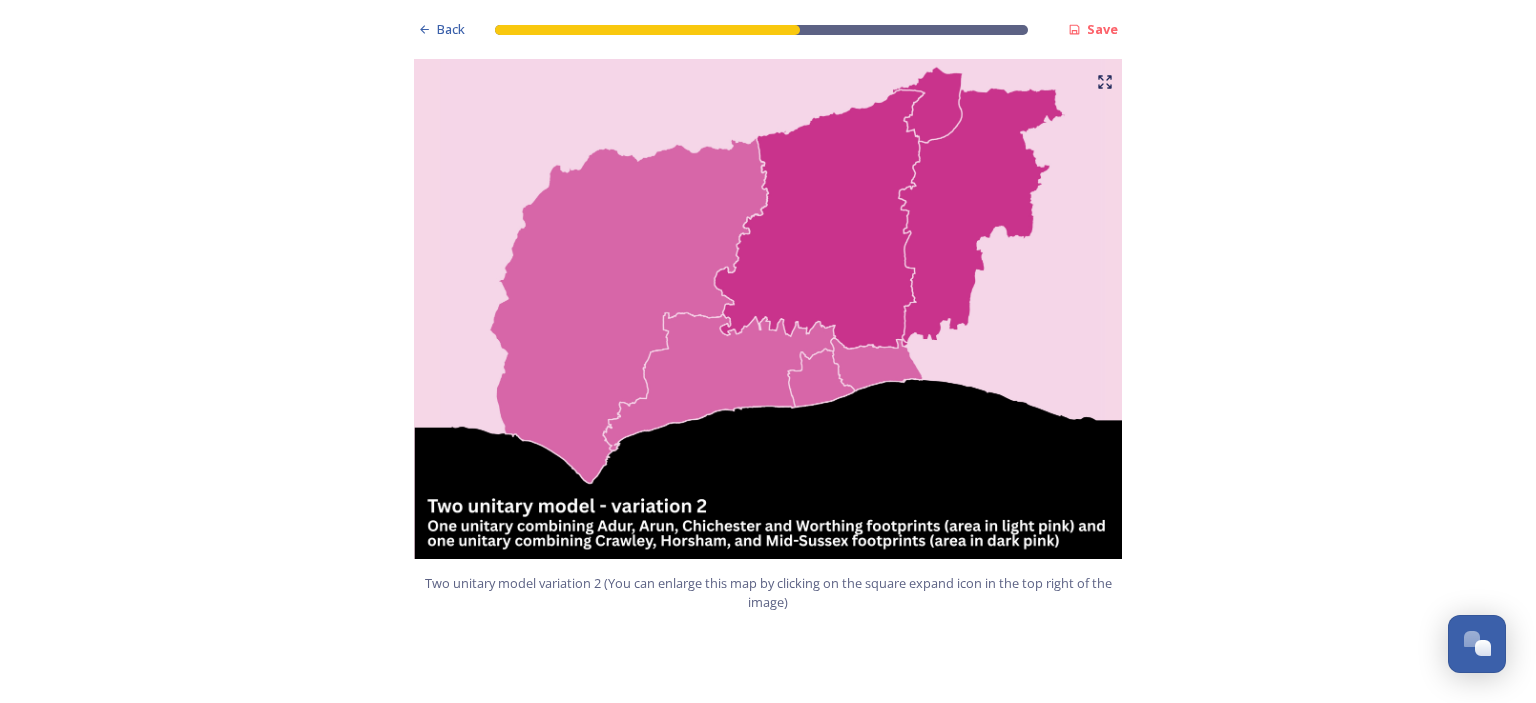 scroll, scrollTop: 2400, scrollLeft: 0, axis: vertical 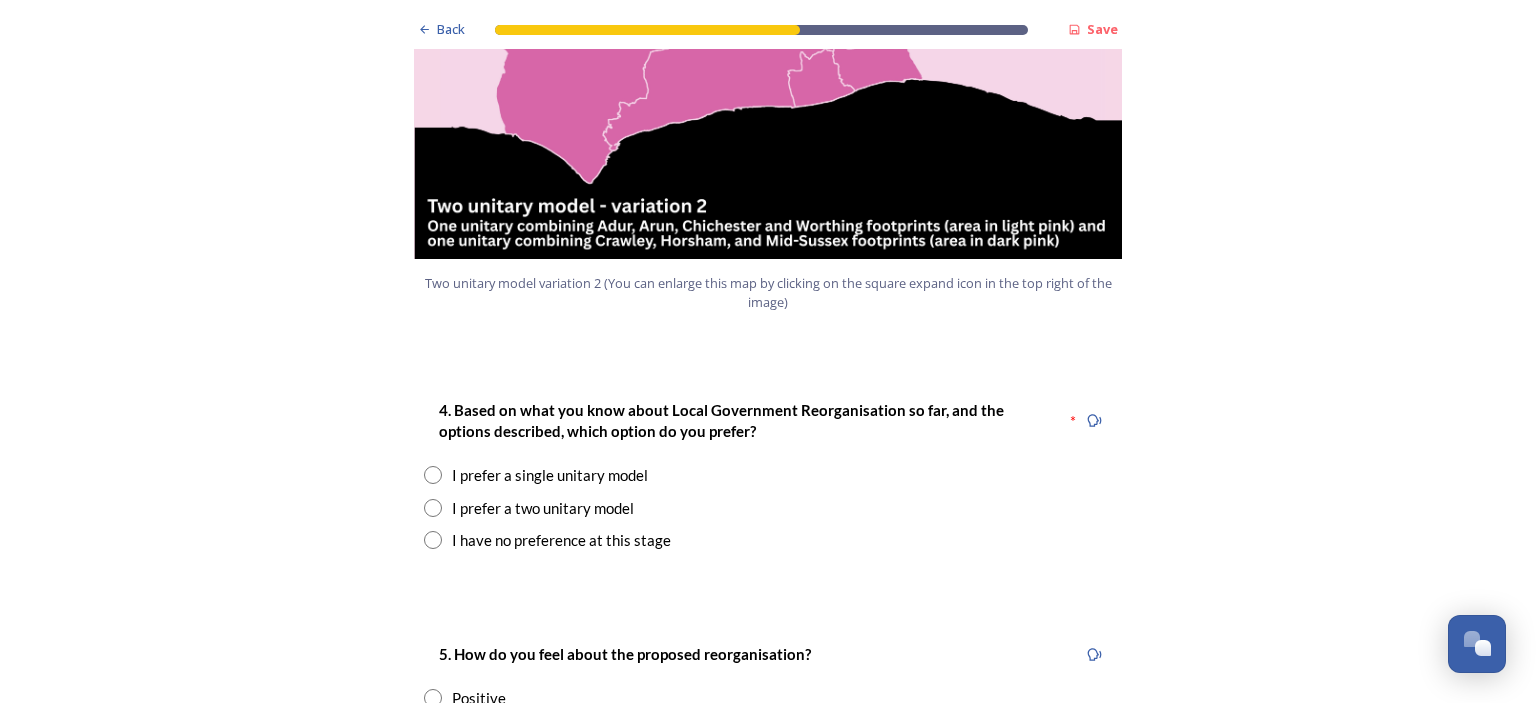 click at bounding box center [433, 508] 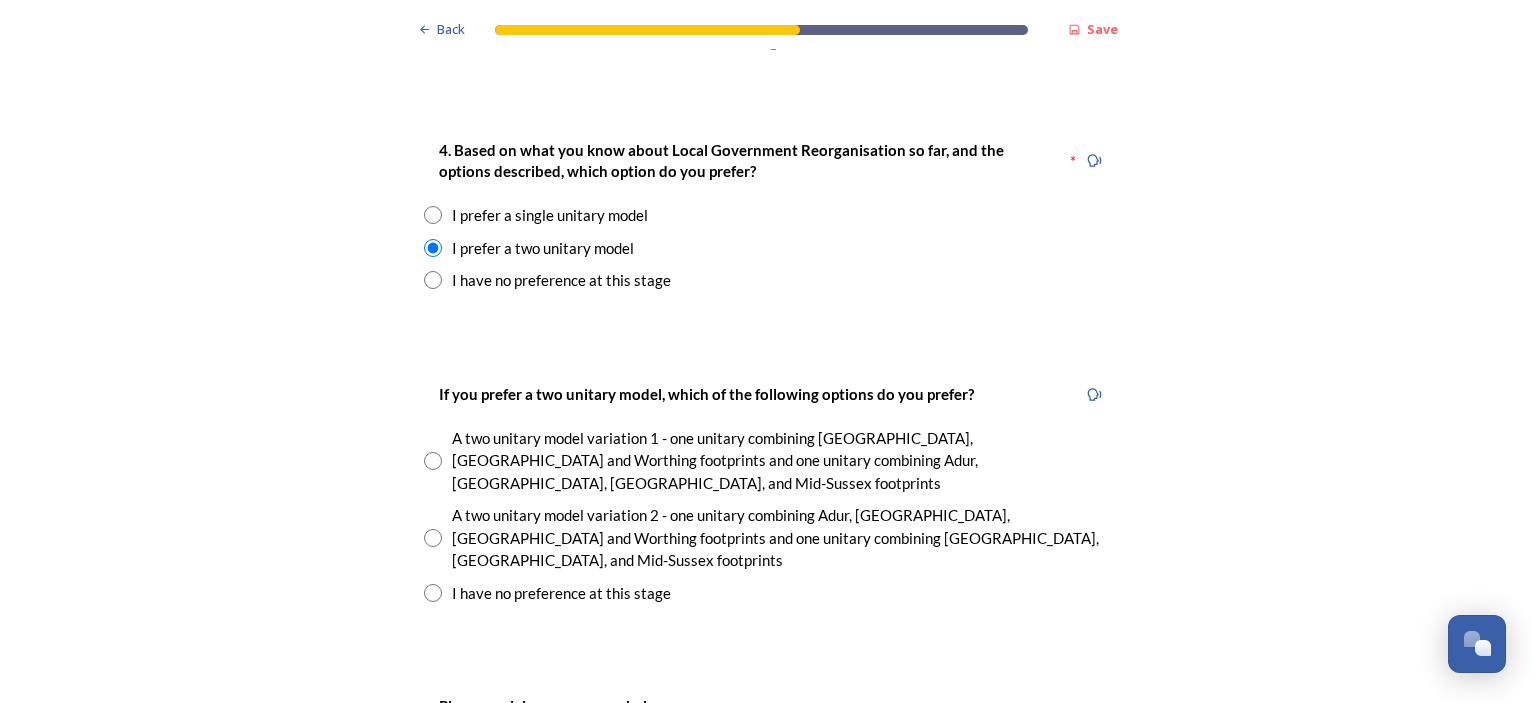 scroll, scrollTop: 2700, scrollLeft: 0, axis: vertical 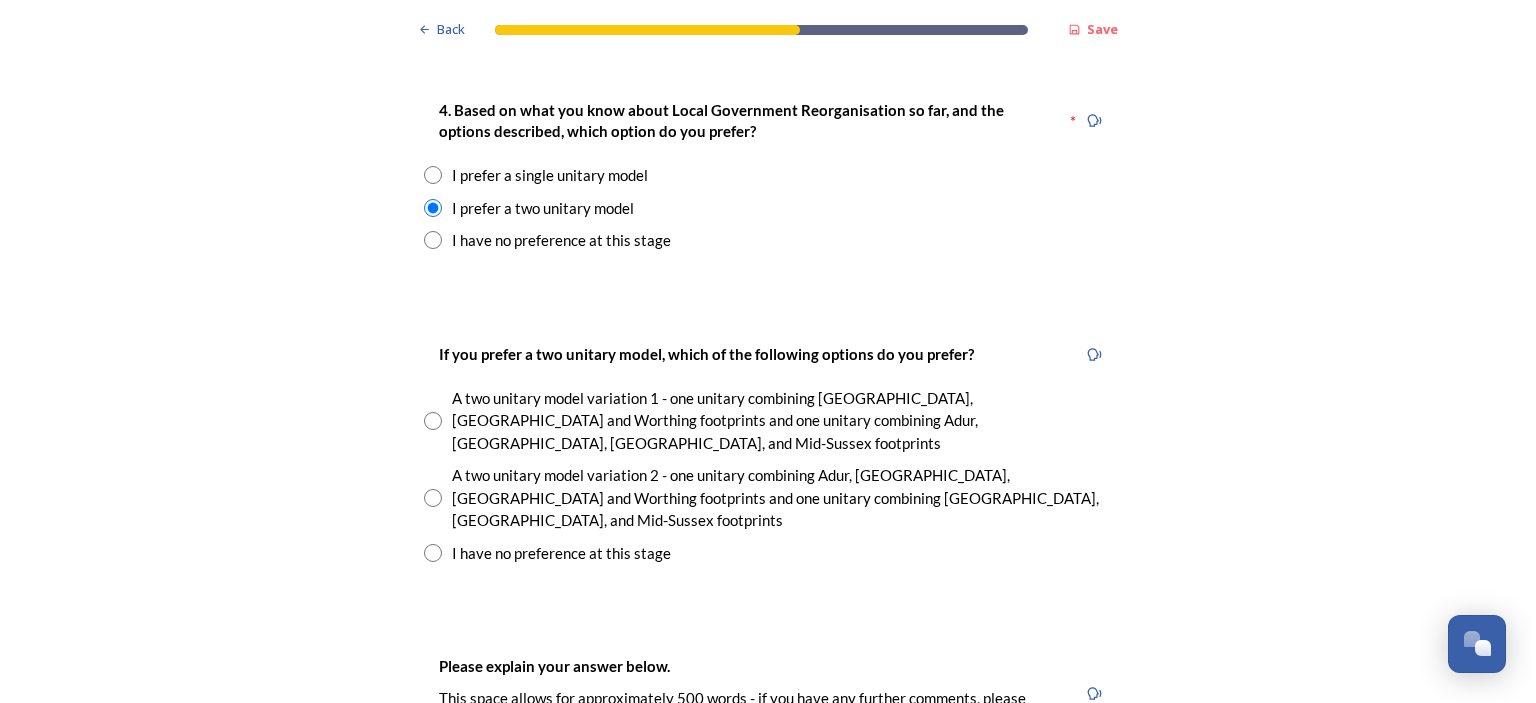 click at bounding box center (433, 498) 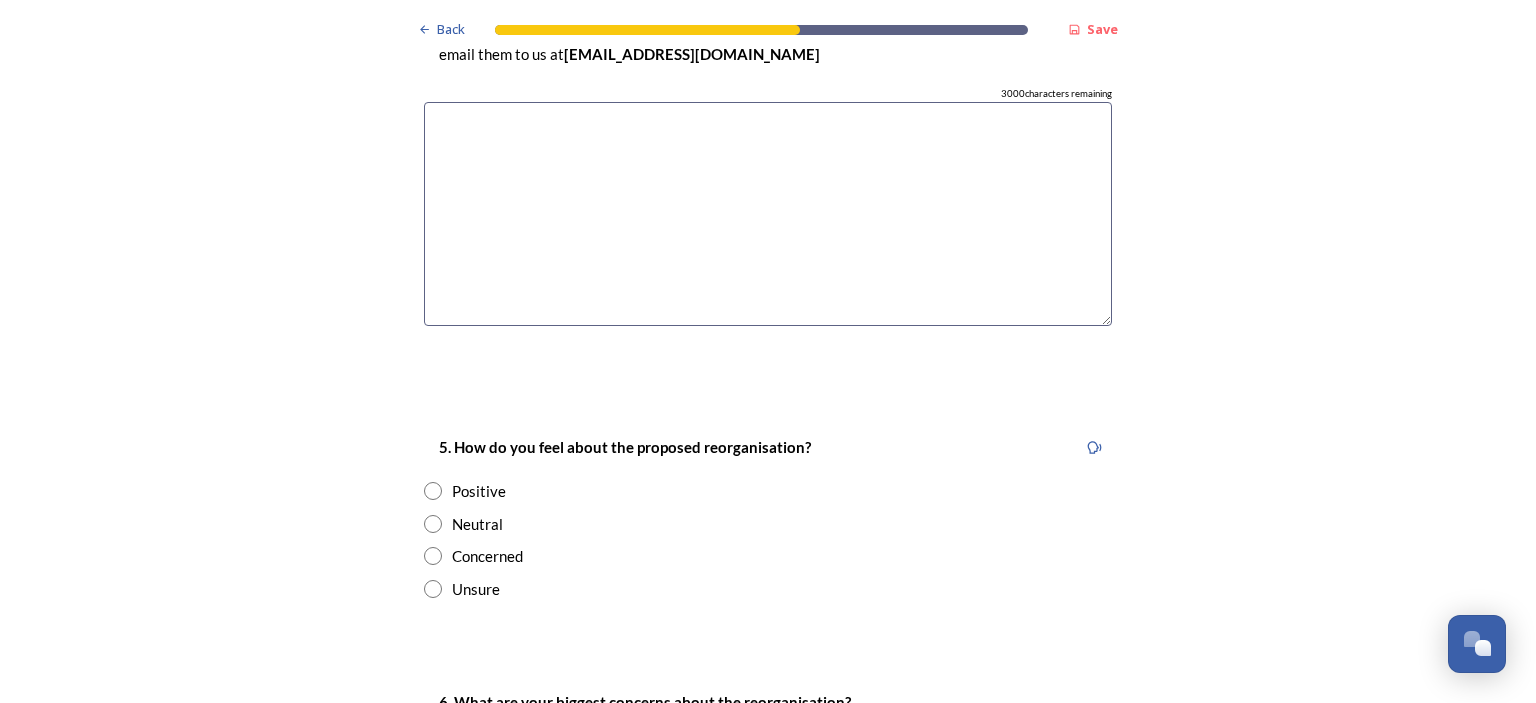 scroll, scrollTop: 3400, scrollLeft: 0, axis: vertical 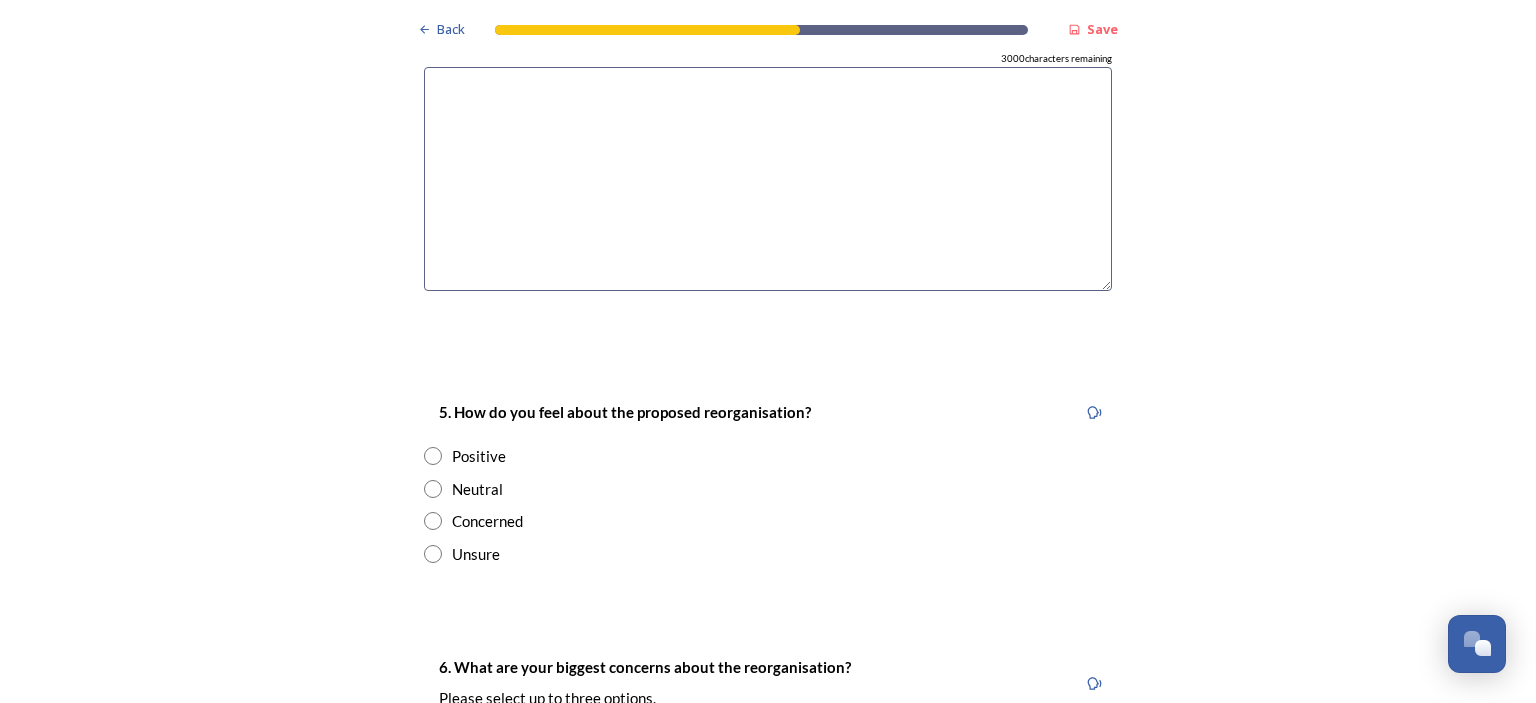 click at bounding box center (433, 521) 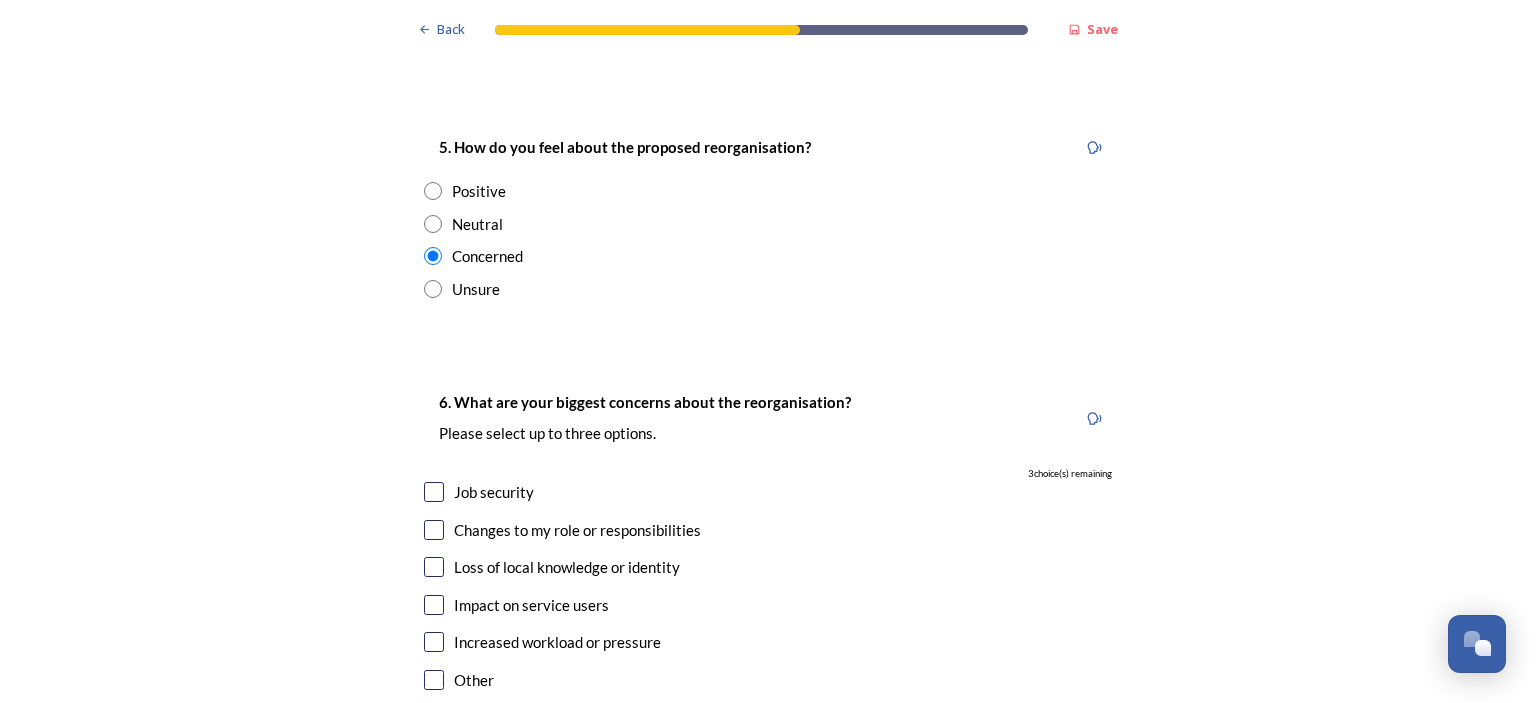 scroll, scrollTop: 3700, scrollLeft: 0, axis: vertical 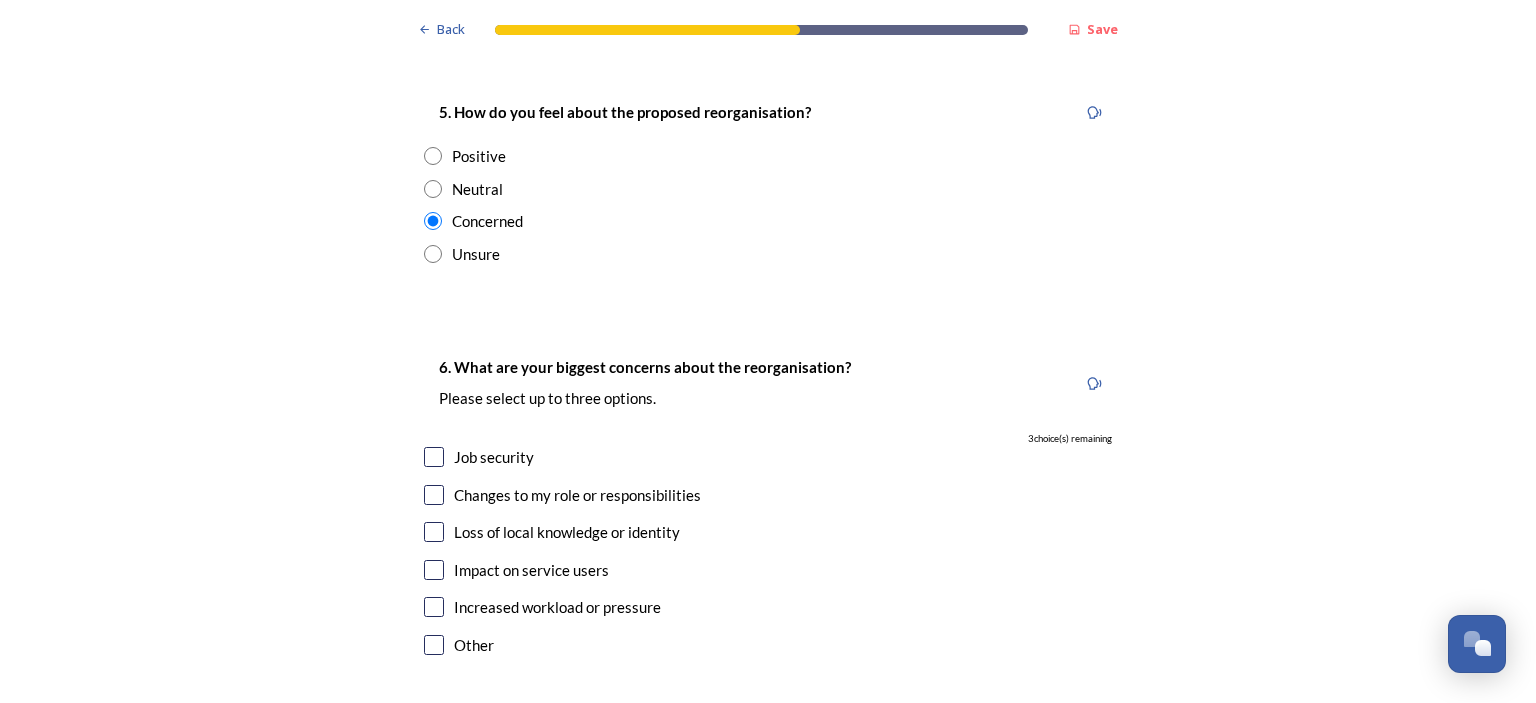 click at bounding box center (434, 457) 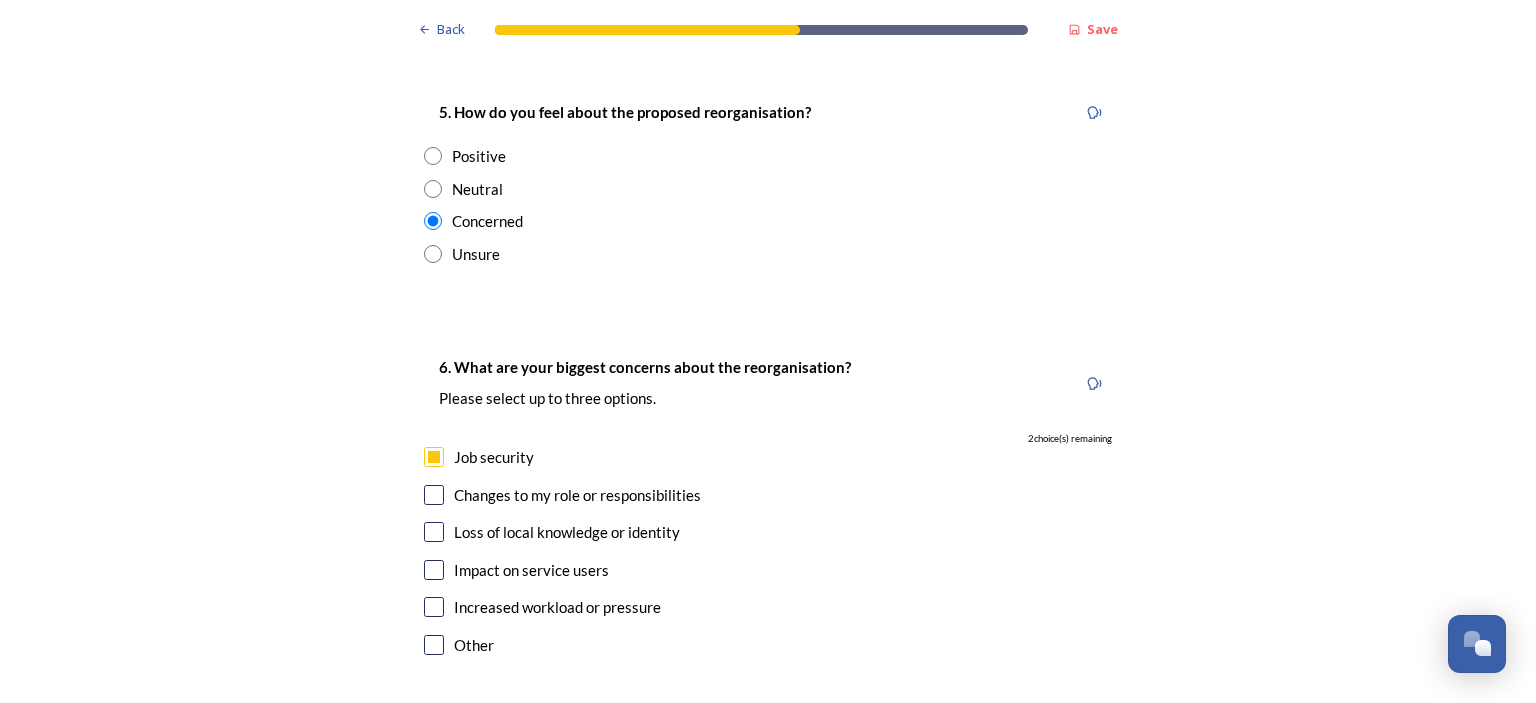 click at bounding box center (434, 532) 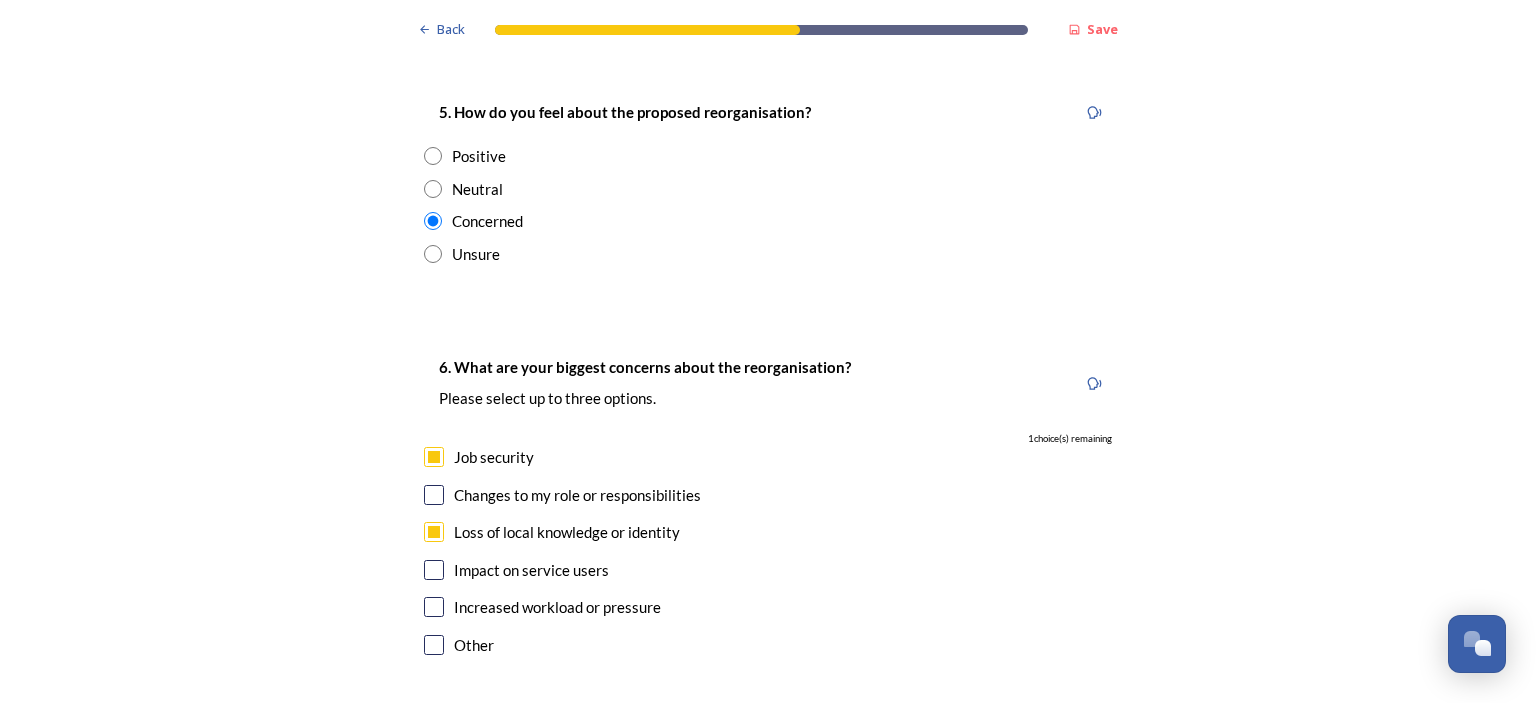 click at bounding box center [434, 495] 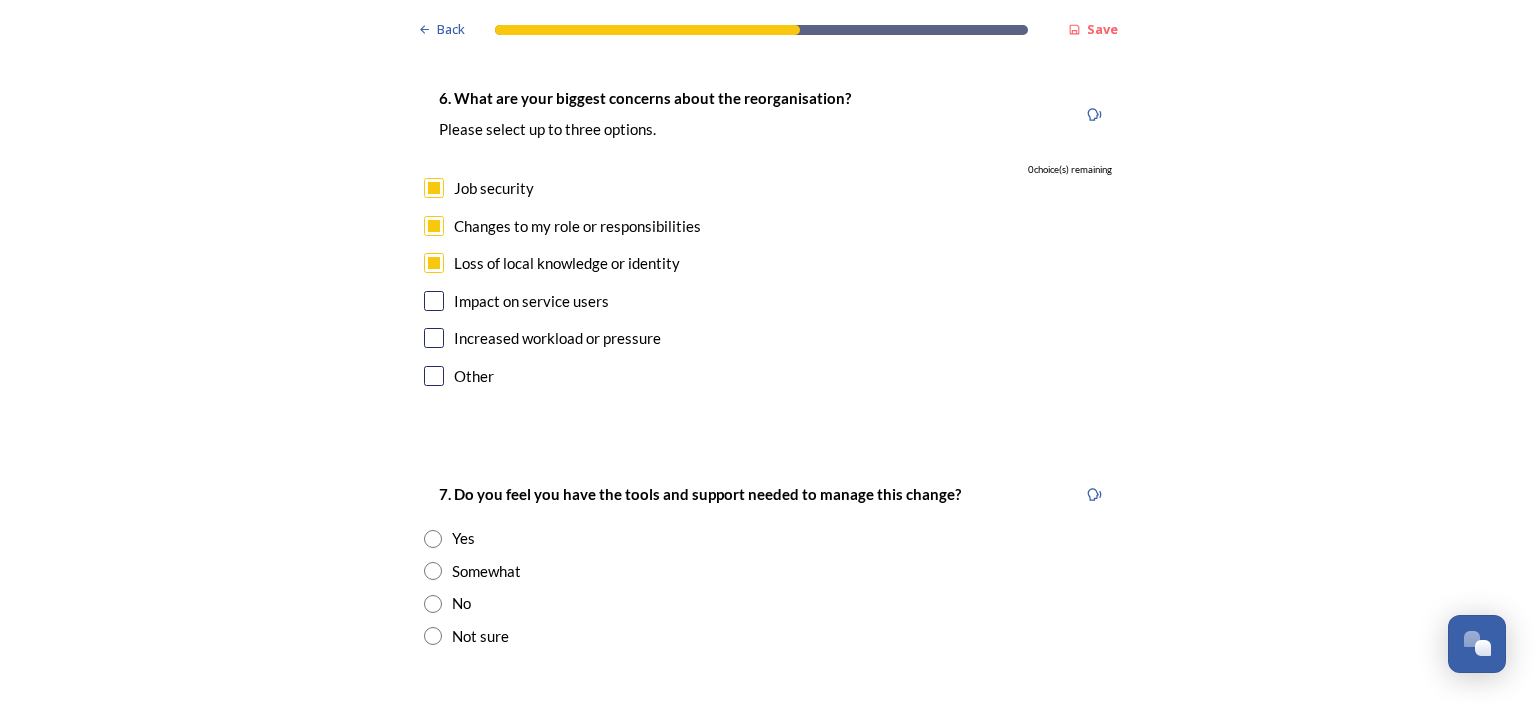 scroll, scrollTop: 4000, scrollLeft: 0, axis: vertical 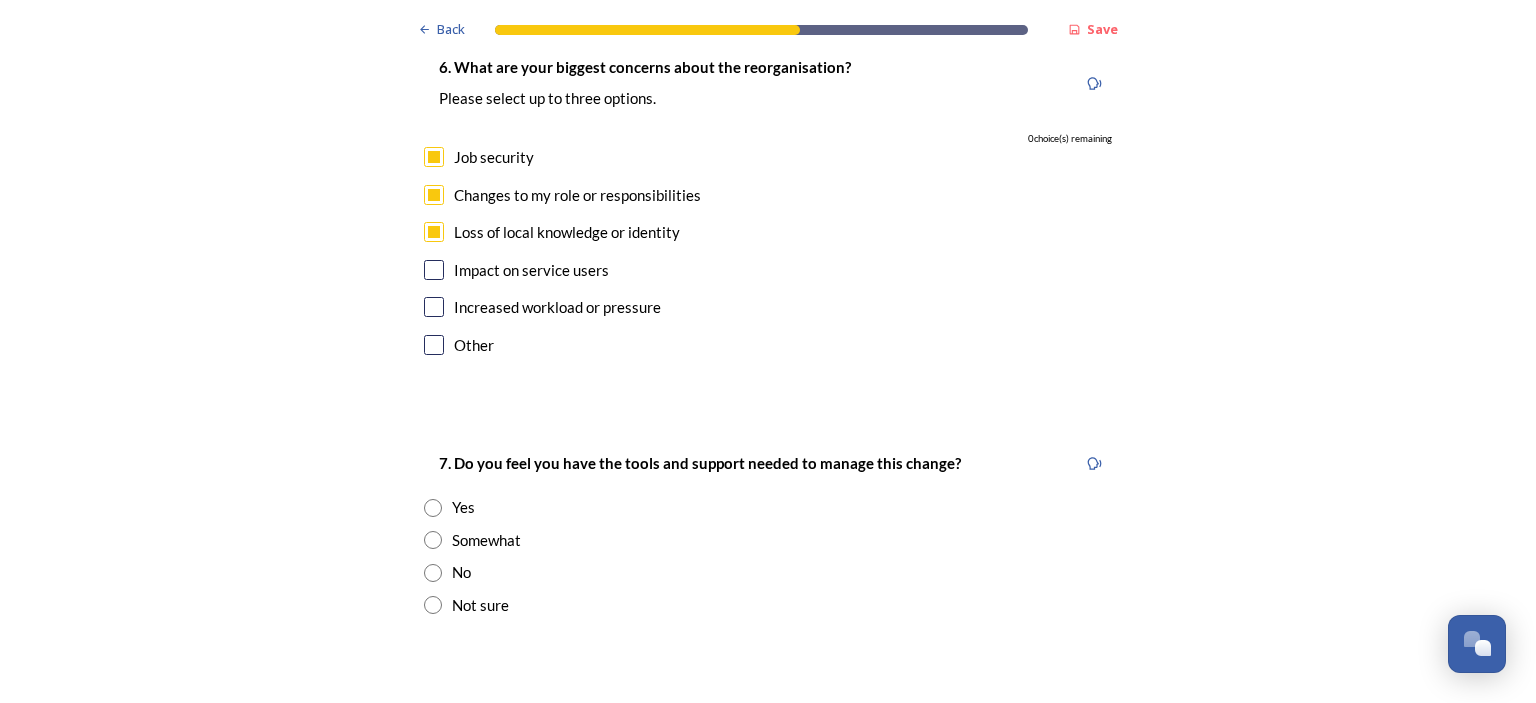 click at bounding box center [433, 540] 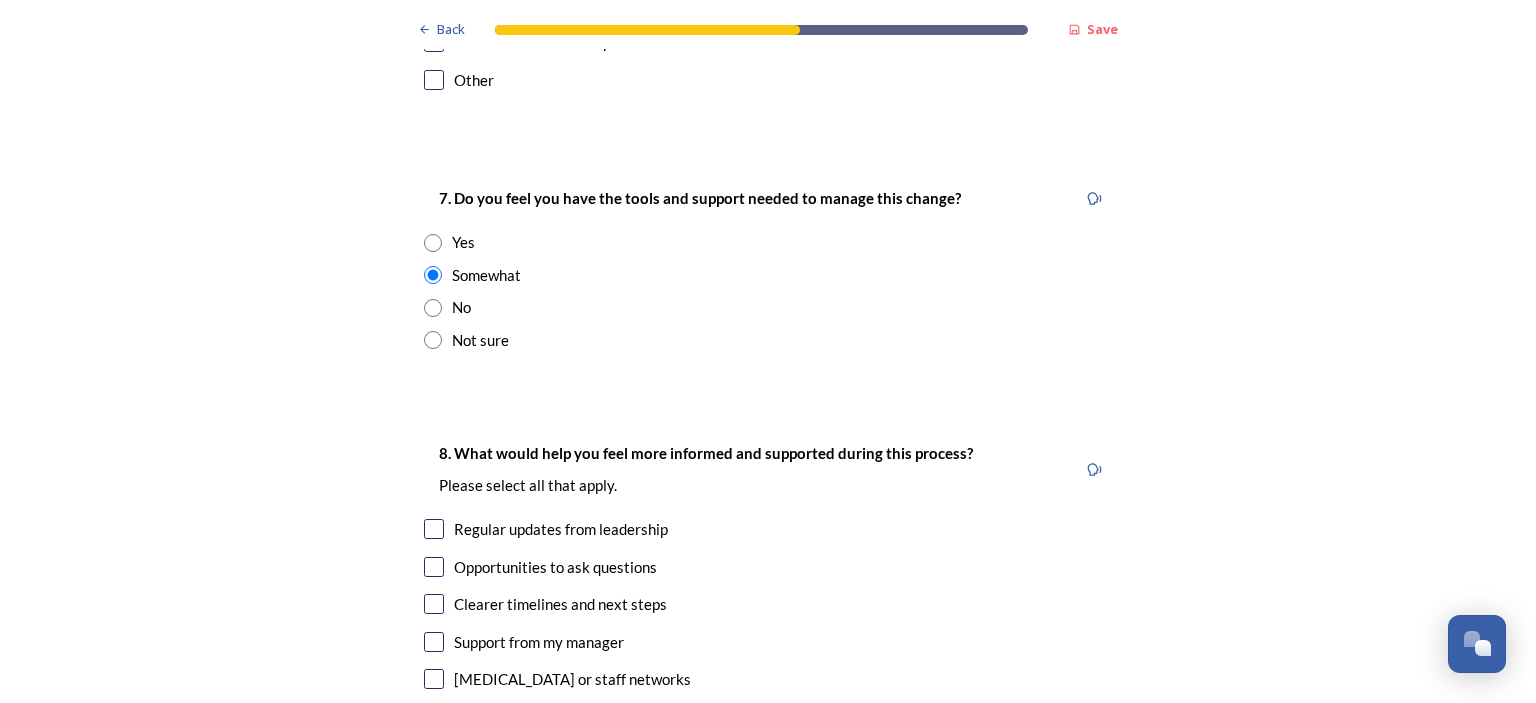 scroll, scrollTop: 4300, scrollLeft: 0, axis: vertical 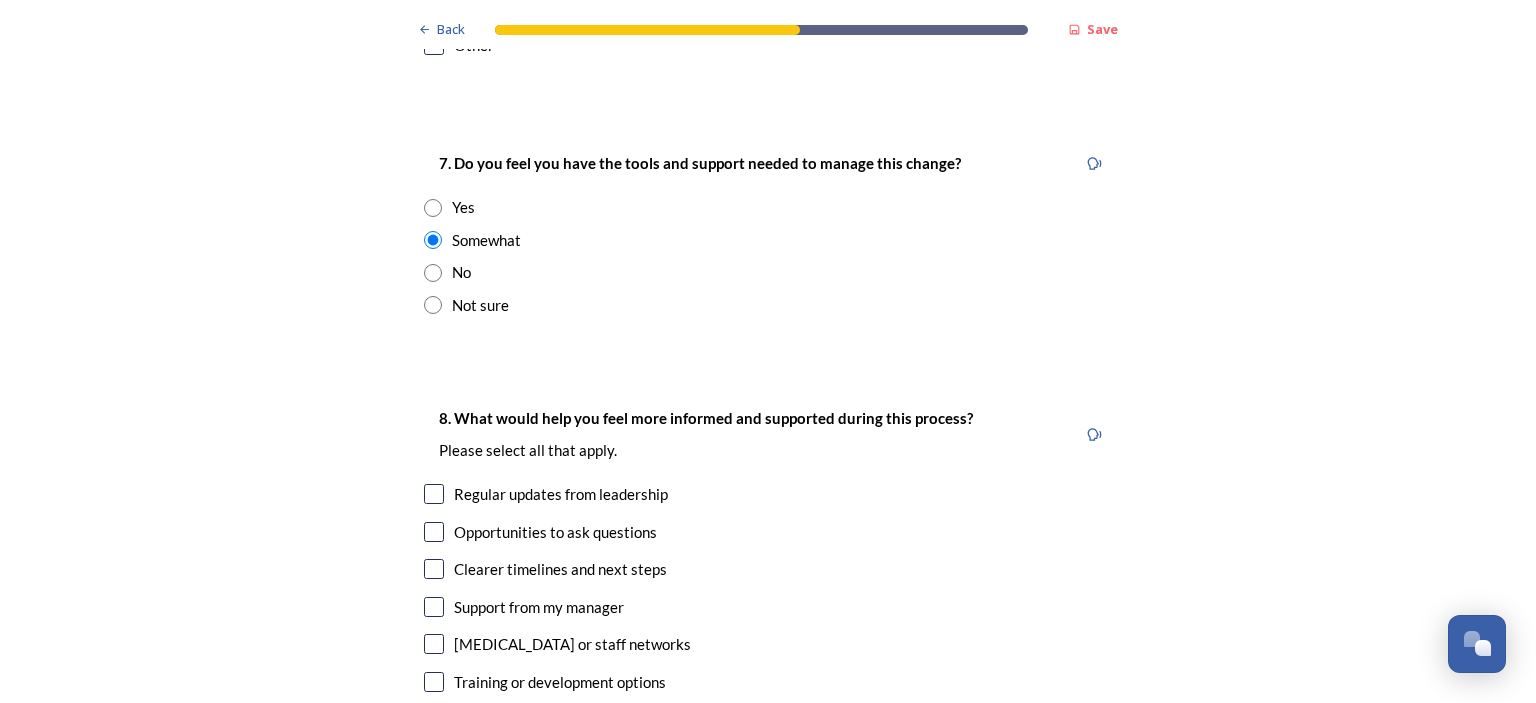 click at bounding box center (434, 644) 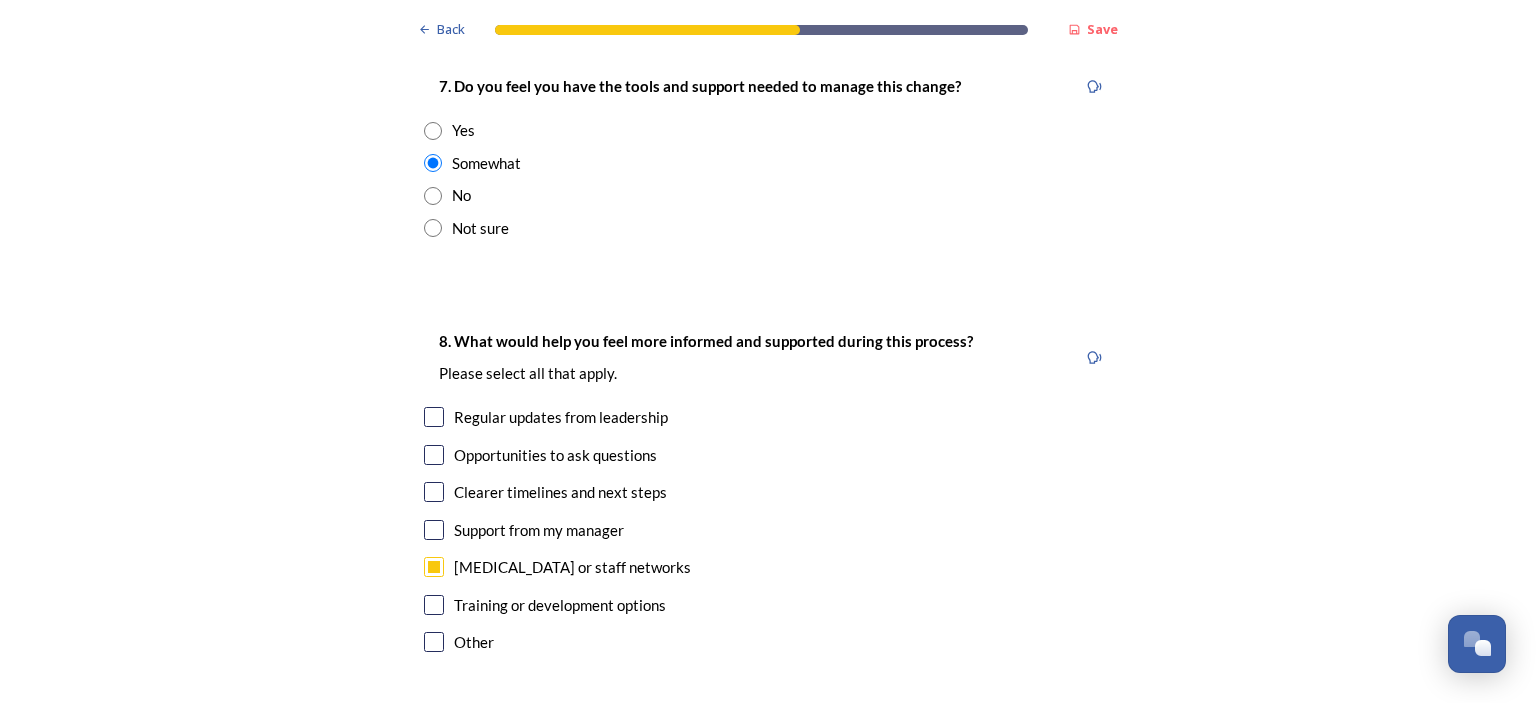 scroll, scrollTop: 4500, scrollLeft: 0, axis: vertical 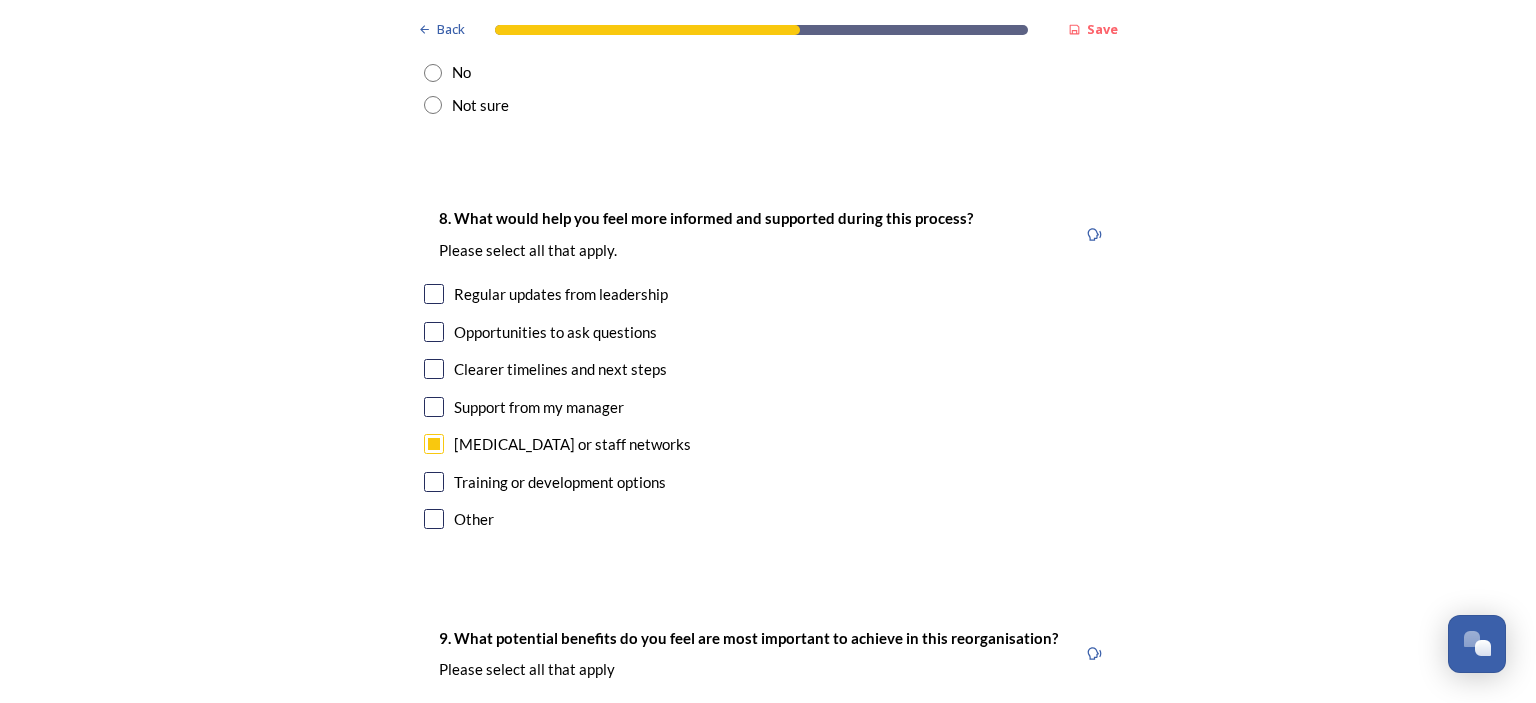 click at bounding box center (434, 482) 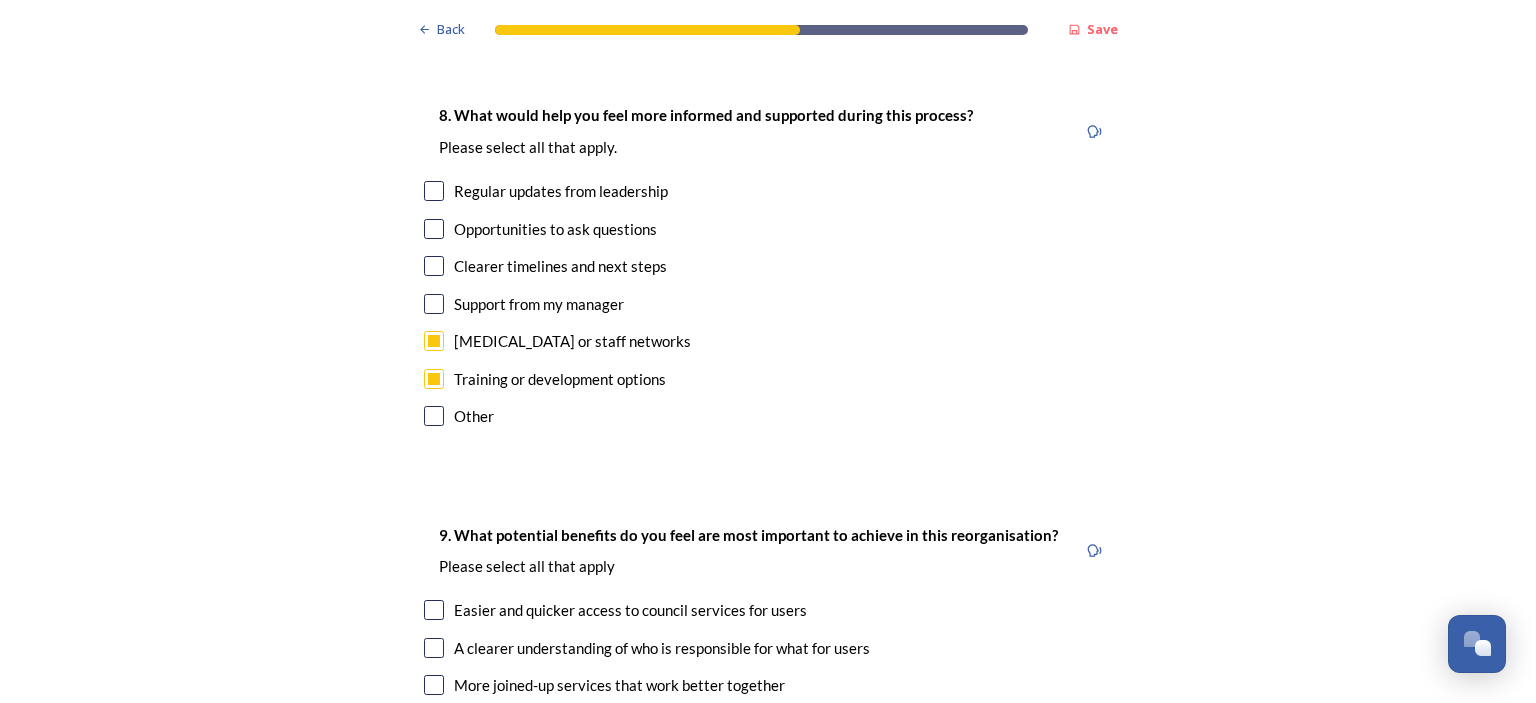 scroll, scrollTop: 4700, scrollLeft: 0, axis: vertical 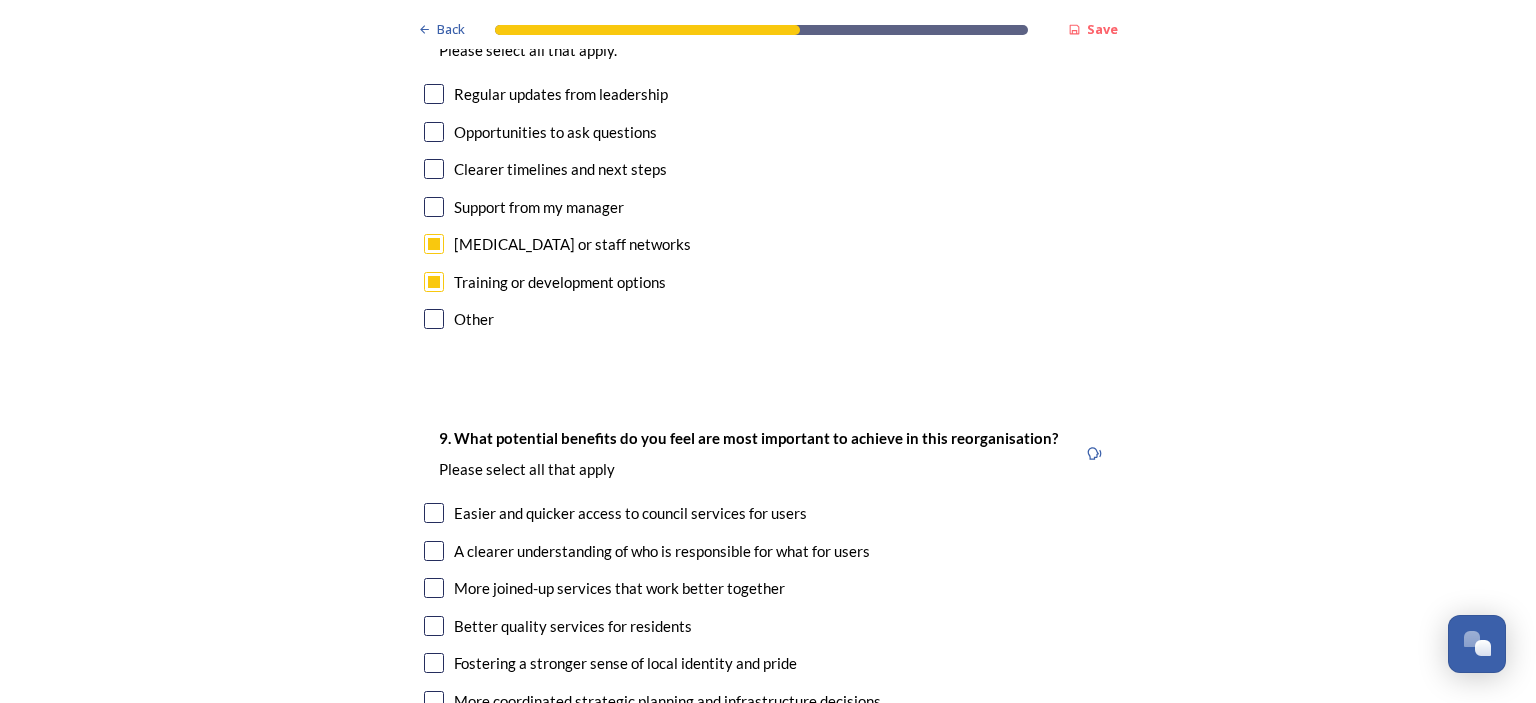 click at bounding box center (434, 207) 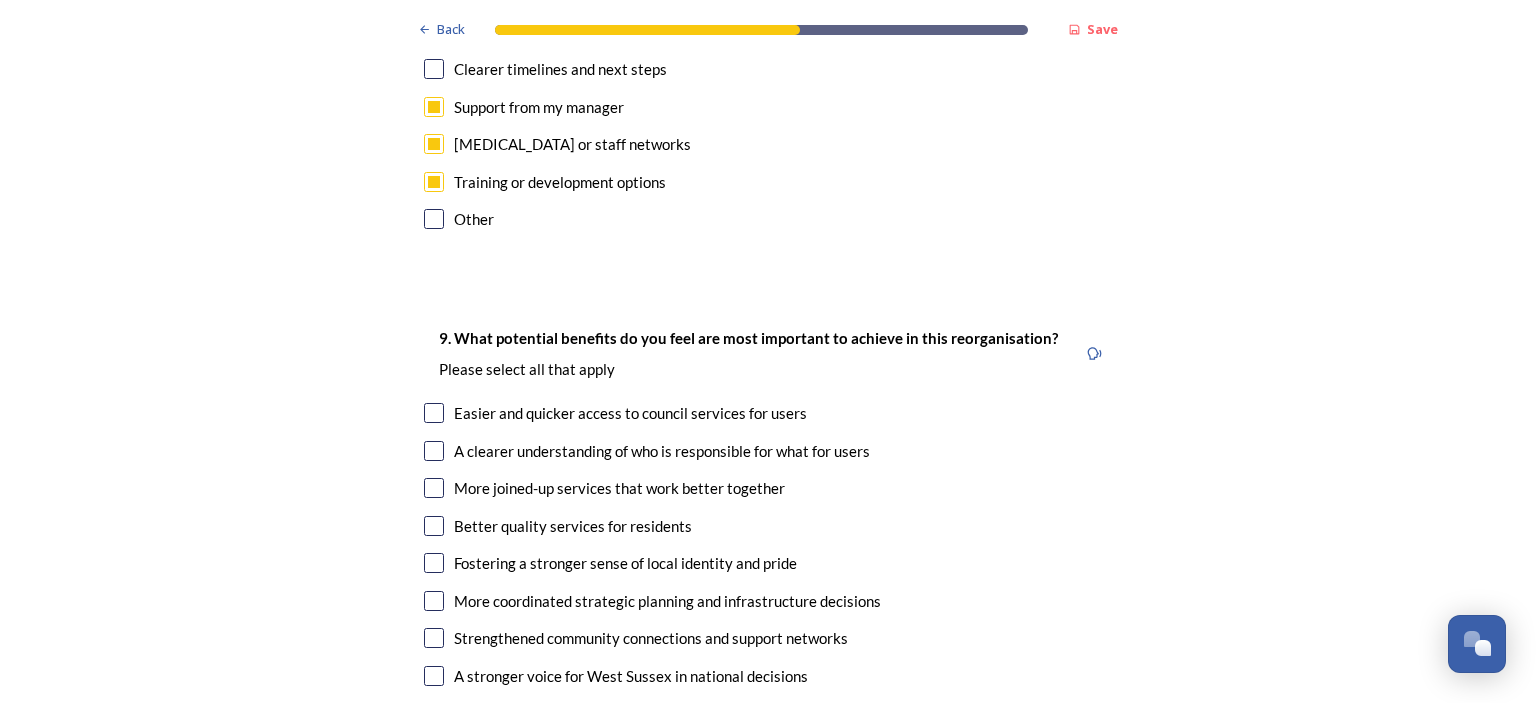scroll, scrollTop: 4900, scrollLeft: 0, axis: vertical 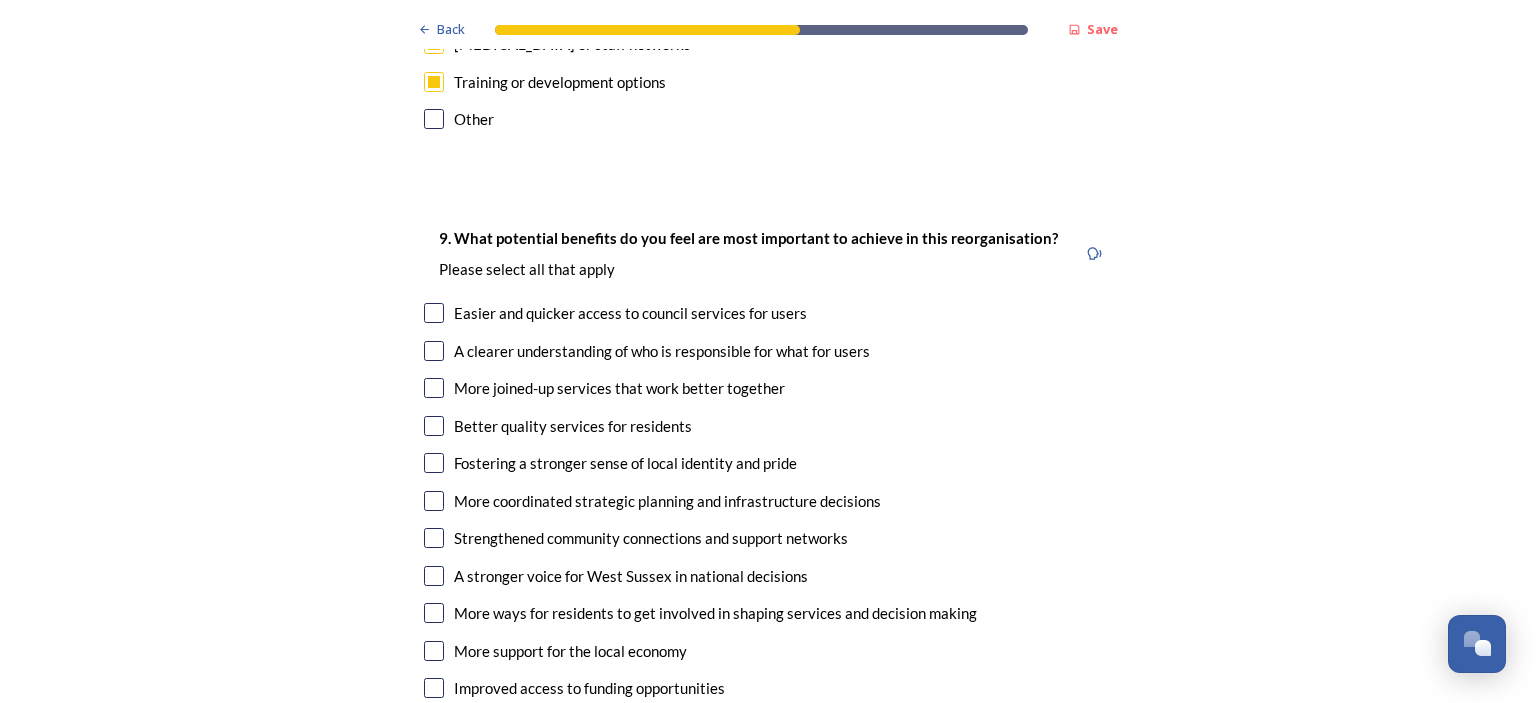 click at bounding box center [434, 426] 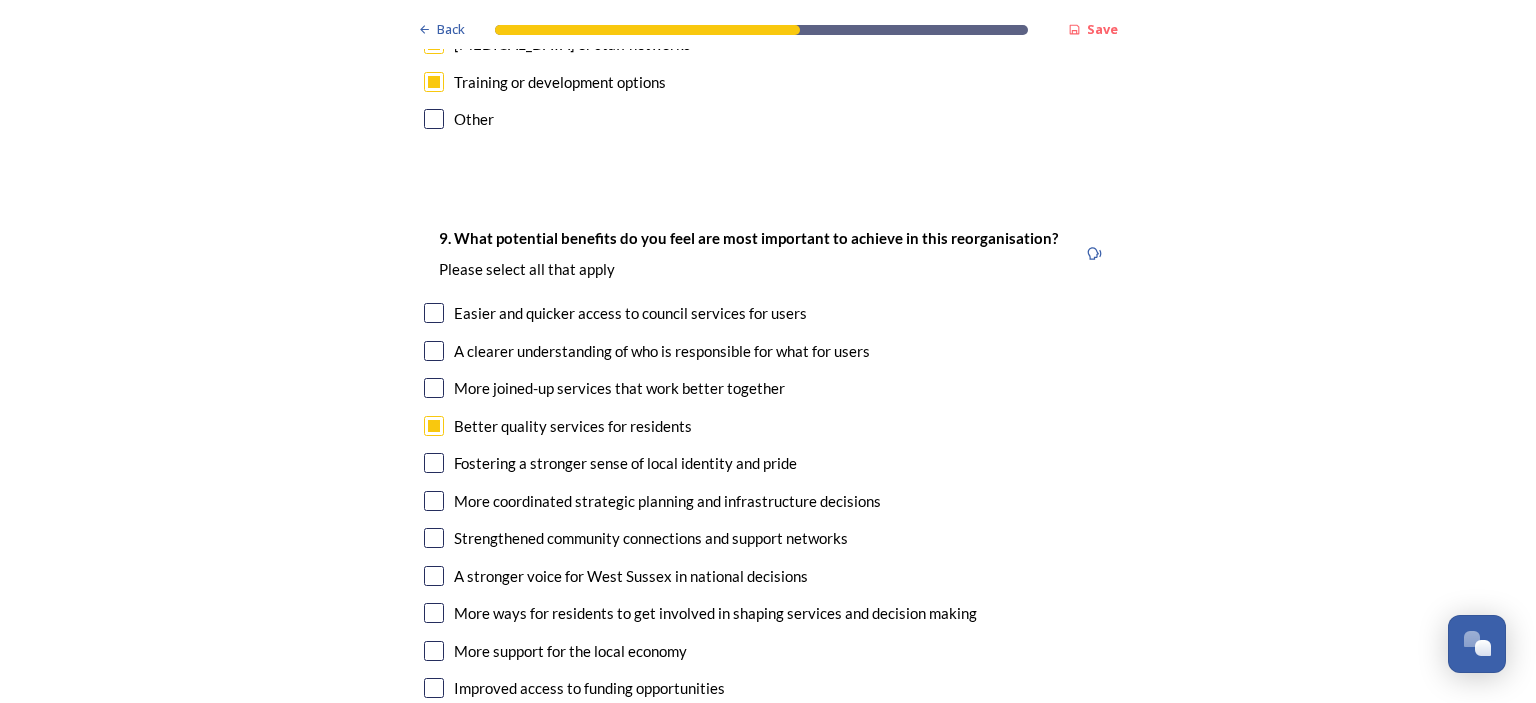click at bounding box center [434, 463] 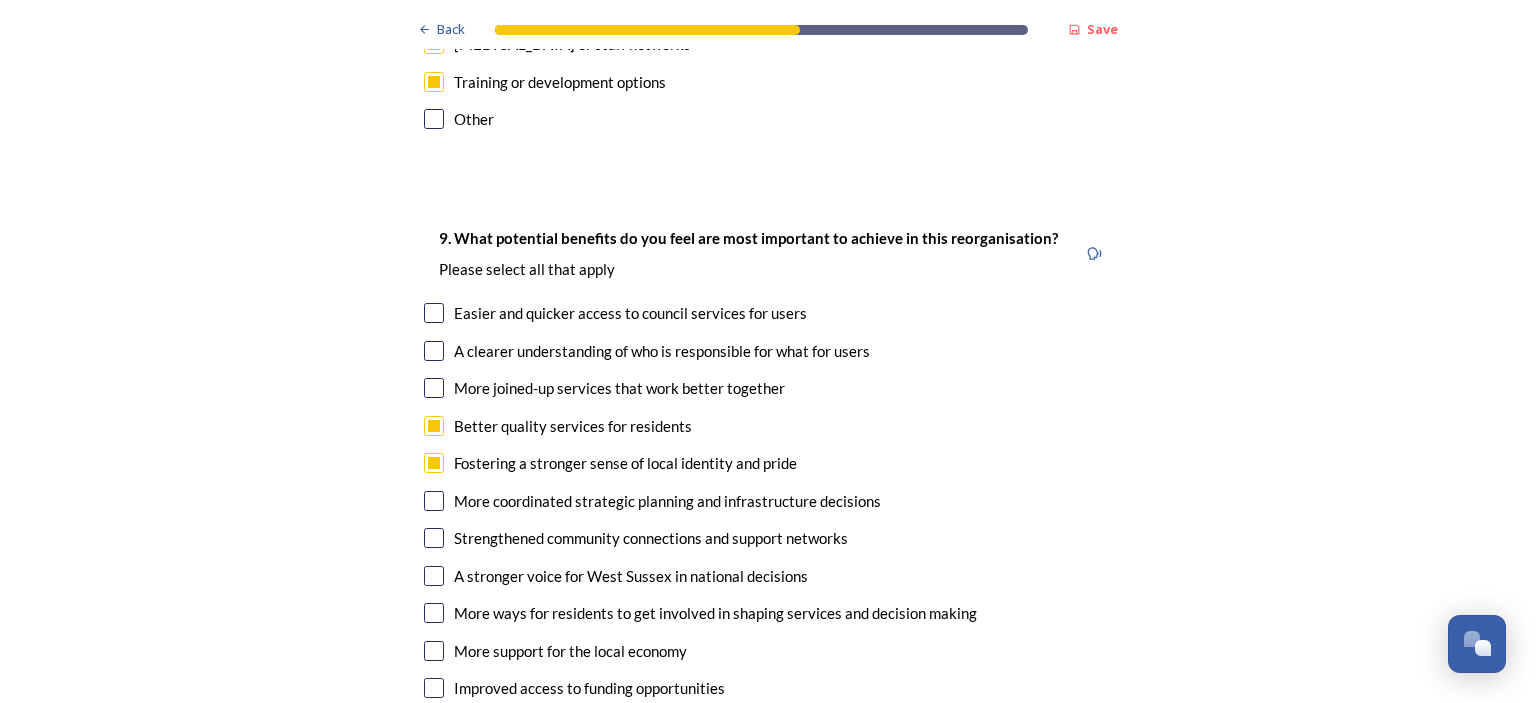 click at bounding box center (434, 426) 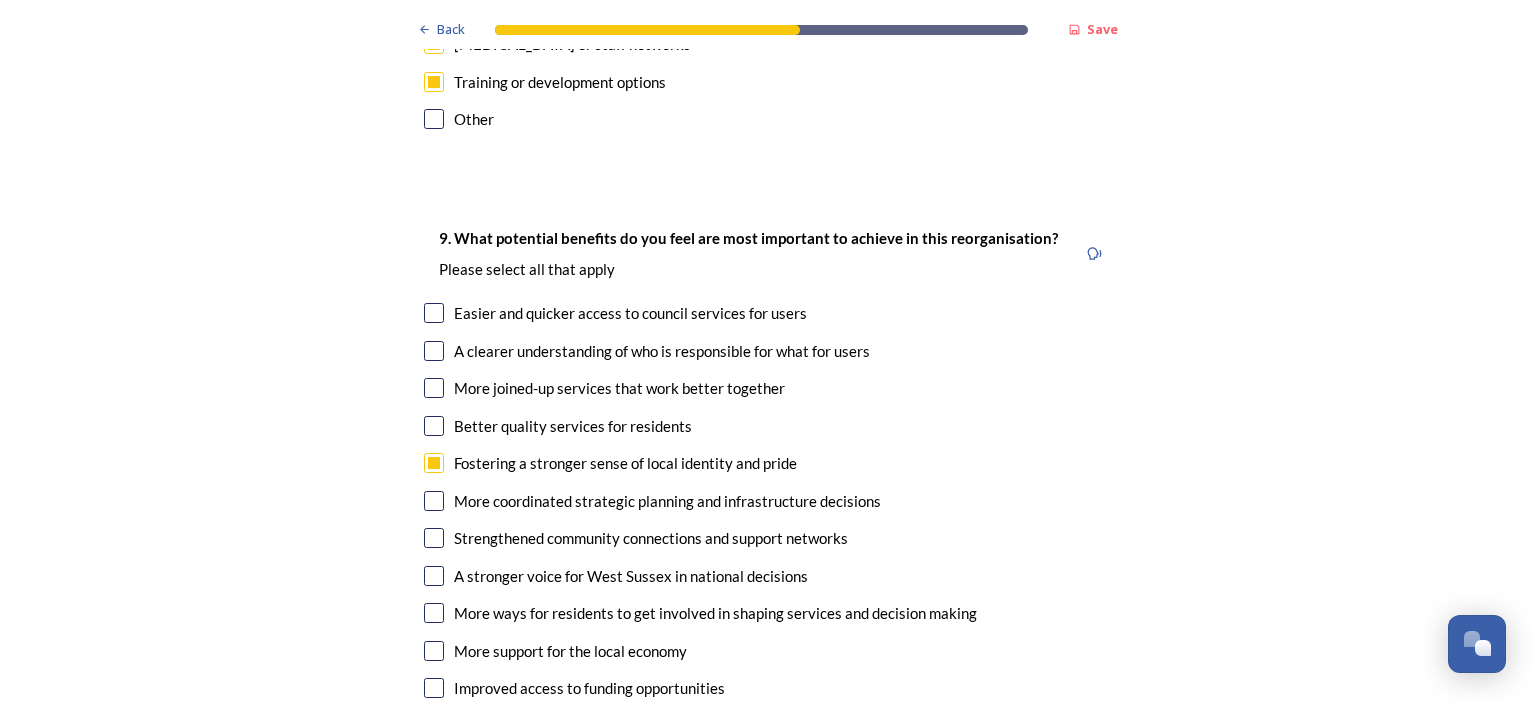 click at bounding box center (434, 501) 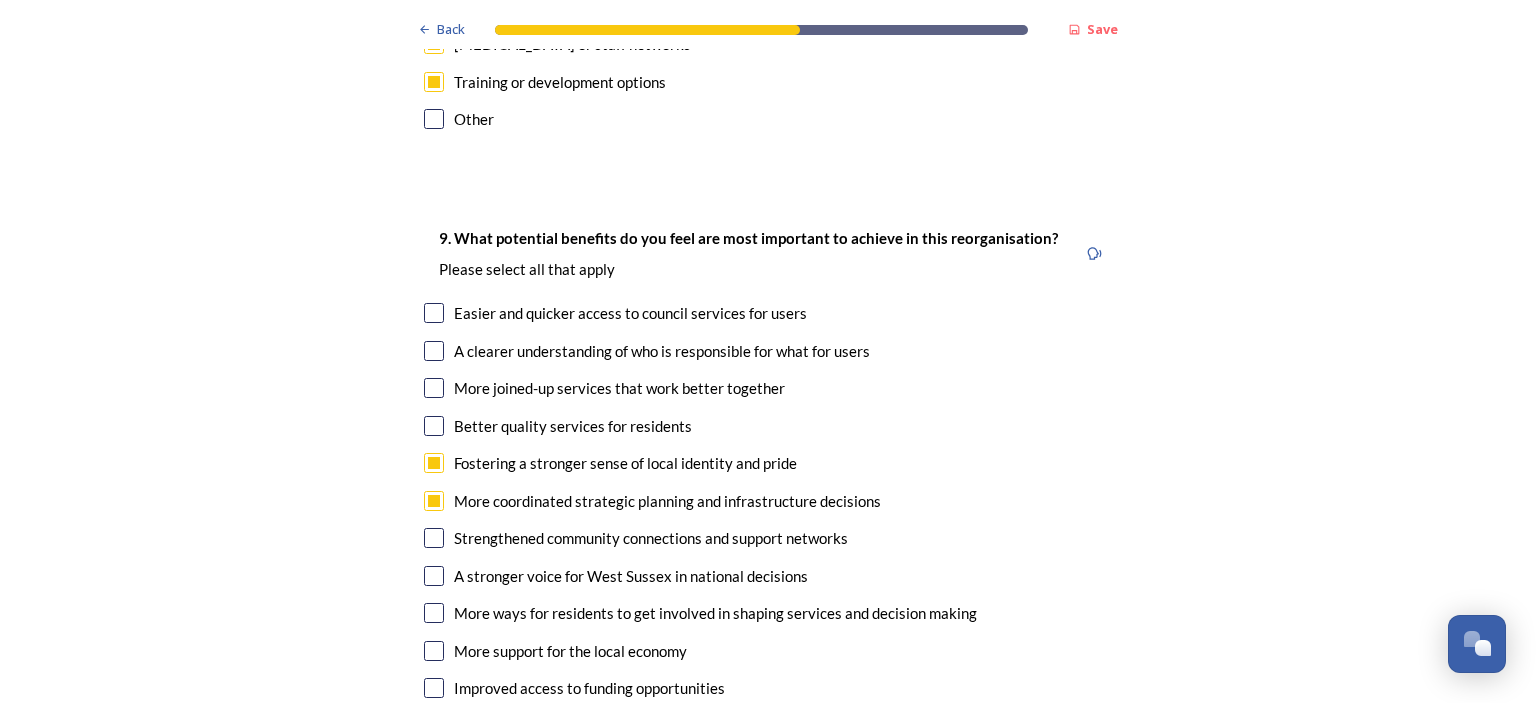 click at bounding box center [434, 538] 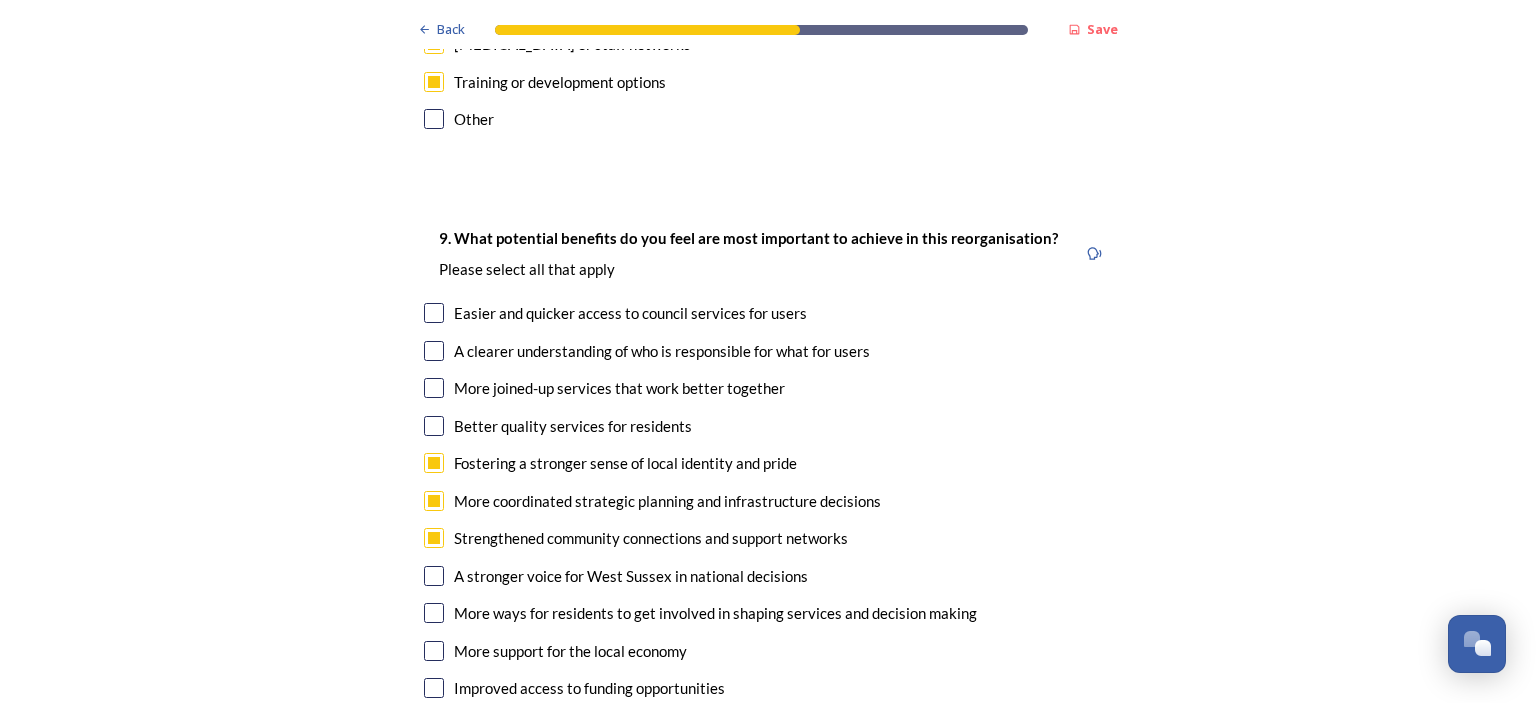 click at bounding box center (434, 651) 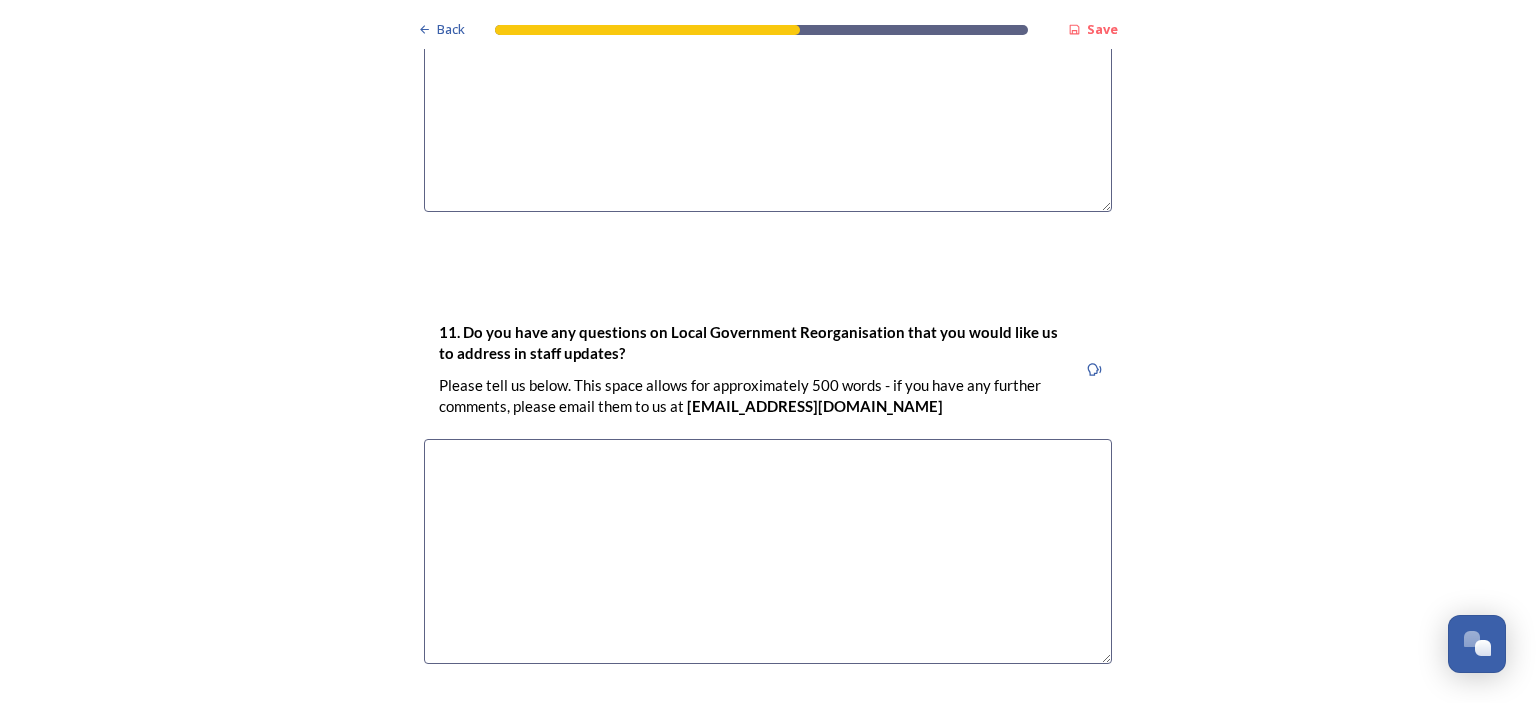 scroll, scrollTop: 6009, scrollLeft: 0, axis: vertical 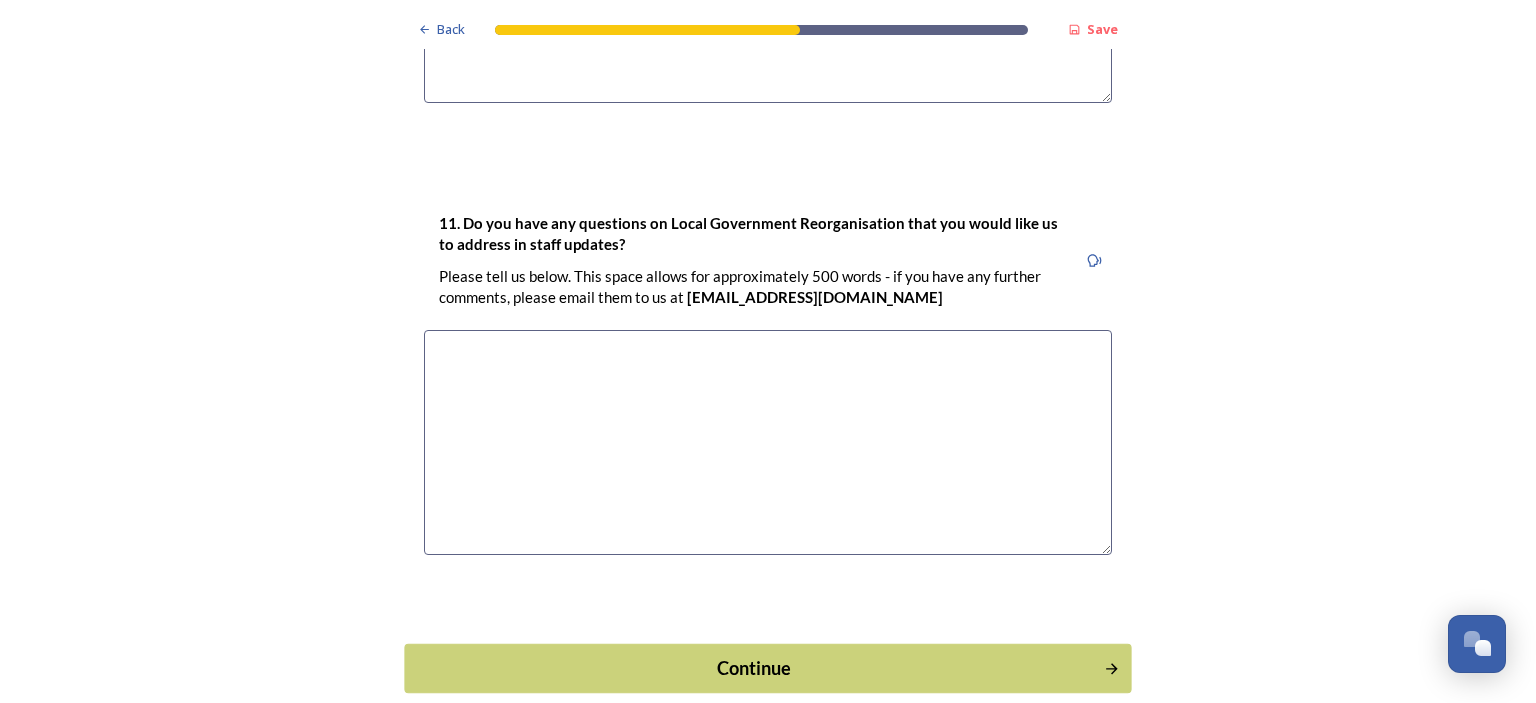 click on "Continue" at bounding box center (754, 667) 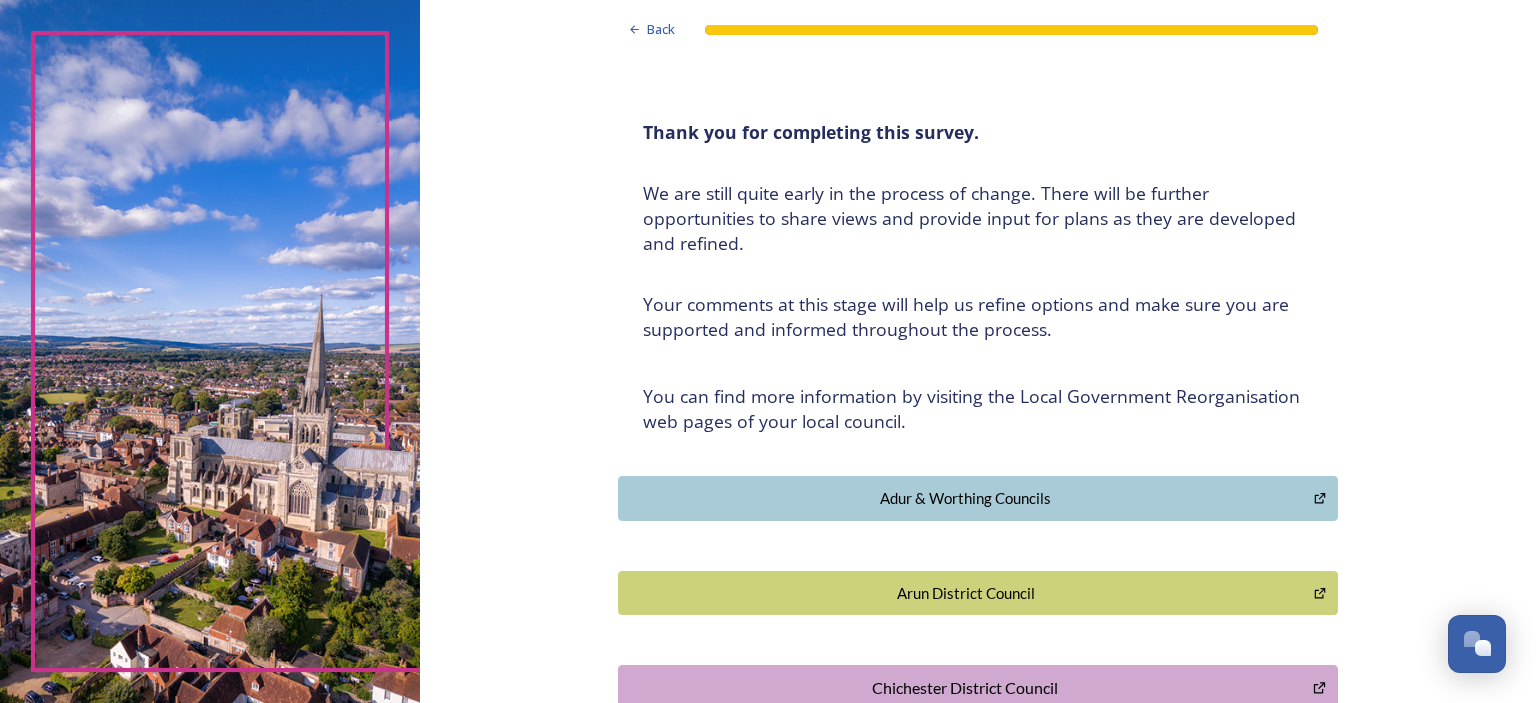 scroll, scrollTop: 0, scrollLeft: 0, axis: both 